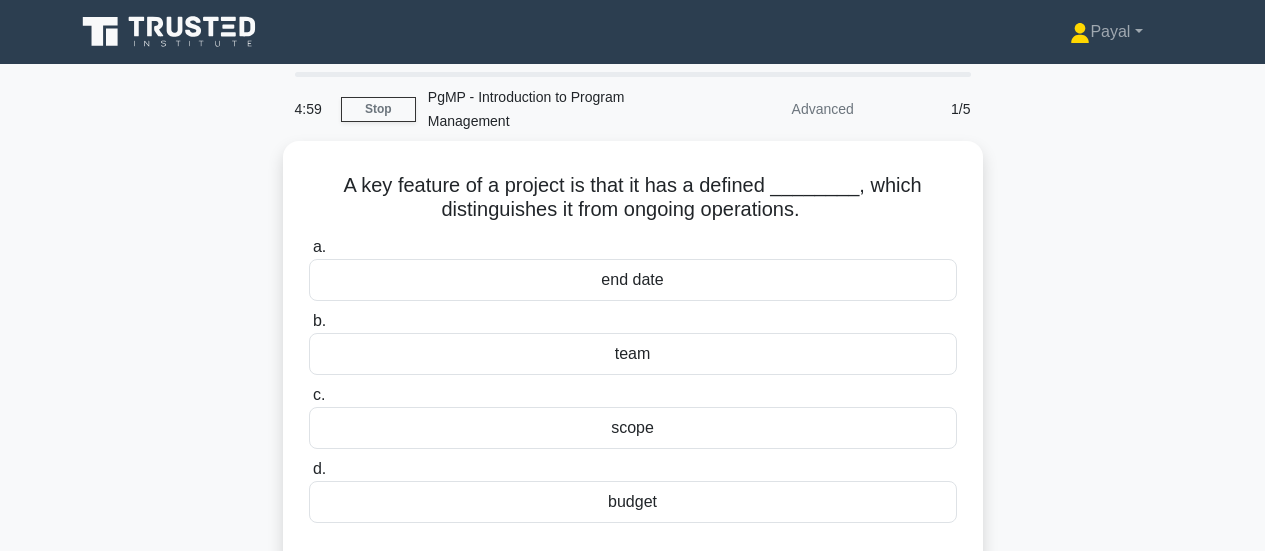 scroll, scrollTop: 0, scrollLeft: 0, axis: both 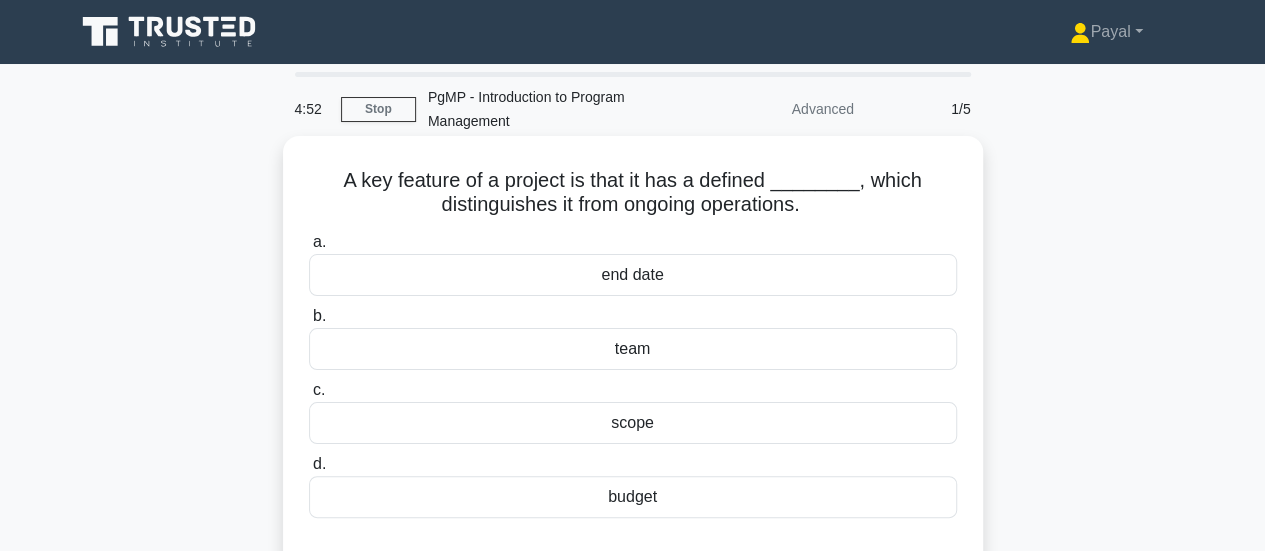 click on "end date" at bounding box center (633, 275) 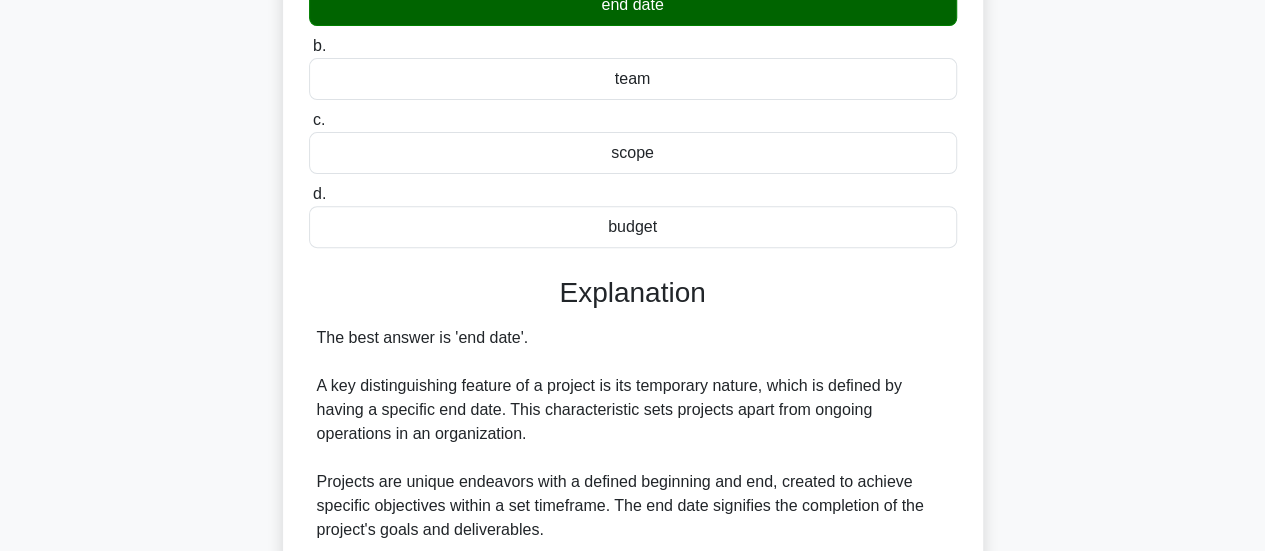 scroll, scrollTop: 512, scrollLeft: 0, axis: vertical 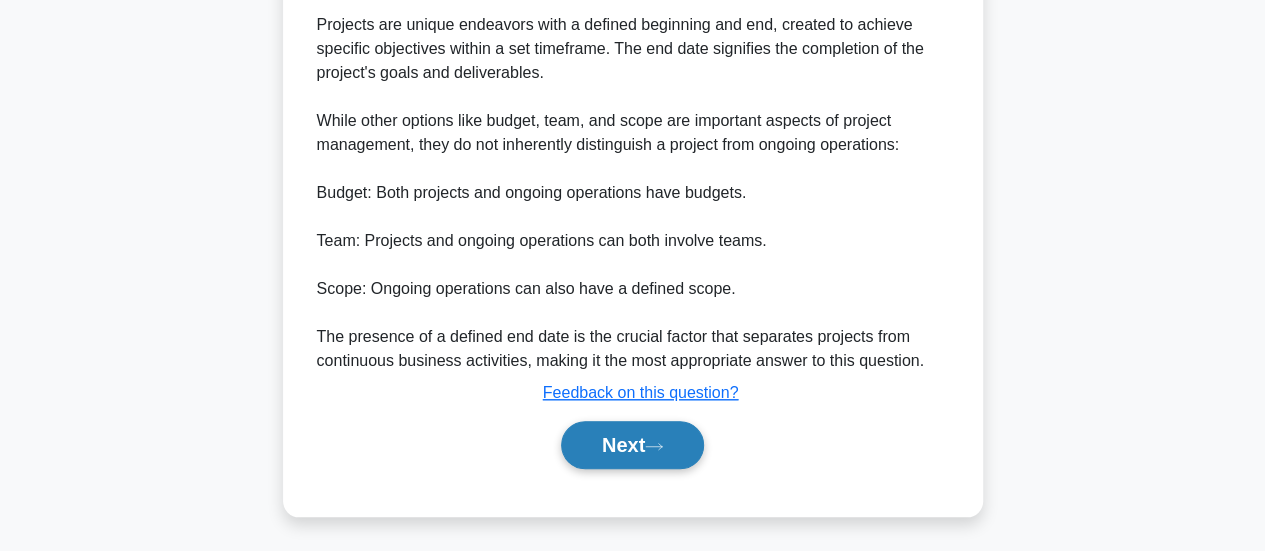 click on "Next" at bounding box center [632, 445] 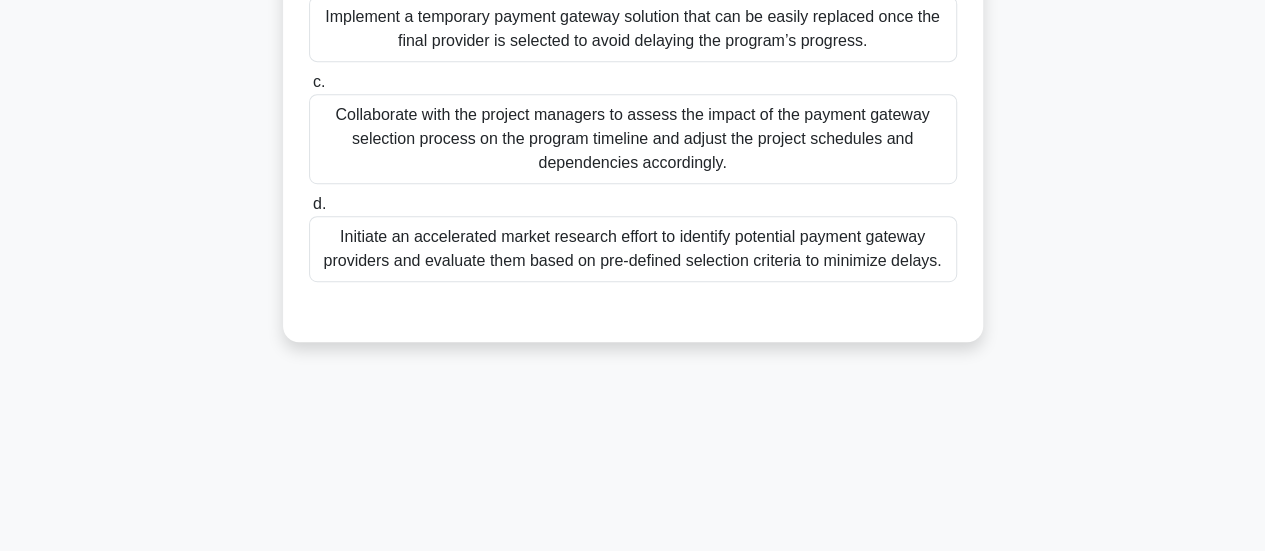 scroll, scrollTop: 47, scrollLeft: 0, axis: vertical 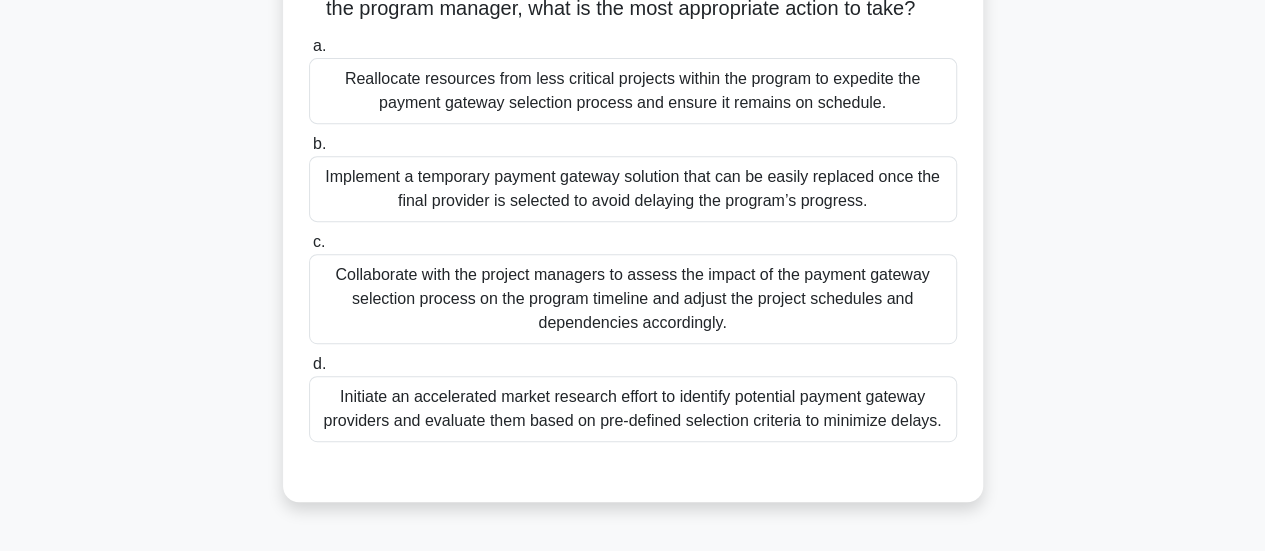 click on "Collaborate with the project managers to assess the impact of the payment gateway selection process on the program timeline and adjust the project schedules and dependencies accordingly." at bounding box center (633, 299) 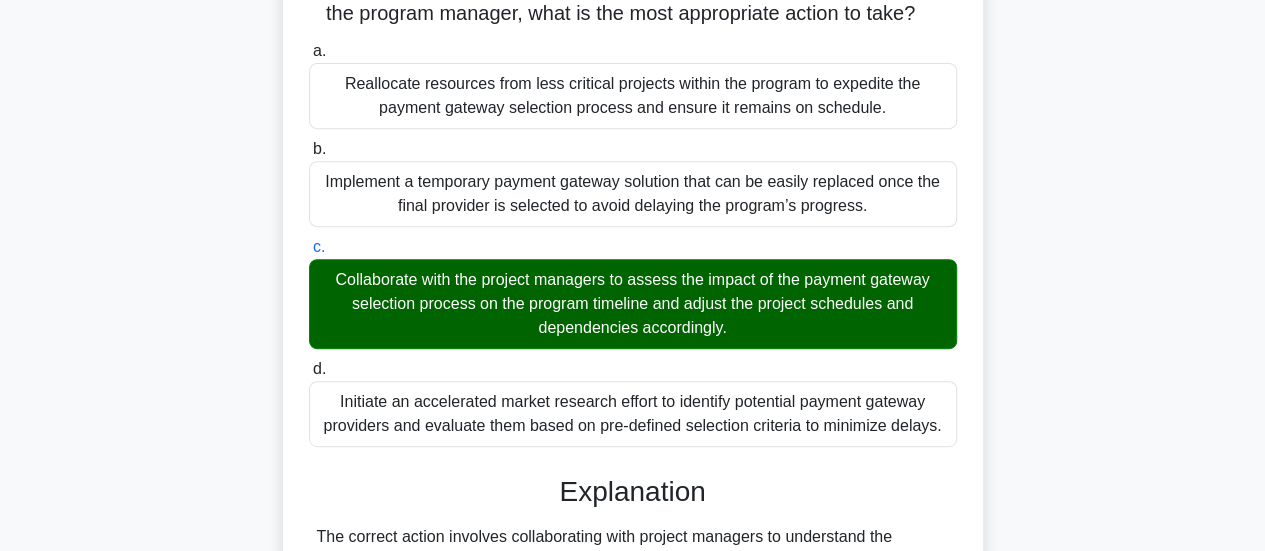 scroll, scrollTop: 676, scrollLeft: 0, axis: vertical 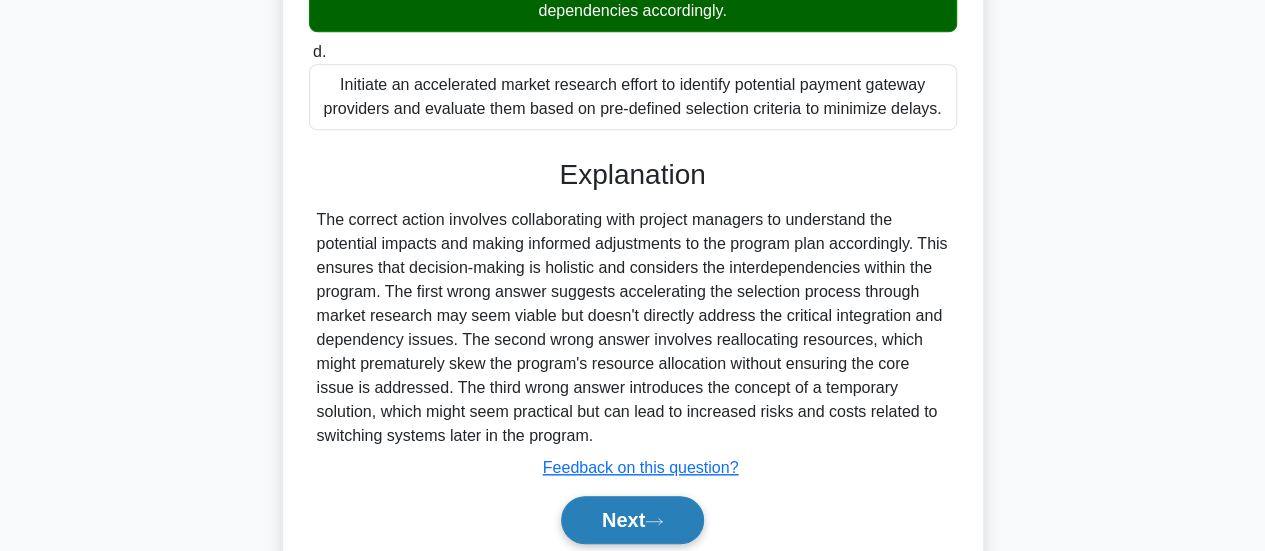 click on "Next" at bounding box center (632, 520) 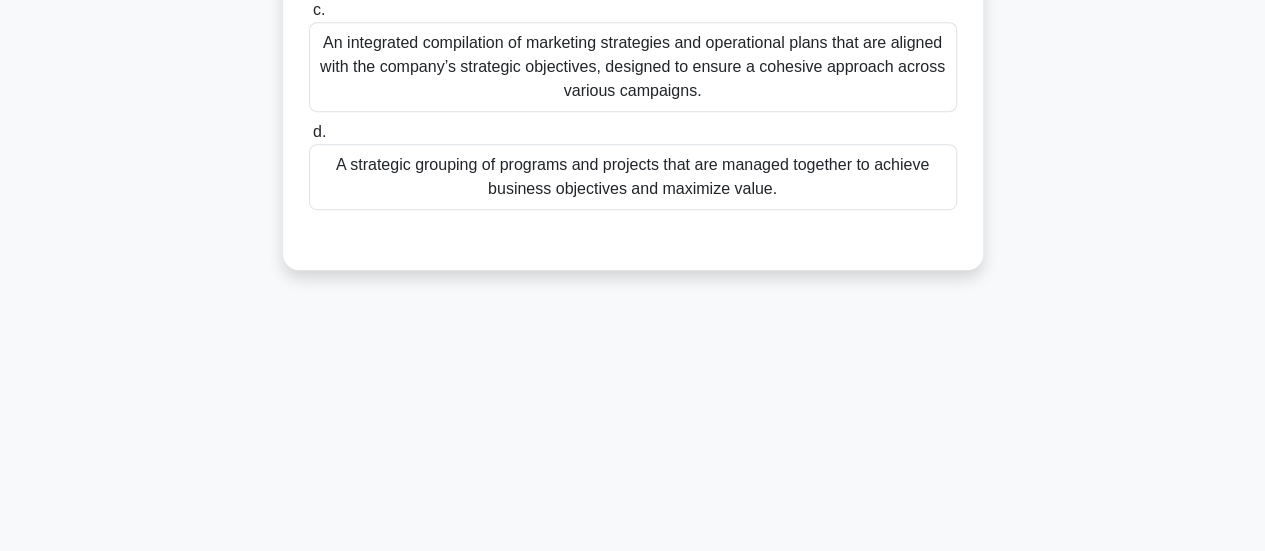 scroll, scrollTop: 47, scrollLeft: 0, axis: vertical 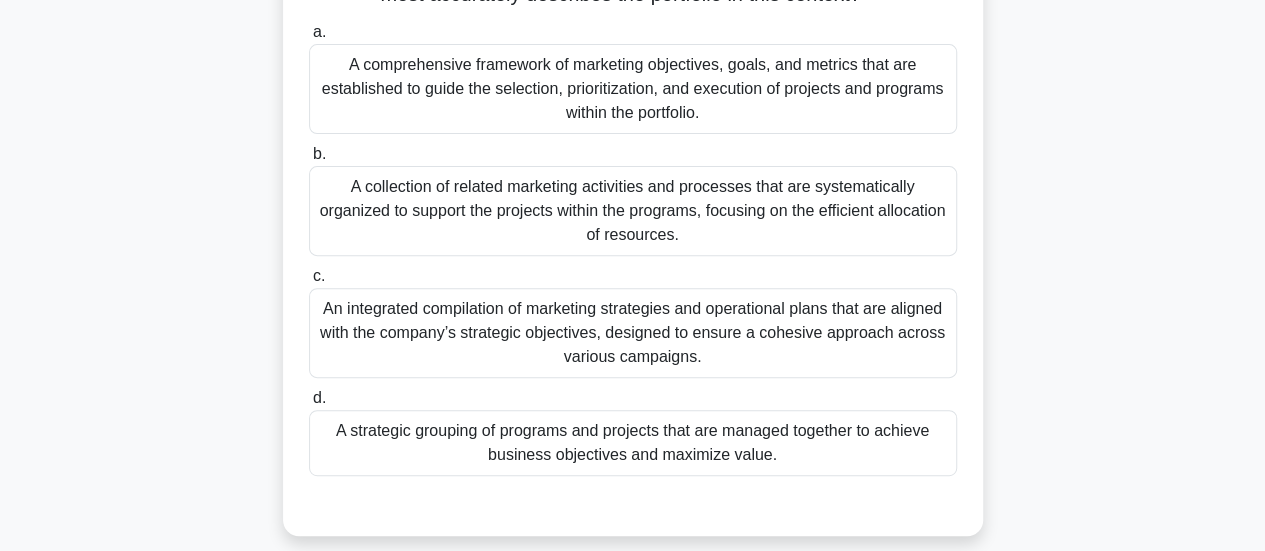 click on "A strategic grouping of programs and projects that are managed together to achieve business objectives and maximize value." at bounding box center (633, 443) 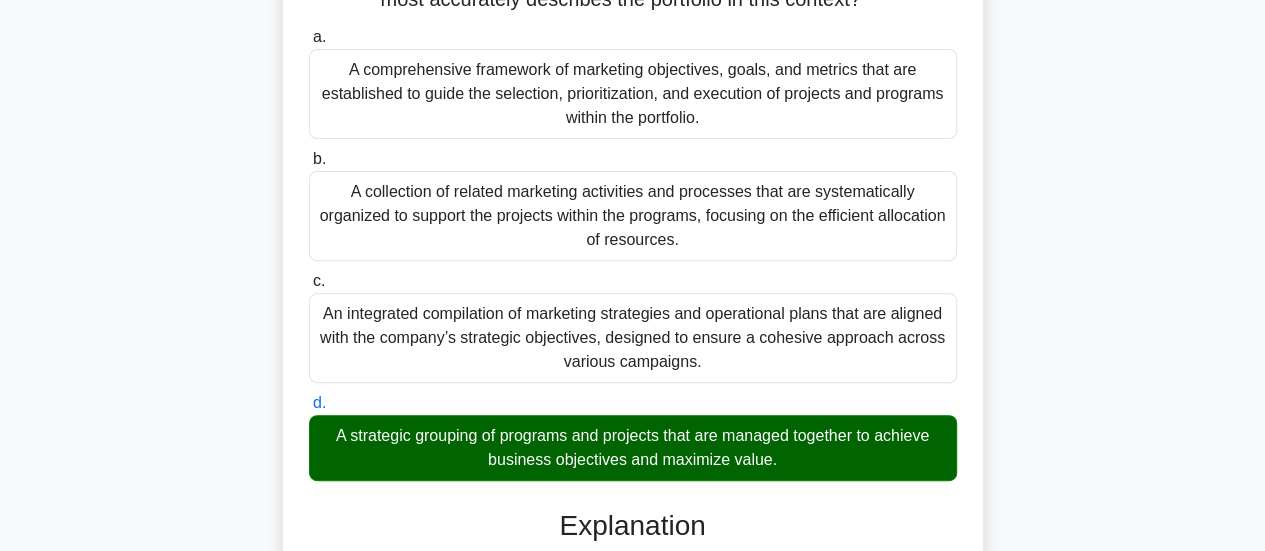scroll, scrollTop: 579, scrollLeft: 0, axis: vertical 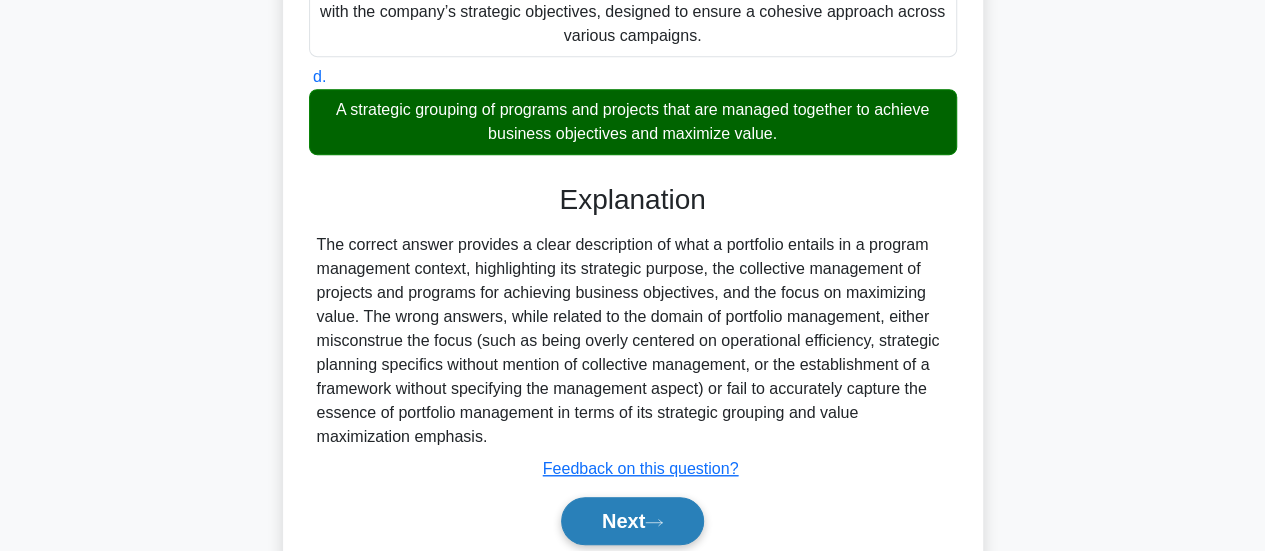 click on "Next" at bounding box center [632, 521] 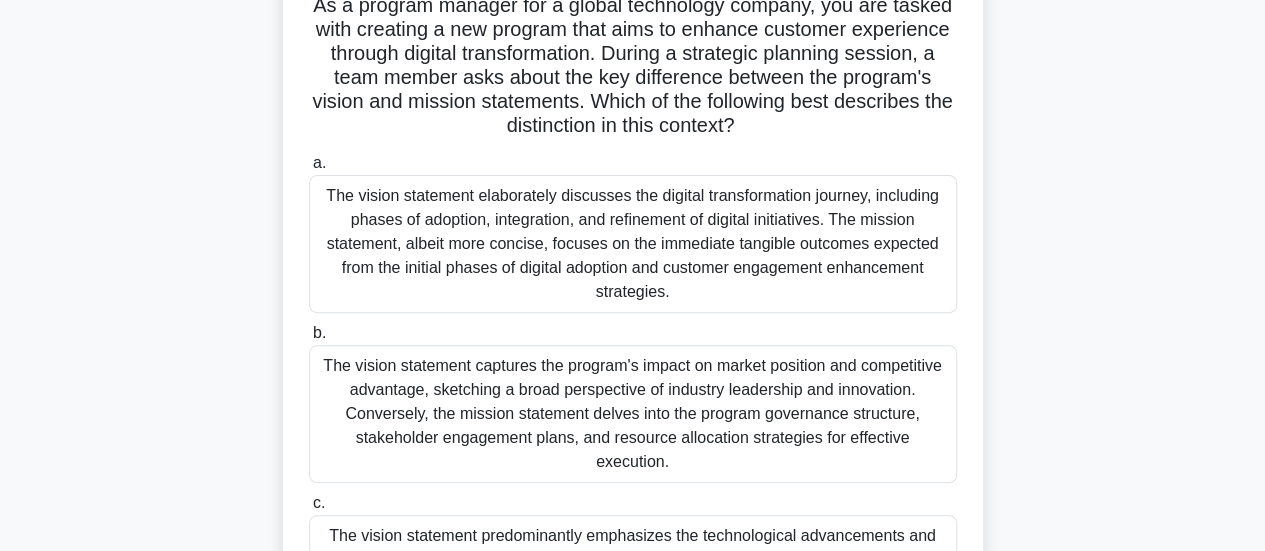 scroll, scrollTop: 163, scrollLeft: 0, axis: vertical 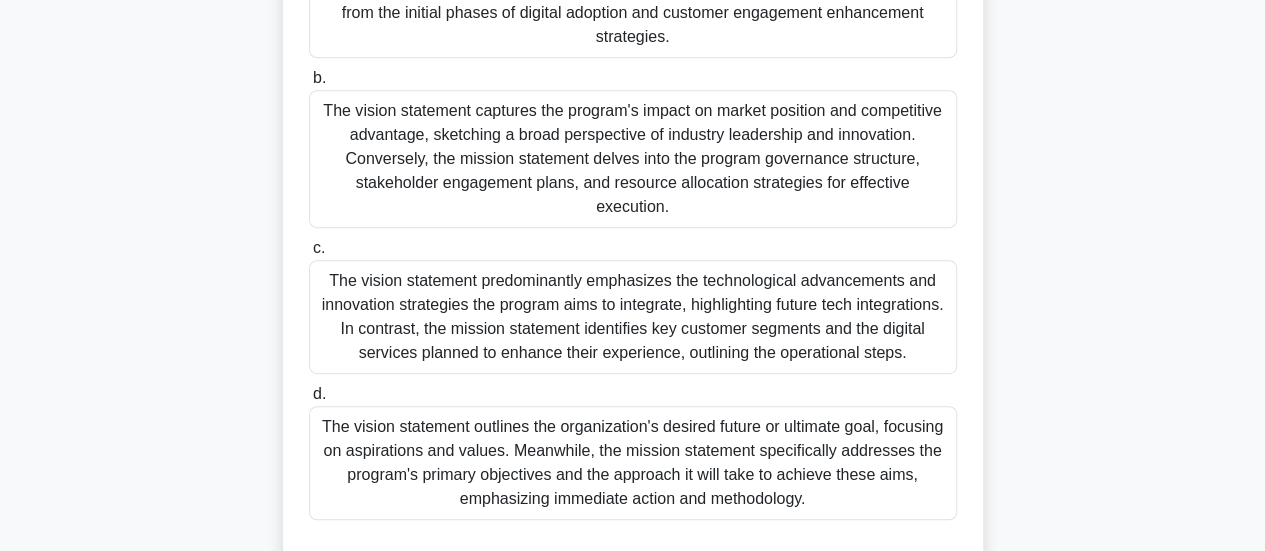 click on "The vision statement outlines the organization's desired future or ultimate goal, focusing on aspirations and values. Meanwhile, the mission statement specifically addresses the program's primary objectives and the approach it will take to achieve these aims, emphasizing immediate action and methodology." at bounding box center (633, 463) 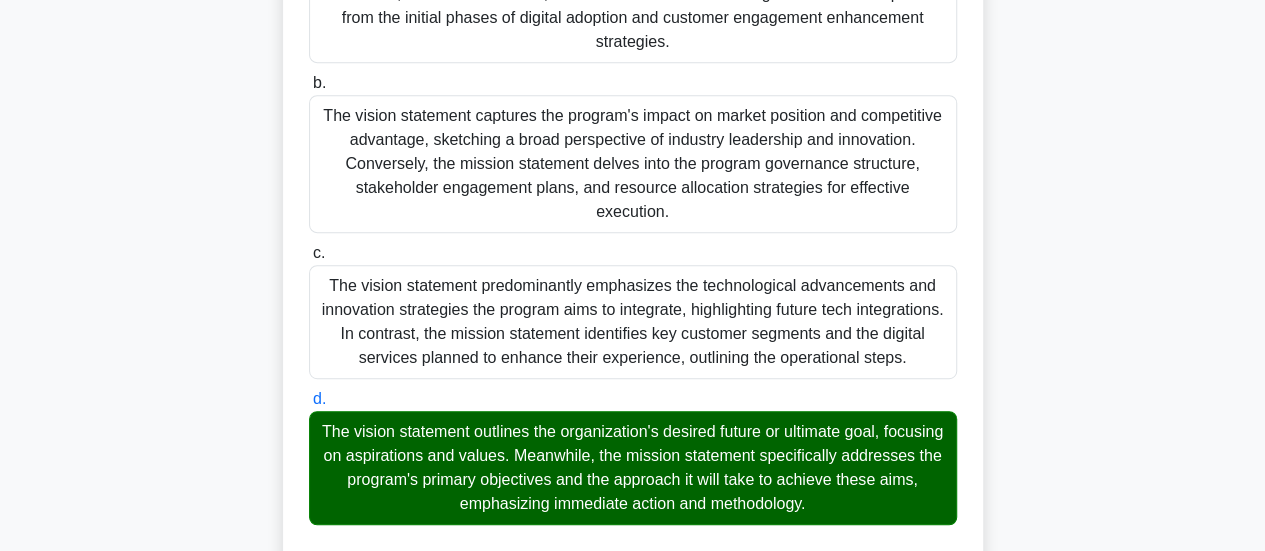 scroll, scrollTop: 822, scrollLeft: 0, axis: vertical 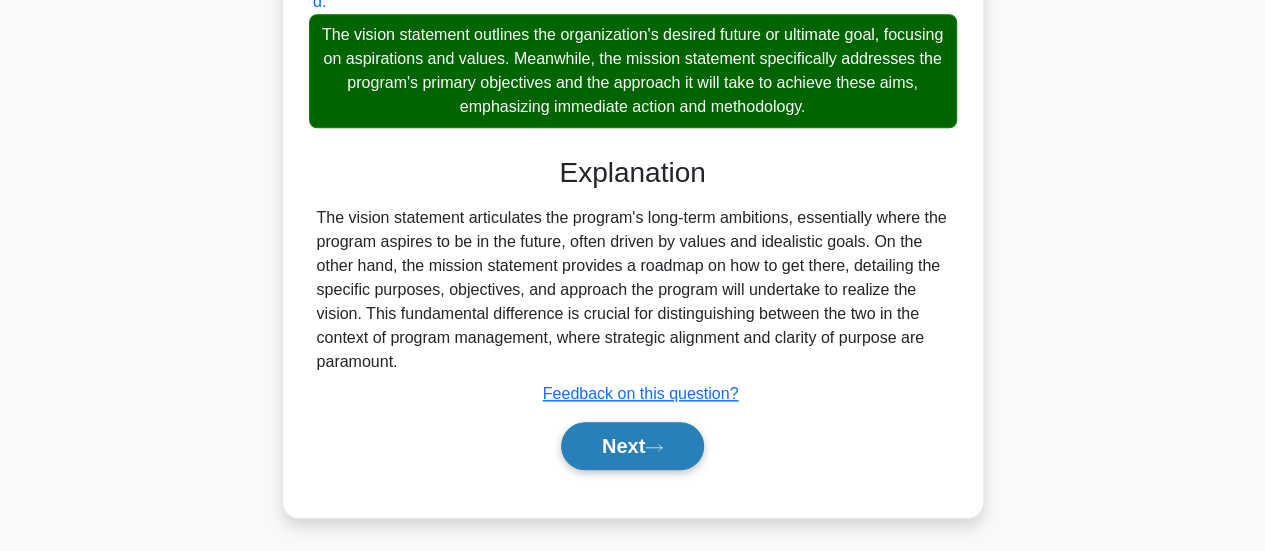 click on "Next" at bounding box center [632, 446] 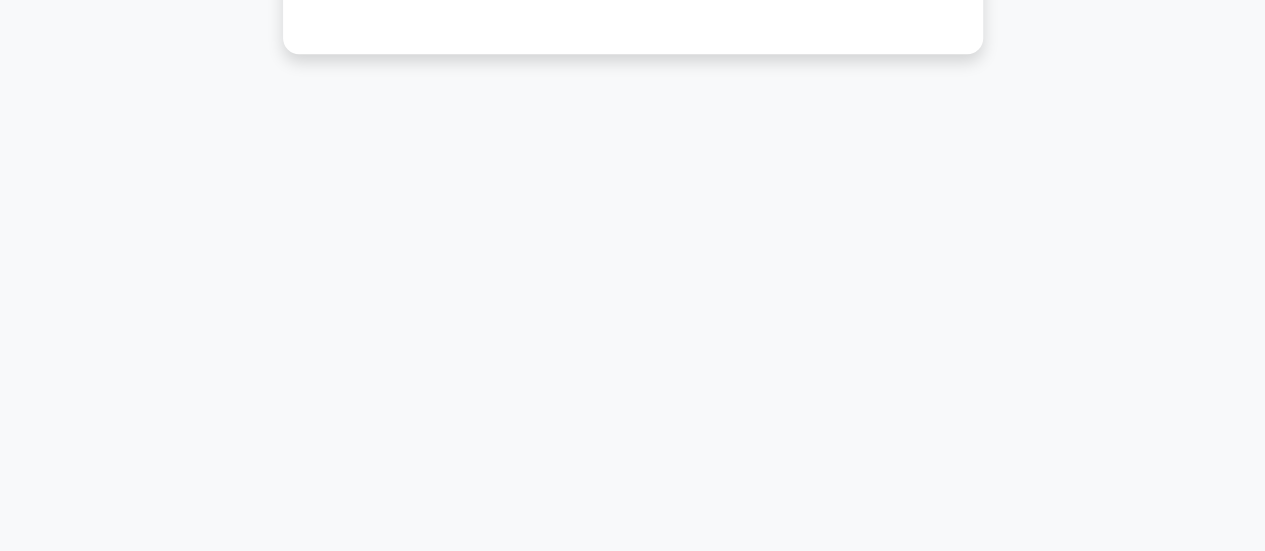 scroll, scrollTop: 47, scrollLeft: 0, axis: vertical 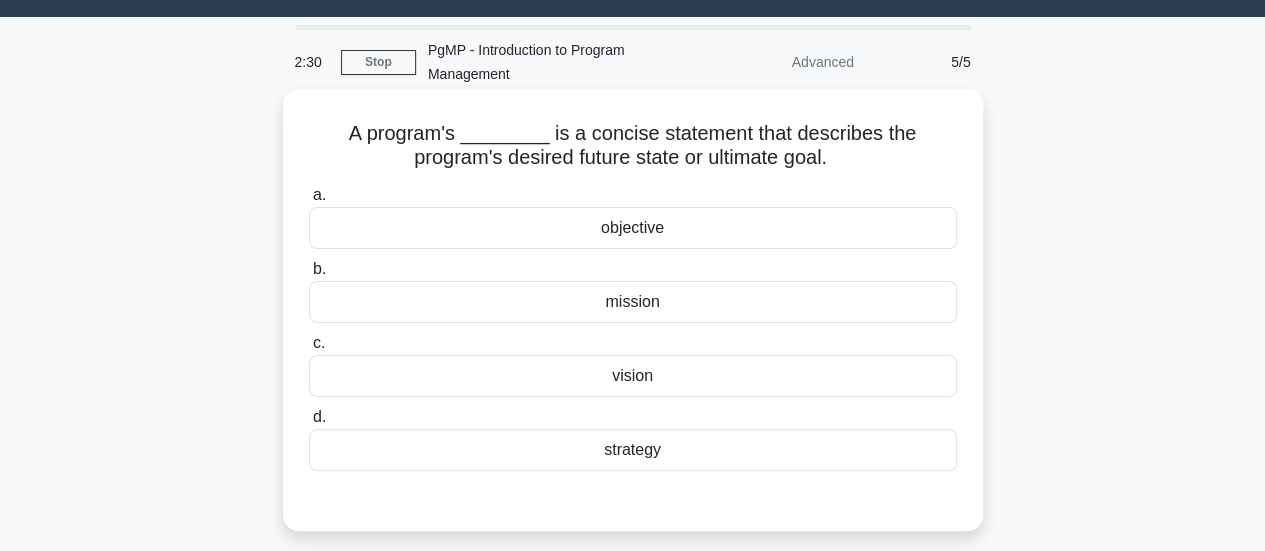 click on "vision" at bounding box center (633, 376) 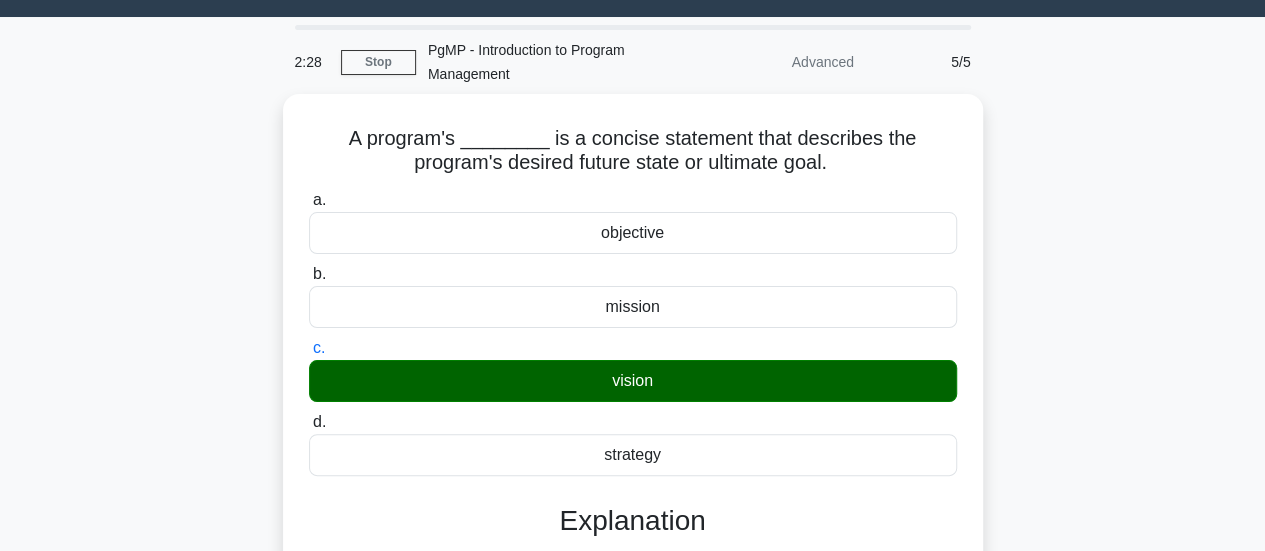 scroll, scrollTop: 612, scrollLeft: 0, axis: vertical 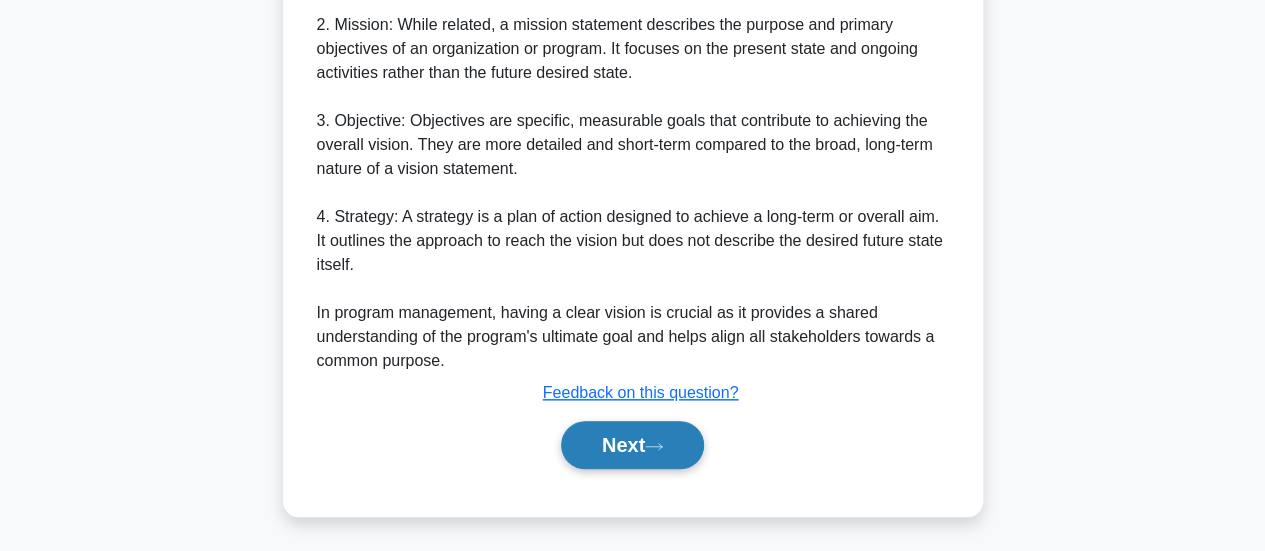 click on "Next" at bounding box center [632, 445] 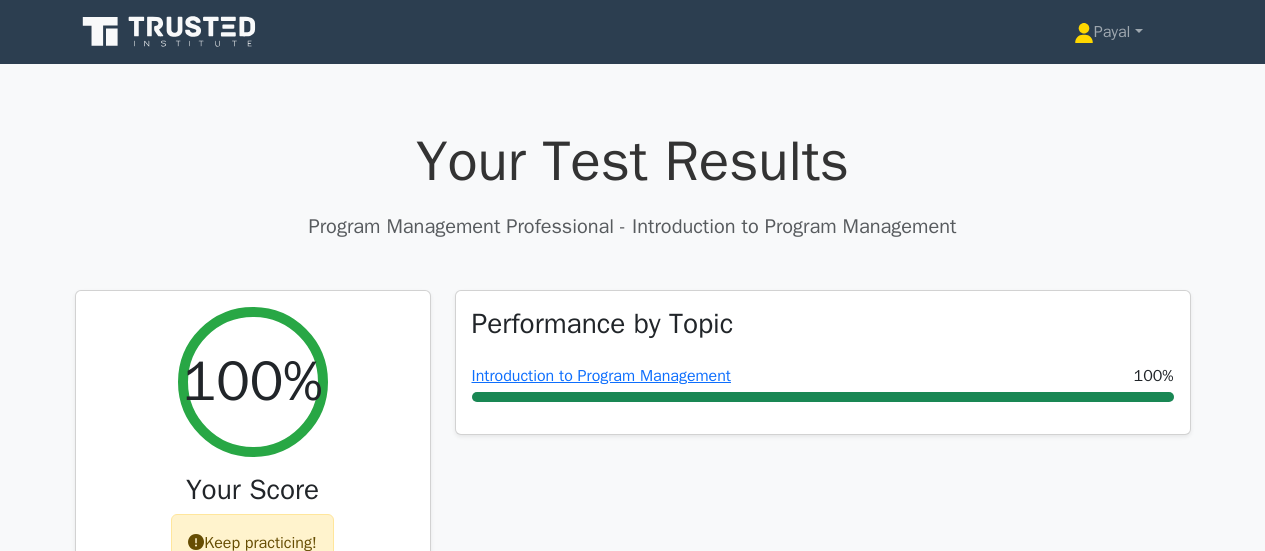 scroll, scrollTop: 0, scrollLeft: 0, axis: both 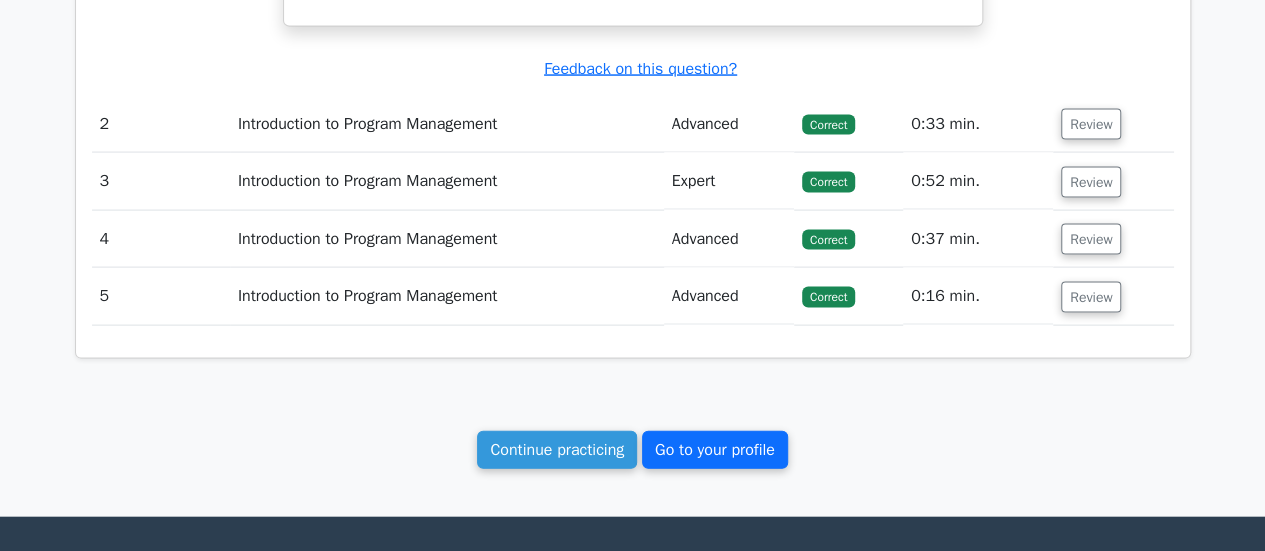 click on "Go to your profile" at bounding box center [715, 450] 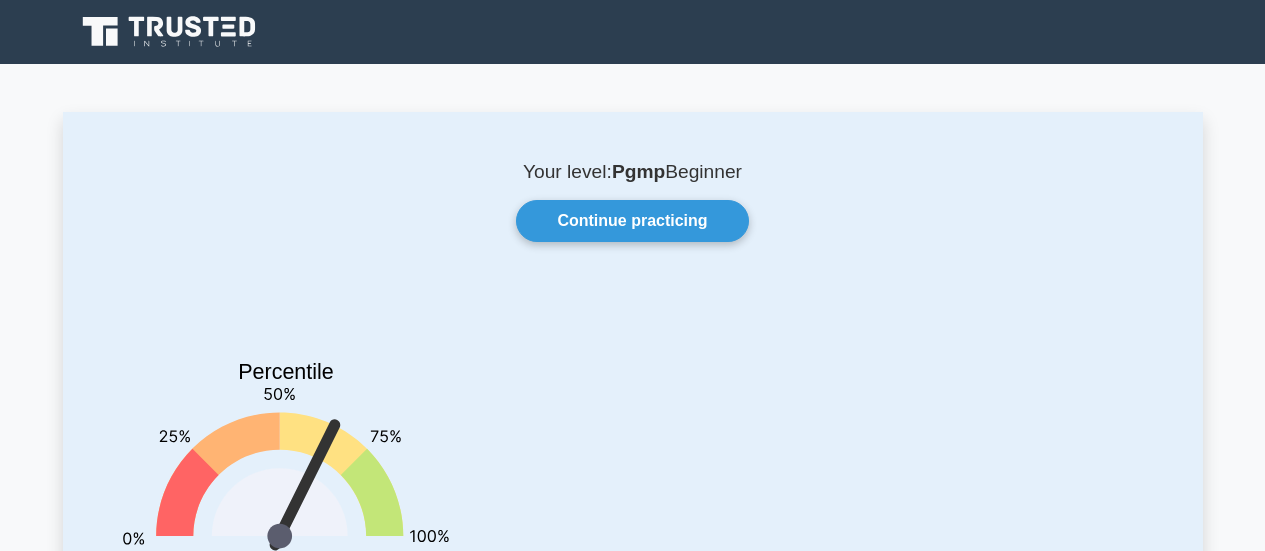 scroll, scrollTop: 0, scrollLeft: 0, axis: both 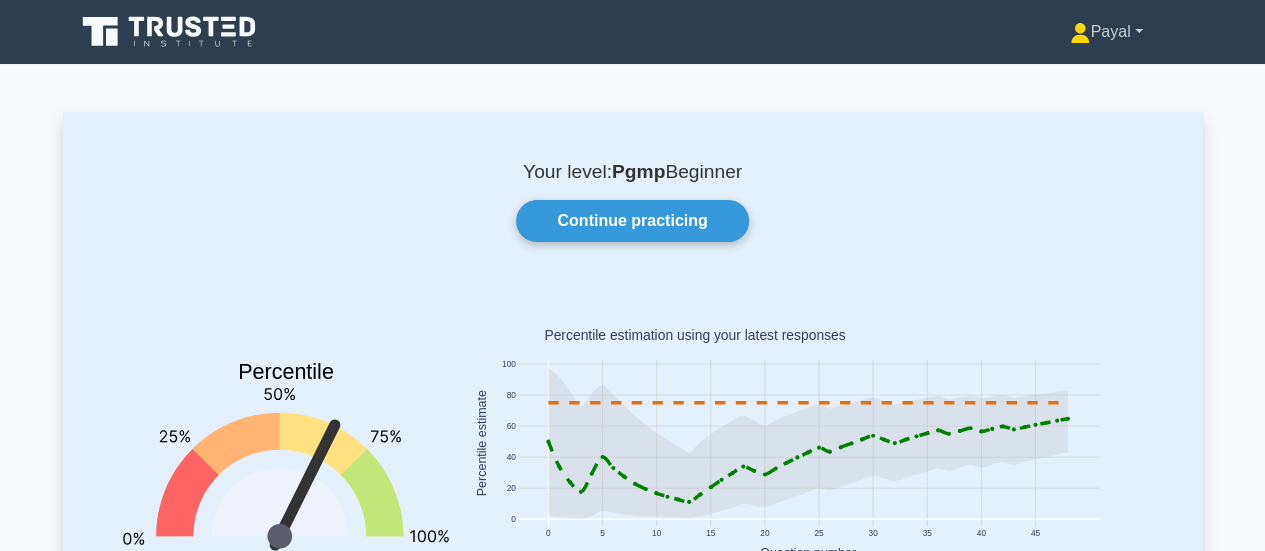 click on "Payal" at bounding box center [1106, 32] 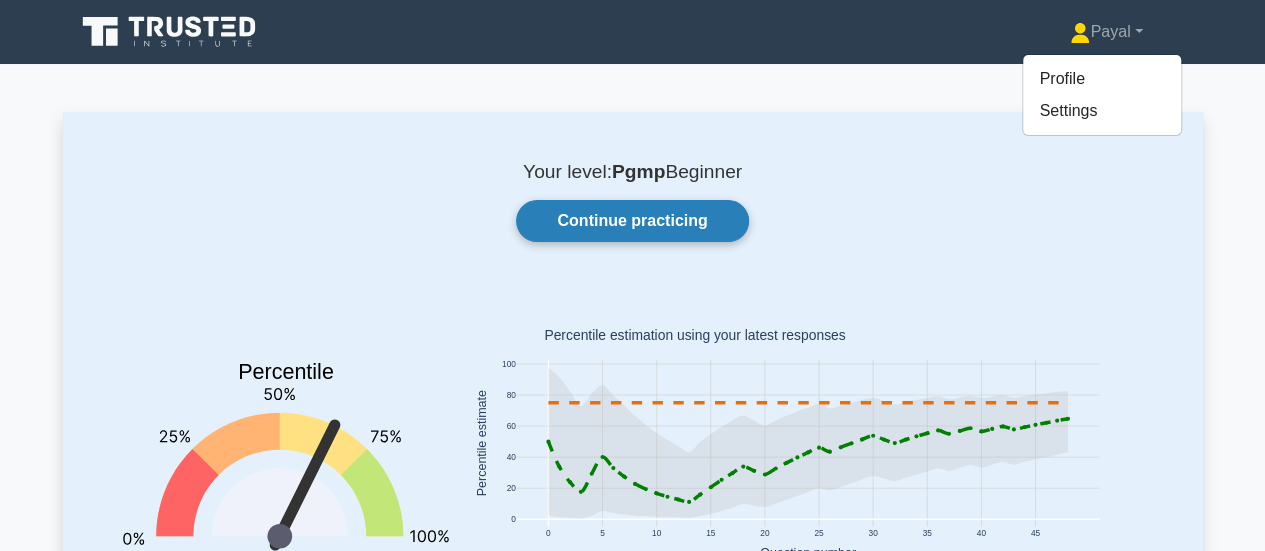 click on "Continue practicing" at bounding box center [632, 221] 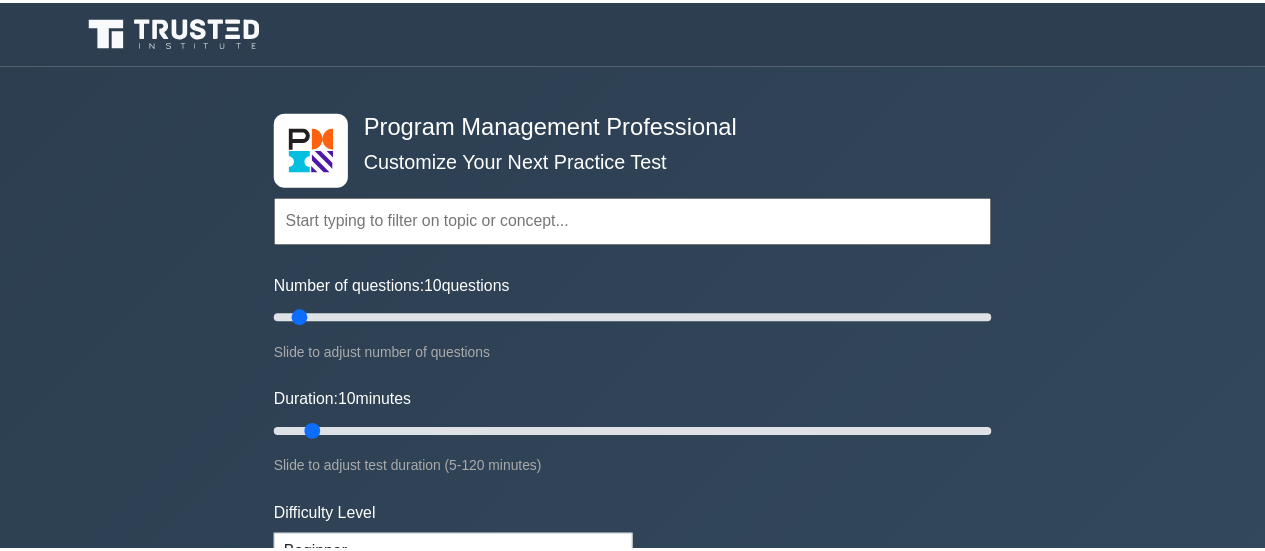 scroll, scrollTop: 0, scrollLeft: 0, axis: both 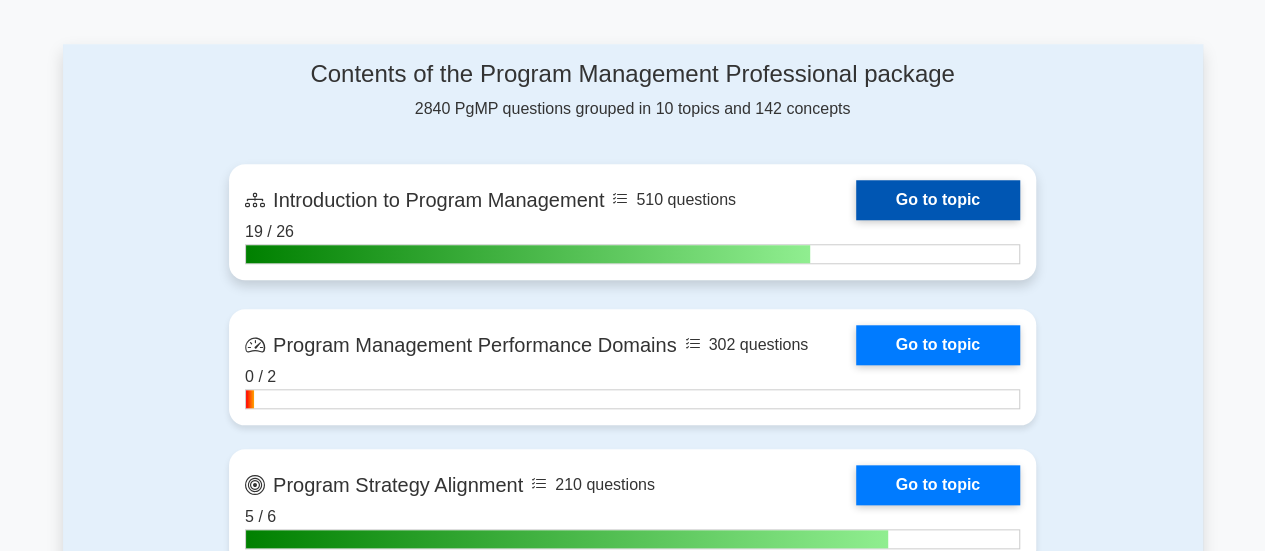 click on "Go to topic" at bounding box center (938, 200) 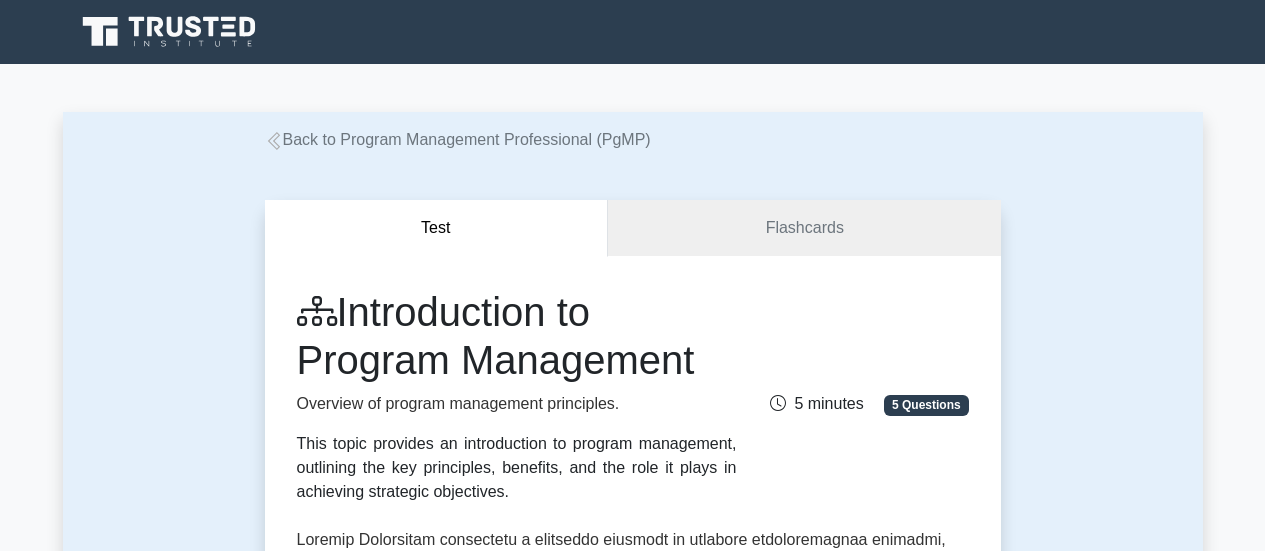 scroll, scrollTop: 0, scrollLeft: 0, axis: both 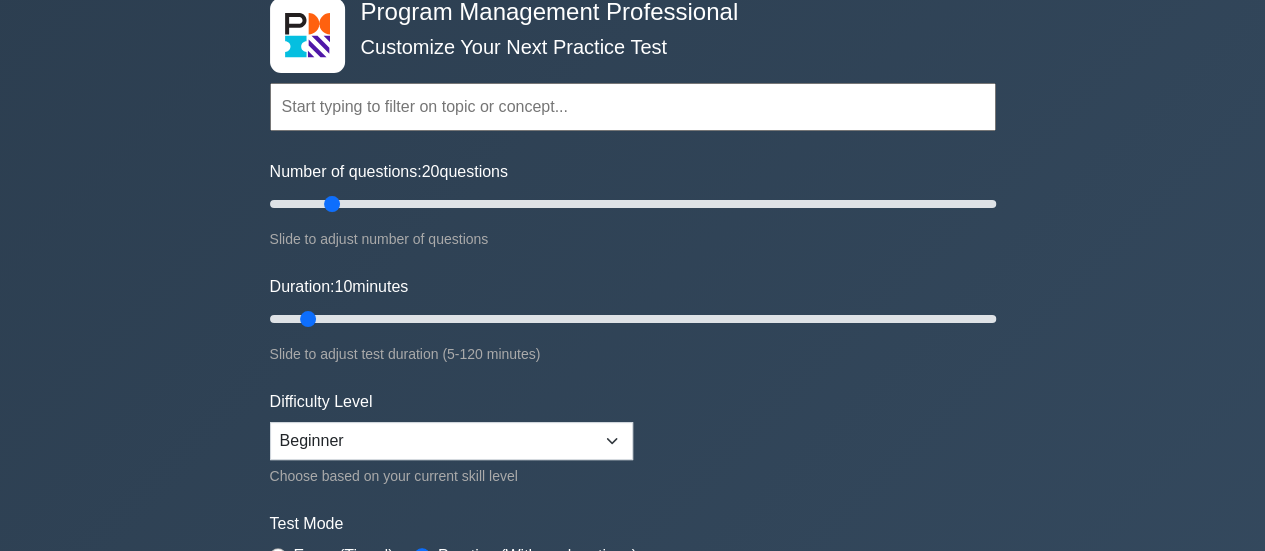 drag, startPoint x: 296, startPoint y: 207, endPoint x: 324, endPoint y: 208, distance: 28.01785 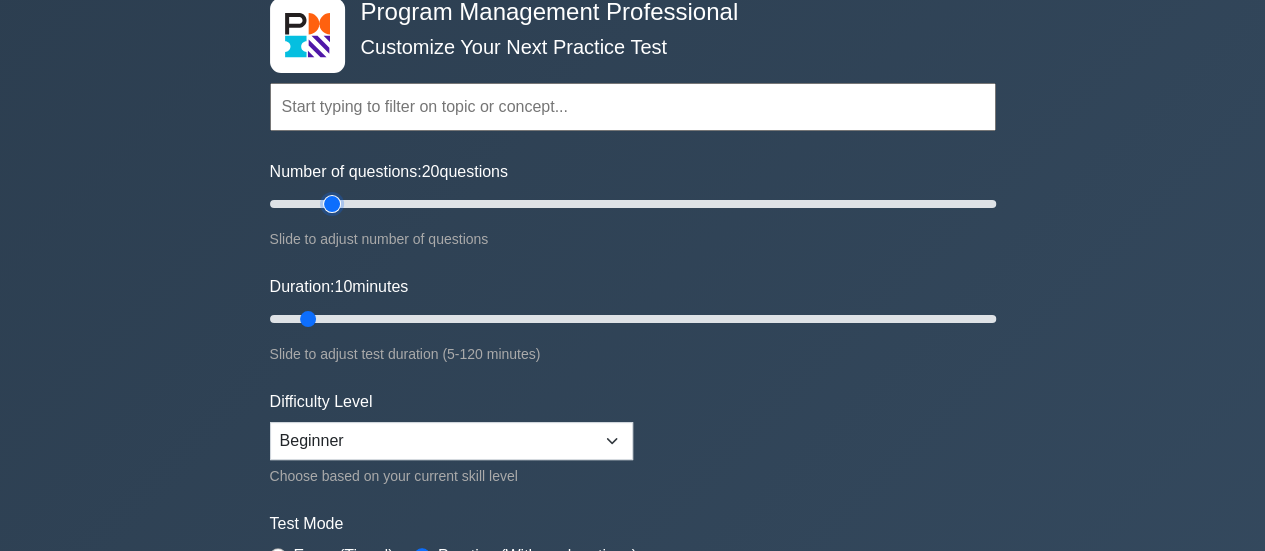 type on "20" 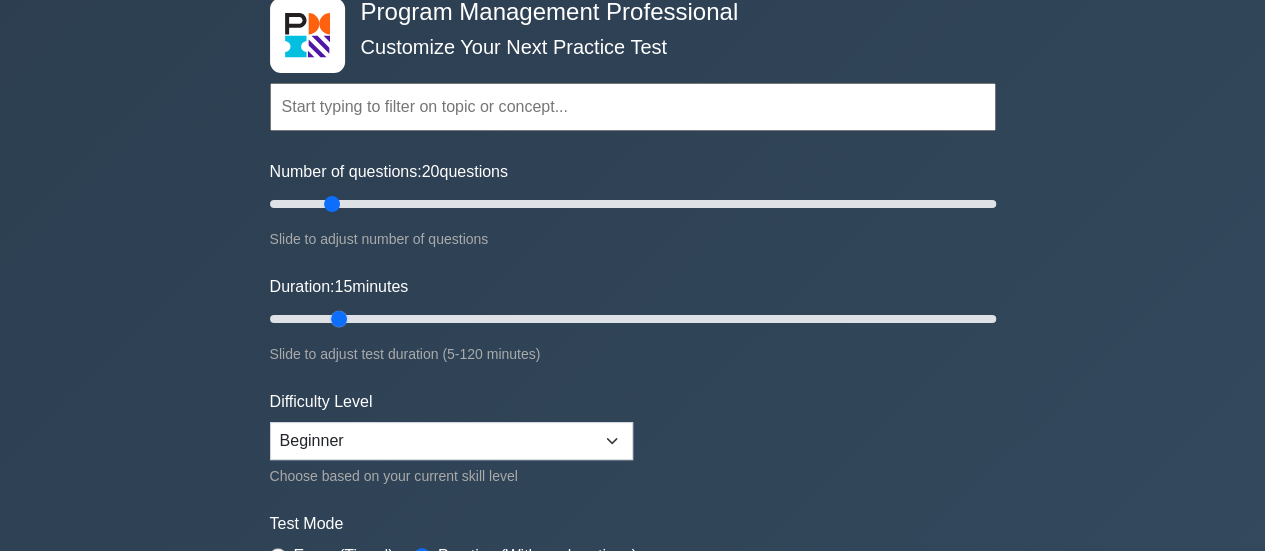 drag, startPoint x: 307, startPoint y: 321, endPoint x: 326, endPoint y: 323, distance: 19.104973 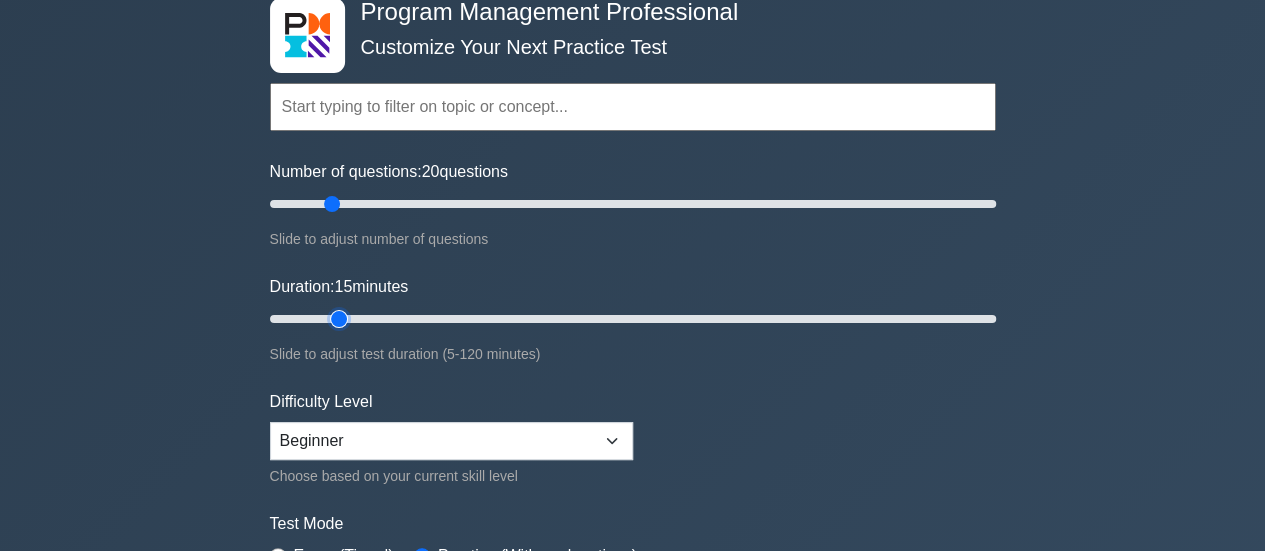 type on "15" 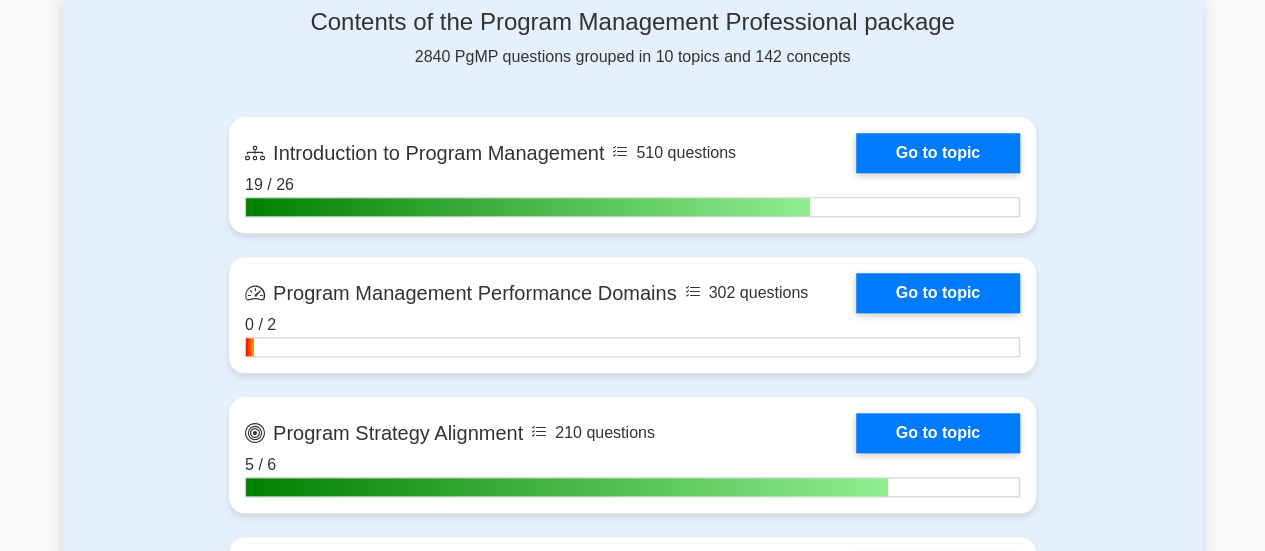 scroll, scrollTop: 862, scrollLeft: 0, axis: vertical 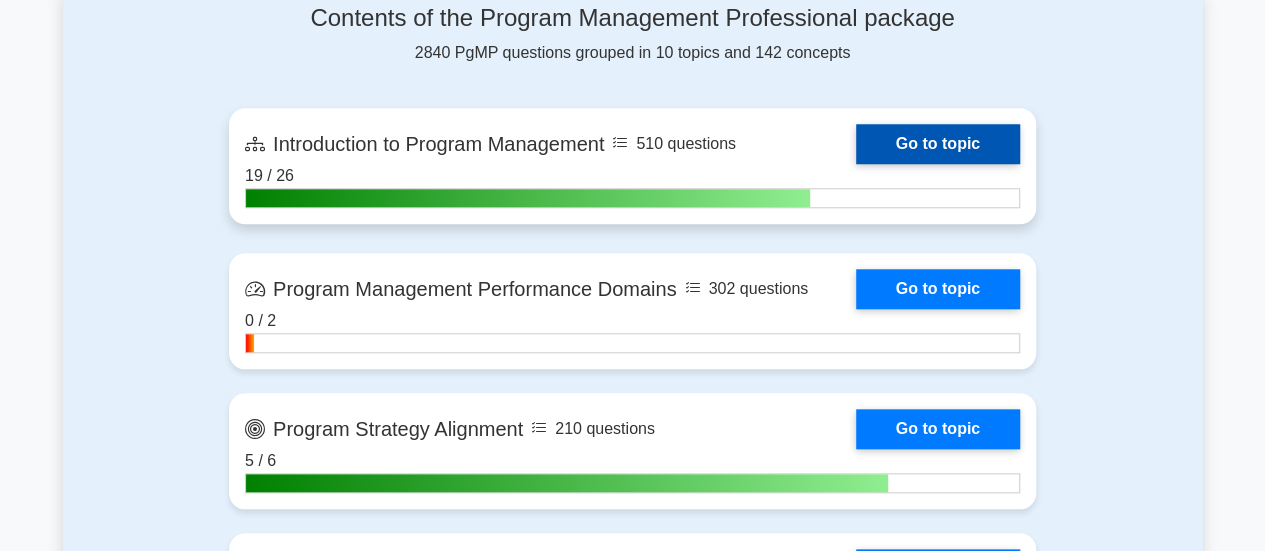 click on "Go to topic" at bounding box center [938, 144] 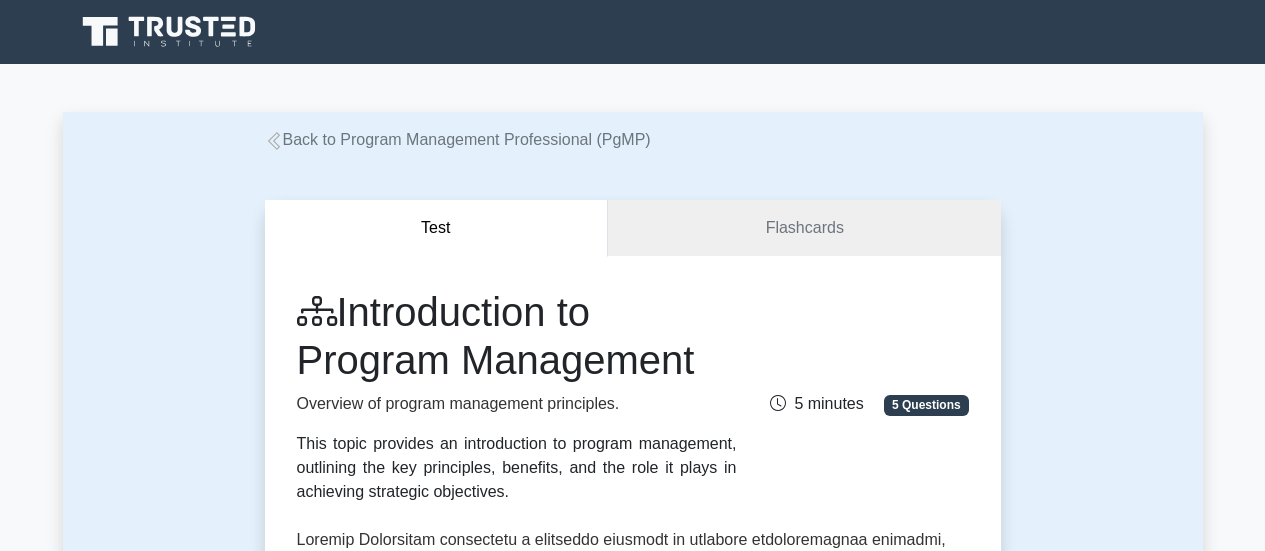 scroll, scrollTop: 0, scrollLeft: 0, axis: both 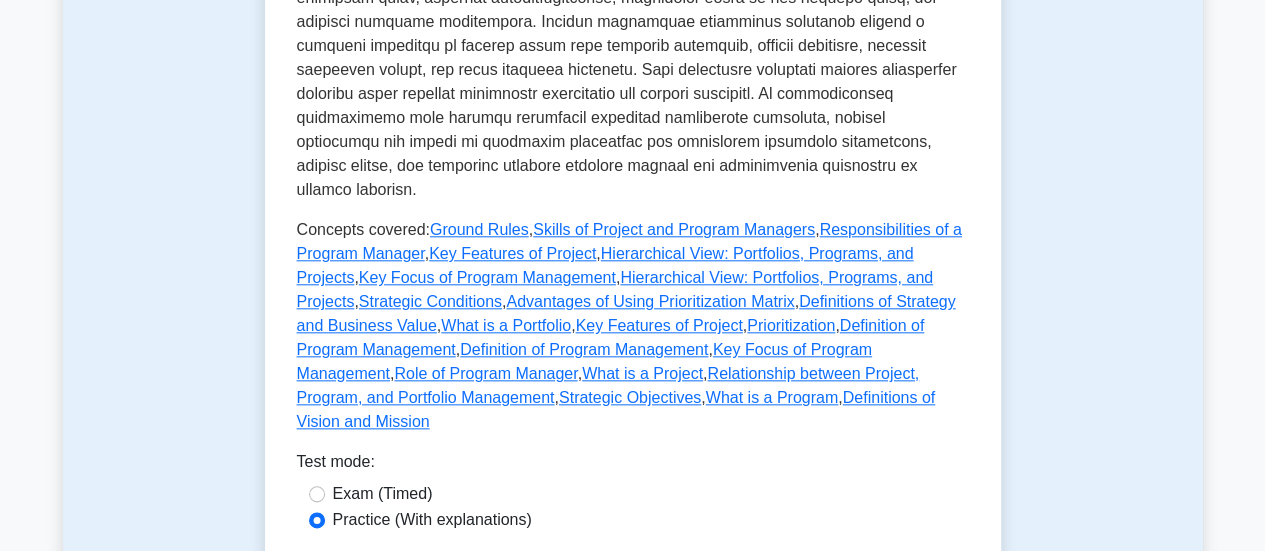 click on "Start practice test" at bounding box center (632, 579) 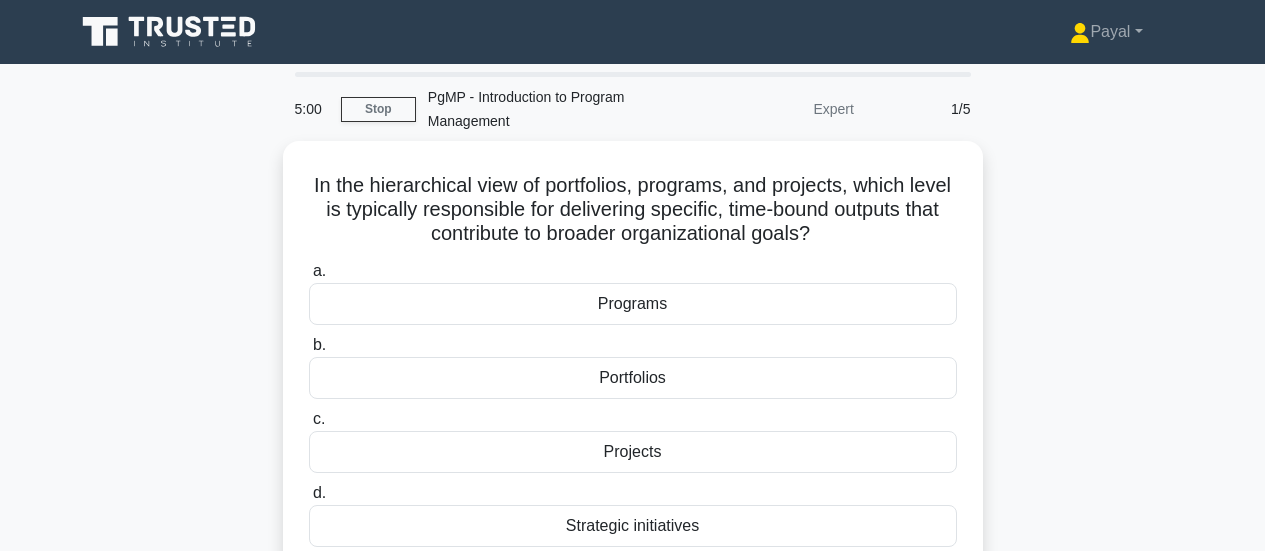 scroll, scrollTop: 0, scrollLeft: 0, axis: both 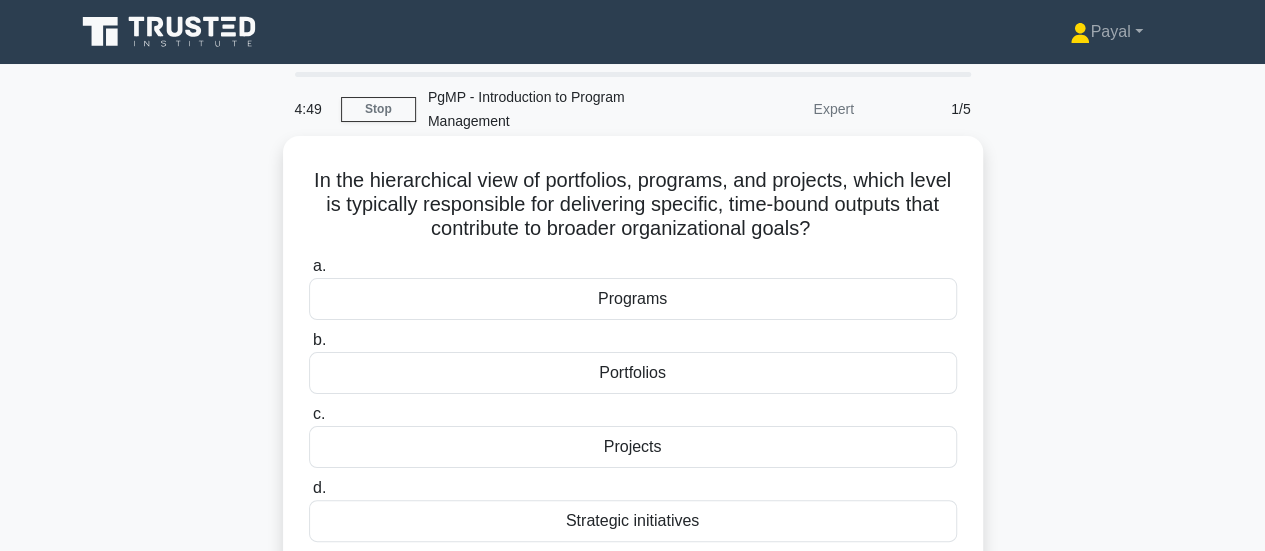 click on "Projects" at bounding box center (633, 447) 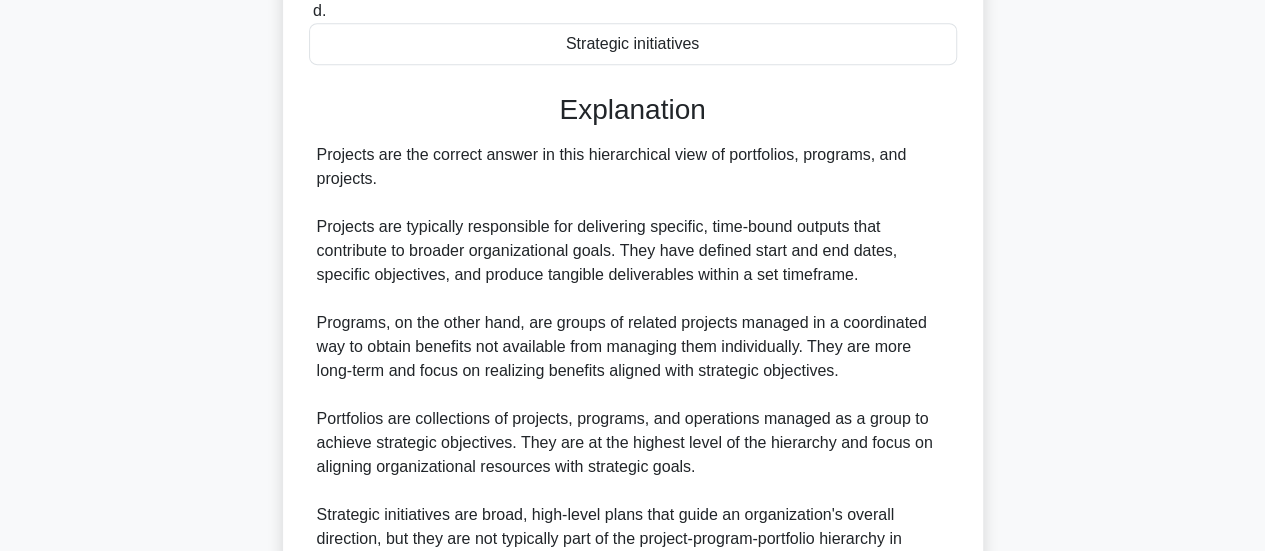 scroll, scrollTop: 679, scrollLeft: 0, axis: vertical 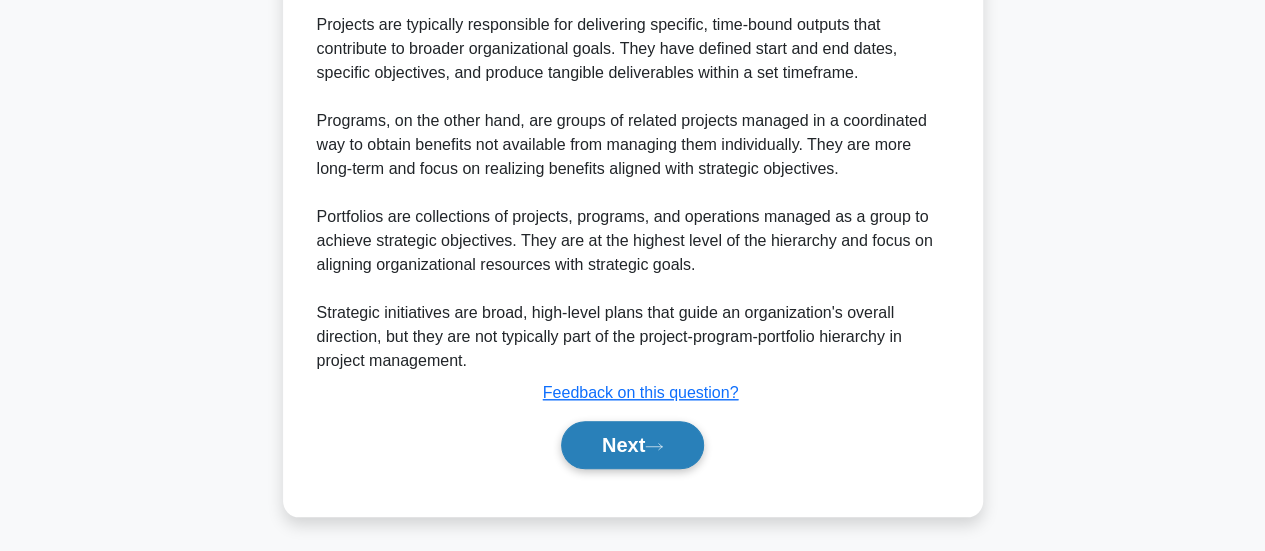click on "Next" at bounding box center (632, 445) 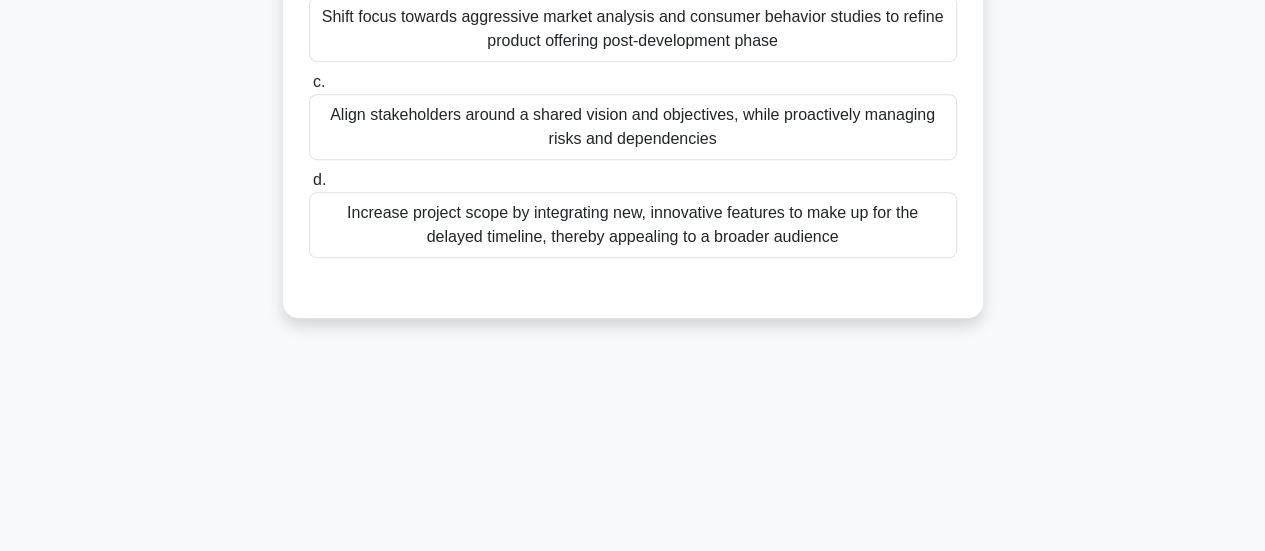 scroll, scrollTop: 47, scrollLeft: 0, axis: vertical 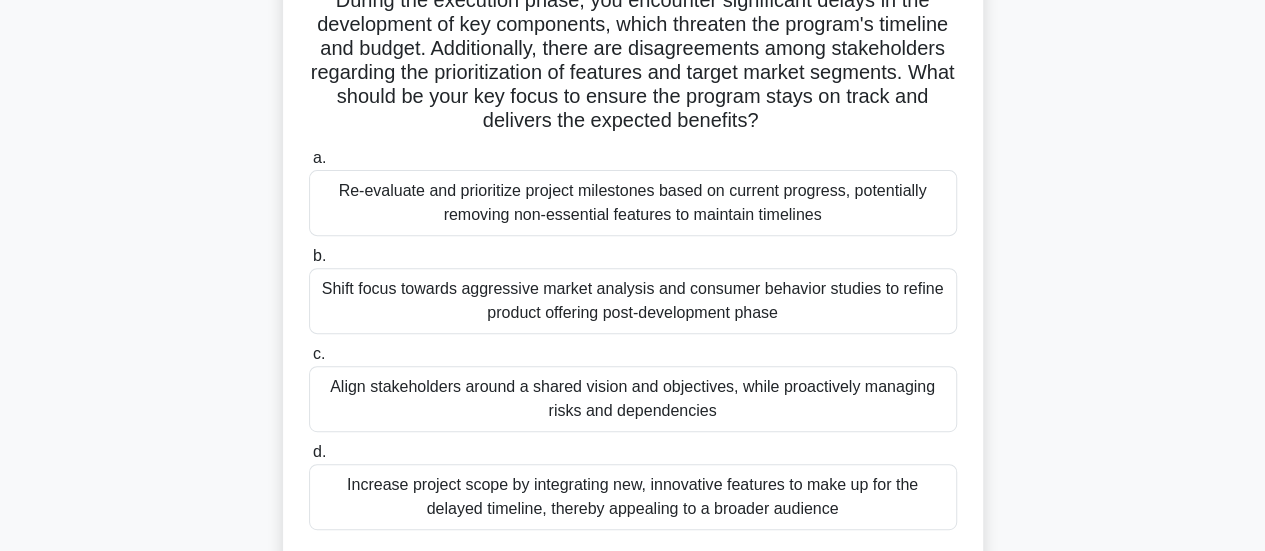 click on "Re-evaluate and prioritize project milestones based on current progress, potentially removing non-essential features to maintain timelines" at bounding box center [633, 203] 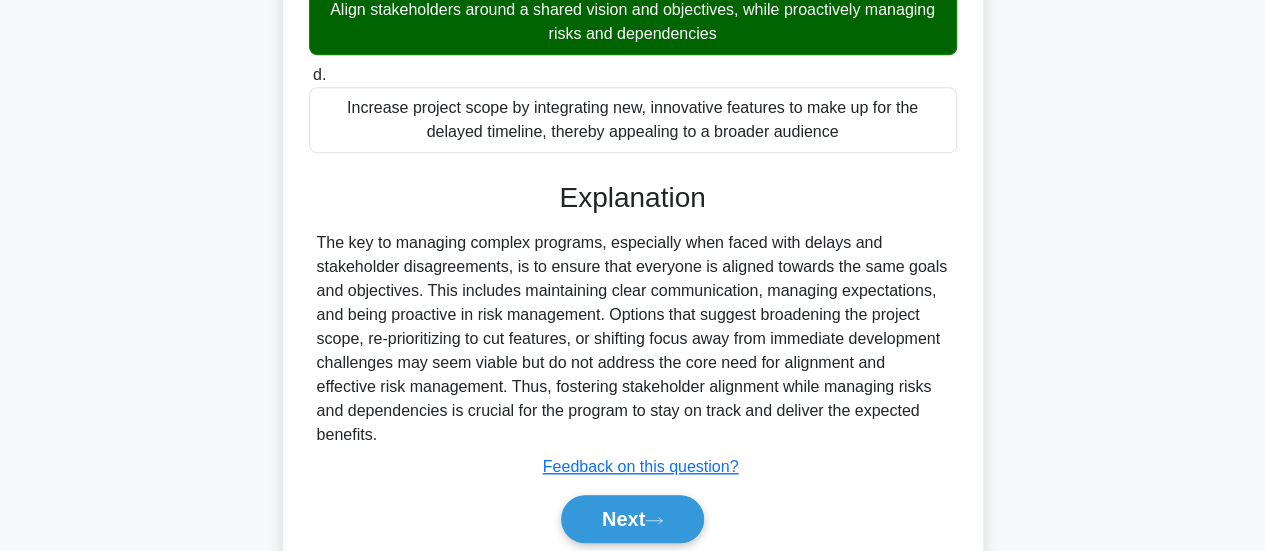 scroll, scrollTop: 652, scrollLeft: 0, axis: vertical 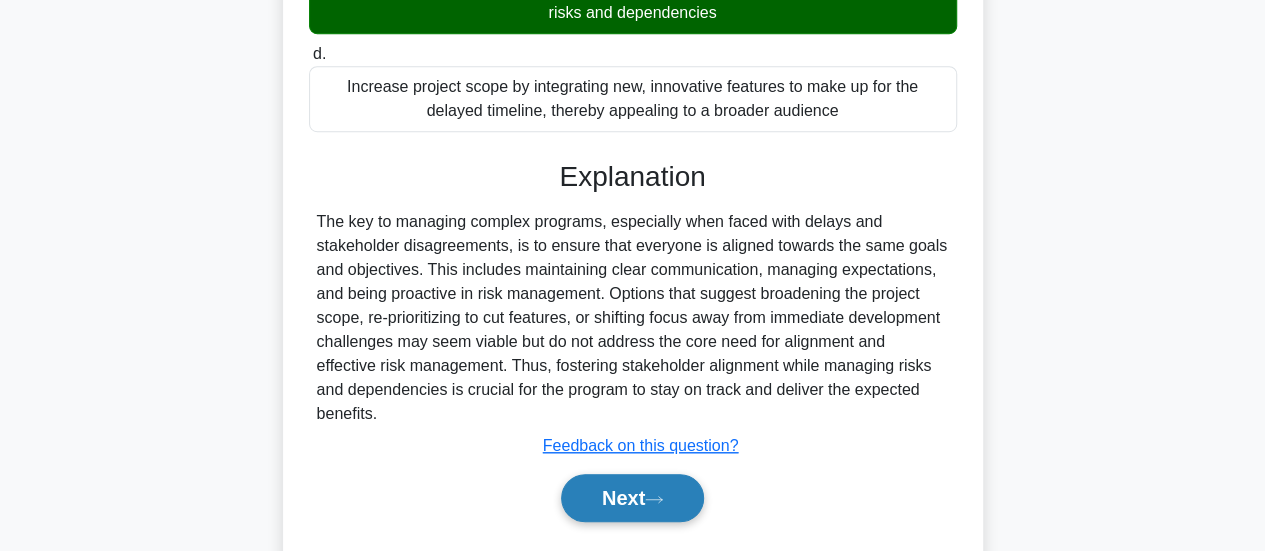 click on "Next" at bounding box center [632, 498] 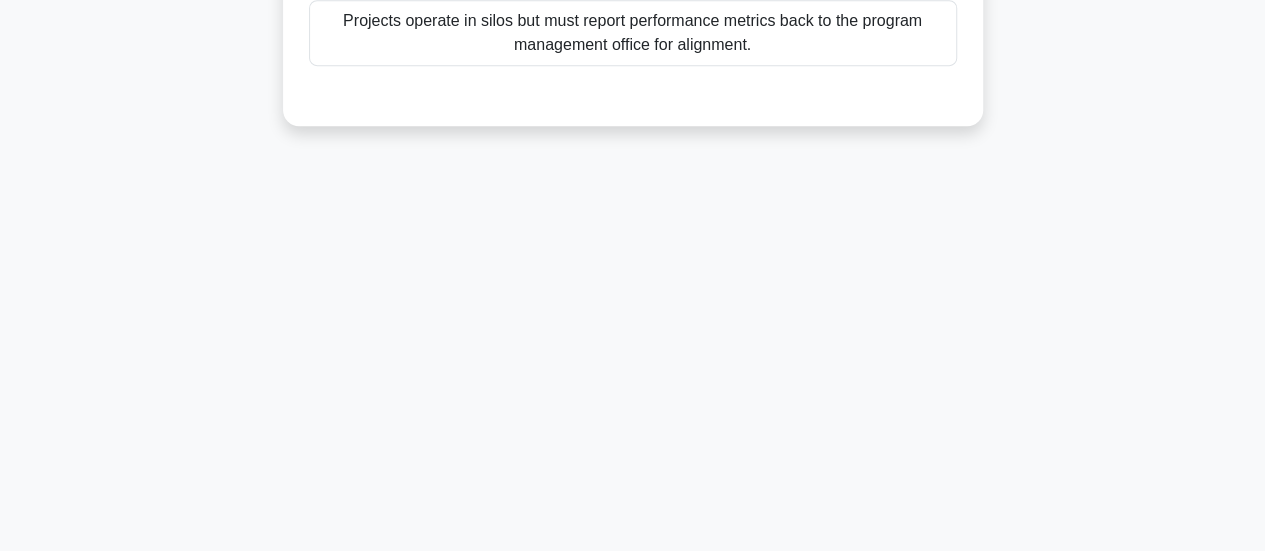 scroll, scrollTop: 529, scrollLeft: 0, axis: vertical 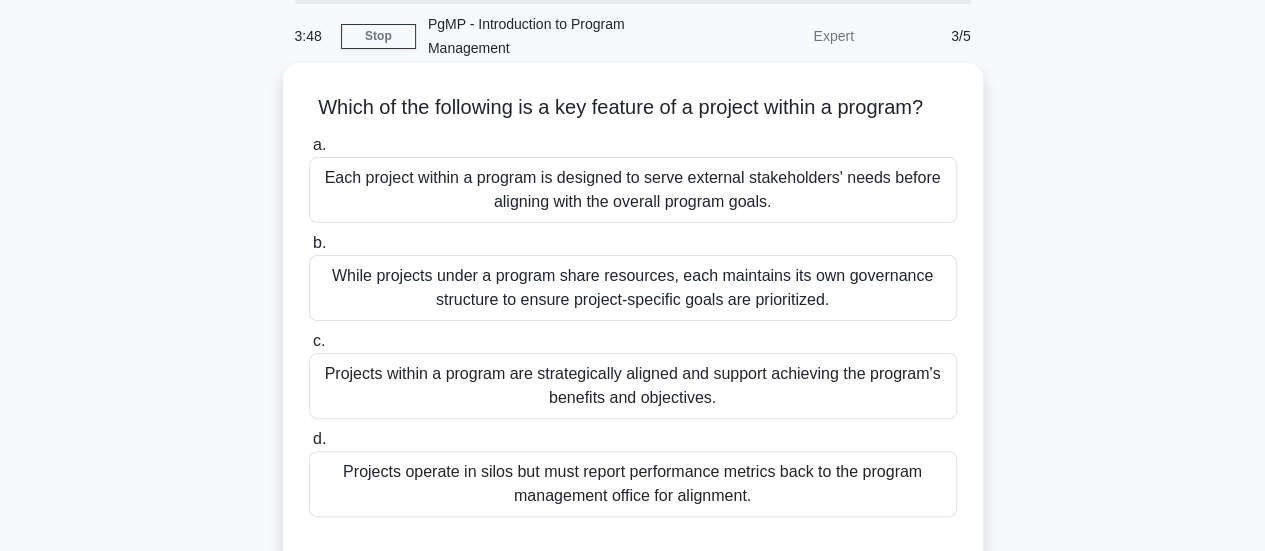 click on "Projects within a program are strategically aligned and support achieving the program's benefits and objectives." at bounding box center [633, 386] 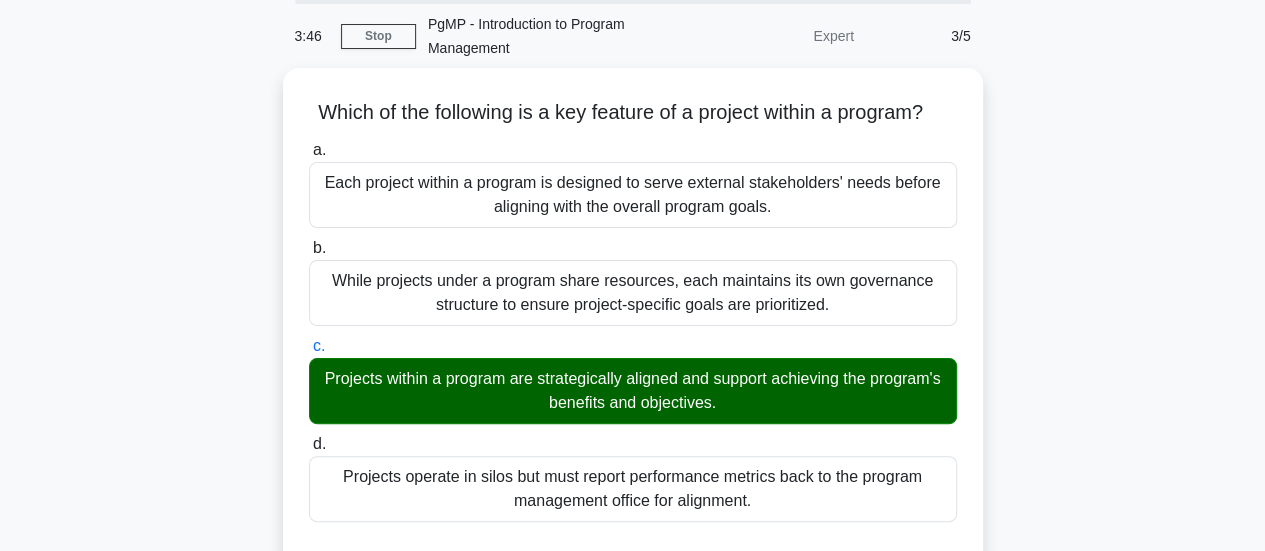 scroll, scrollTop: 472, scrollLeft: 0, axis: vertical 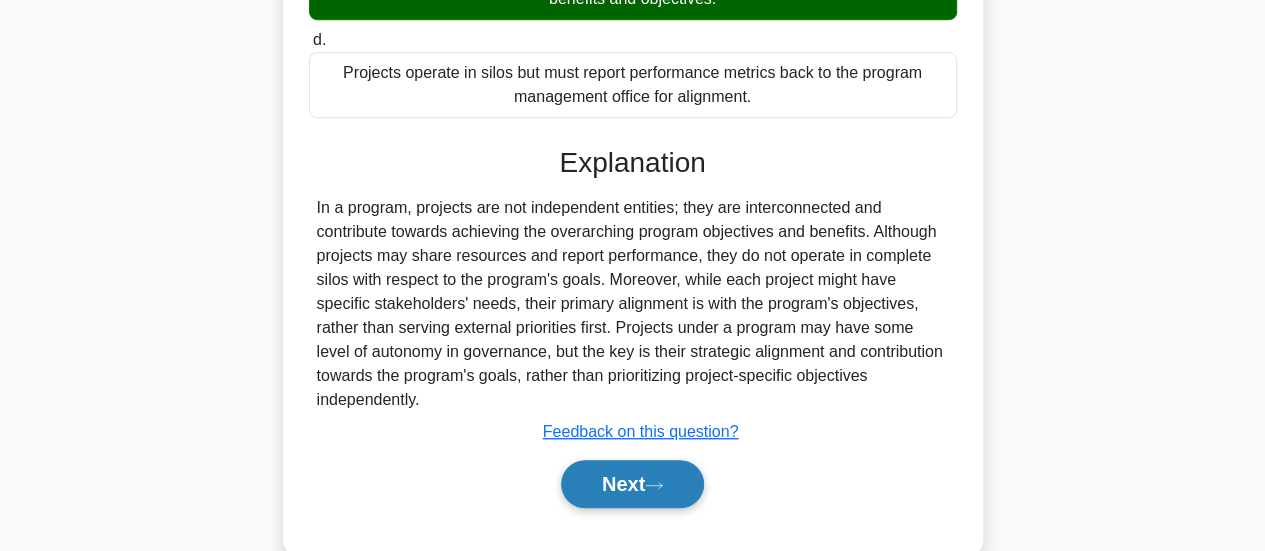click on "Next" at bounding box center (632, 484) 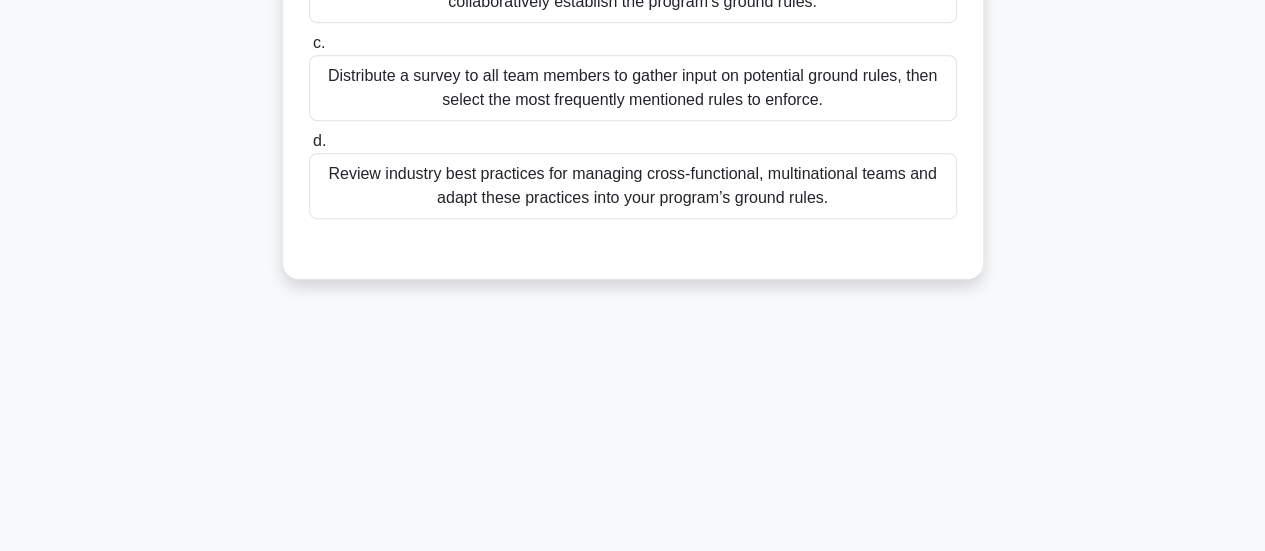 scroll, scrollTop: 0, scrollLeft: 0, axis: both 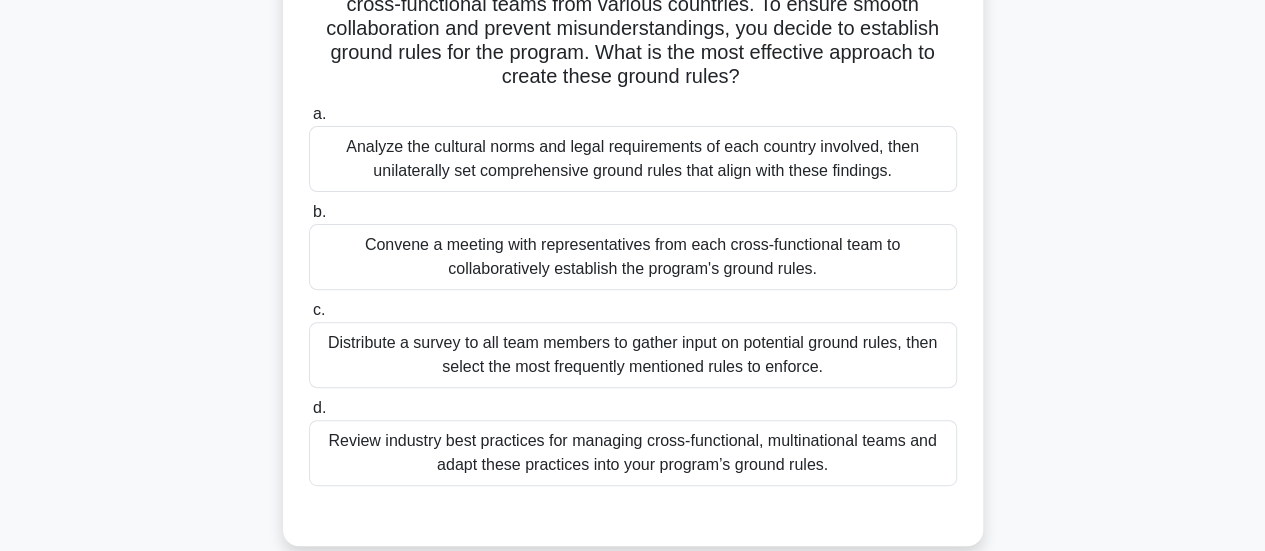 click on "Review industry best practices for managing cross-functional, multinational teams and adapt these practices into your program’s ground rules." at bounding box center (633, 453) 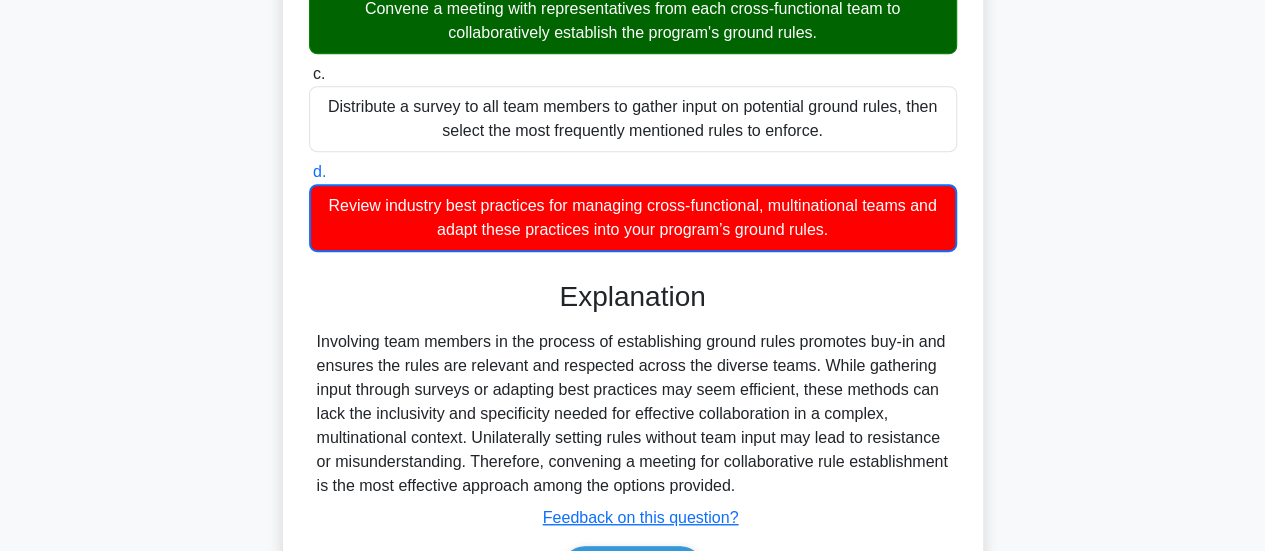 scroll, scrollTop: 562, scrollLeft: 0, axis: vertical 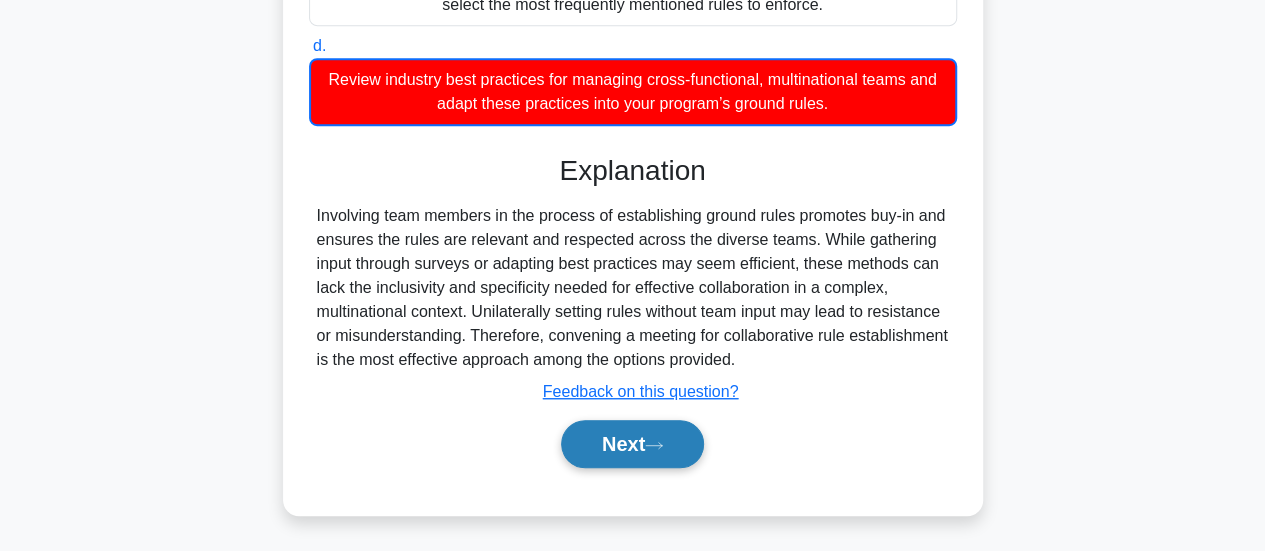 click on "Next" at bounding box center (632, 444) 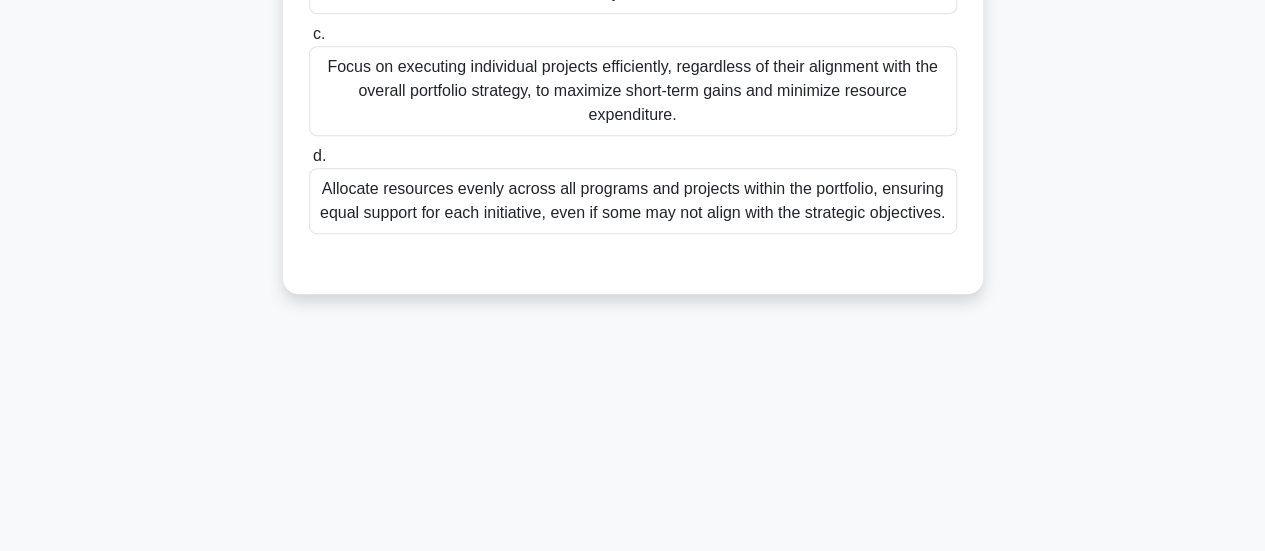 scroll, scrollTop: 47, scrollLeft: 0, axis: vertical 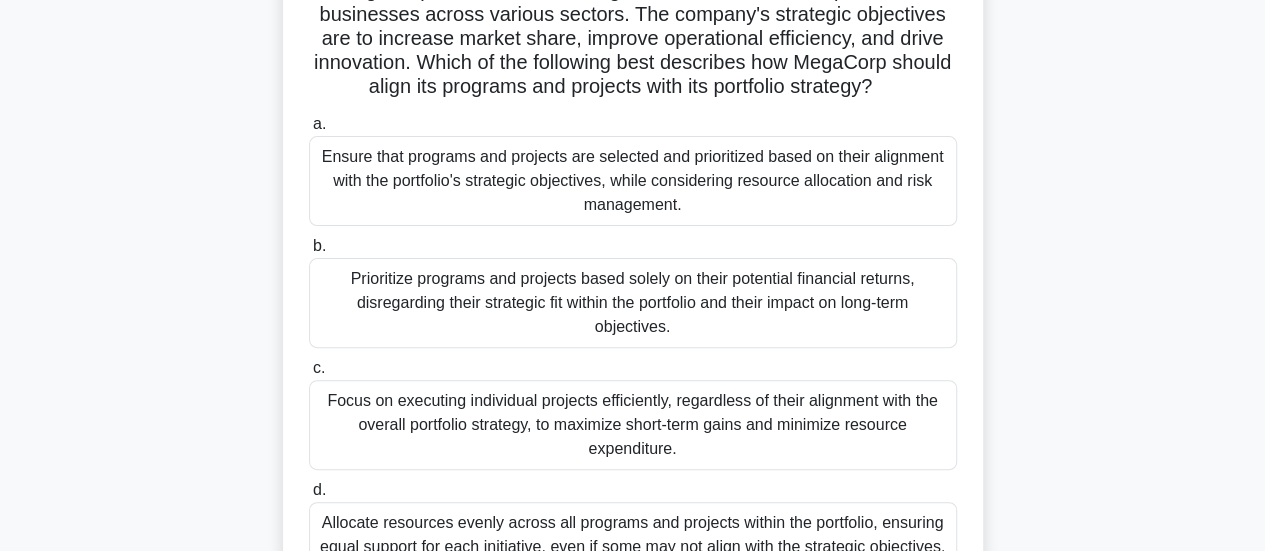 click on "Ensure that programs and projects are selected and prioritized based on their alignment with the portfolio's strategic objectives, while considering resource allocation and risk management." at bounding box center [633, 181] 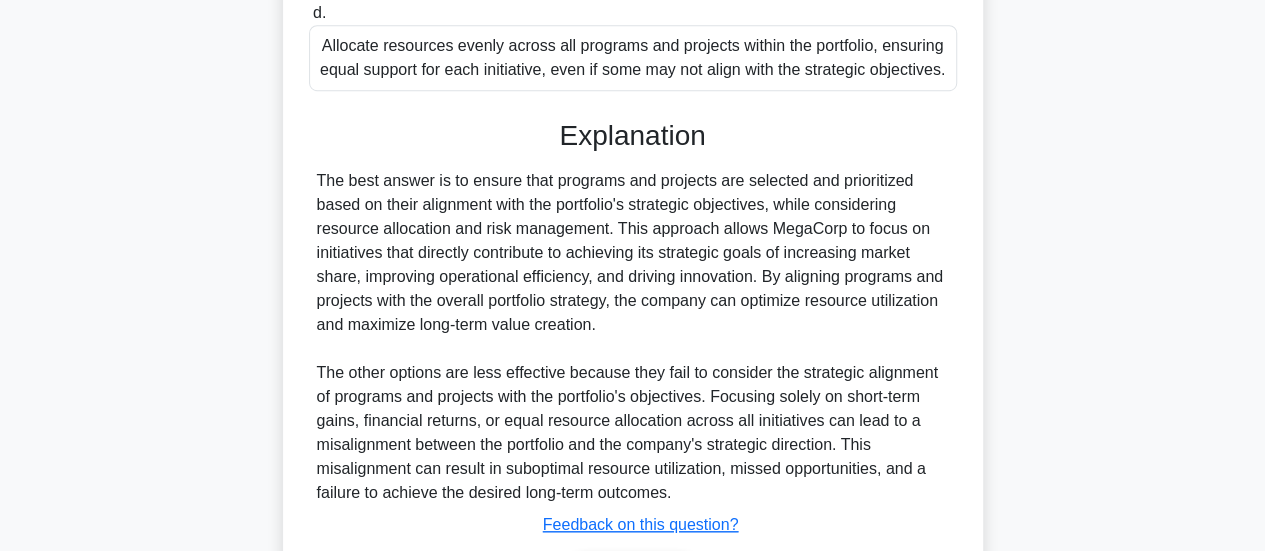 scroll, scrollTop: 823, scrollLeft: 0, axis: vertical 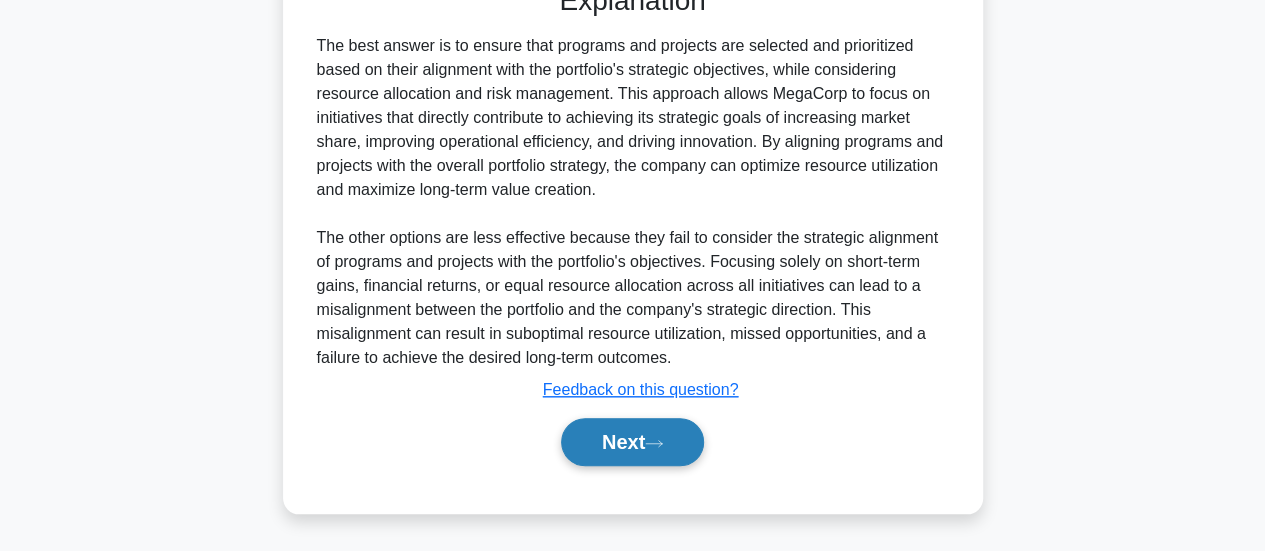 click on "Next" at bounding box center [632, 442] 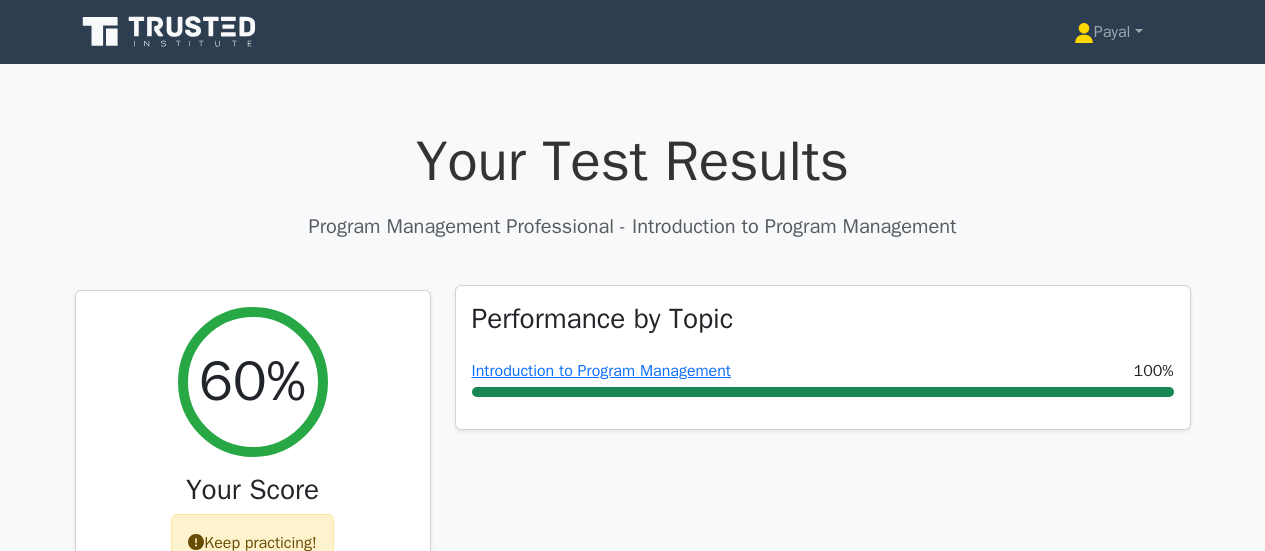 scroll, scrollTop: 0, scrollLeft: 0, axis: both 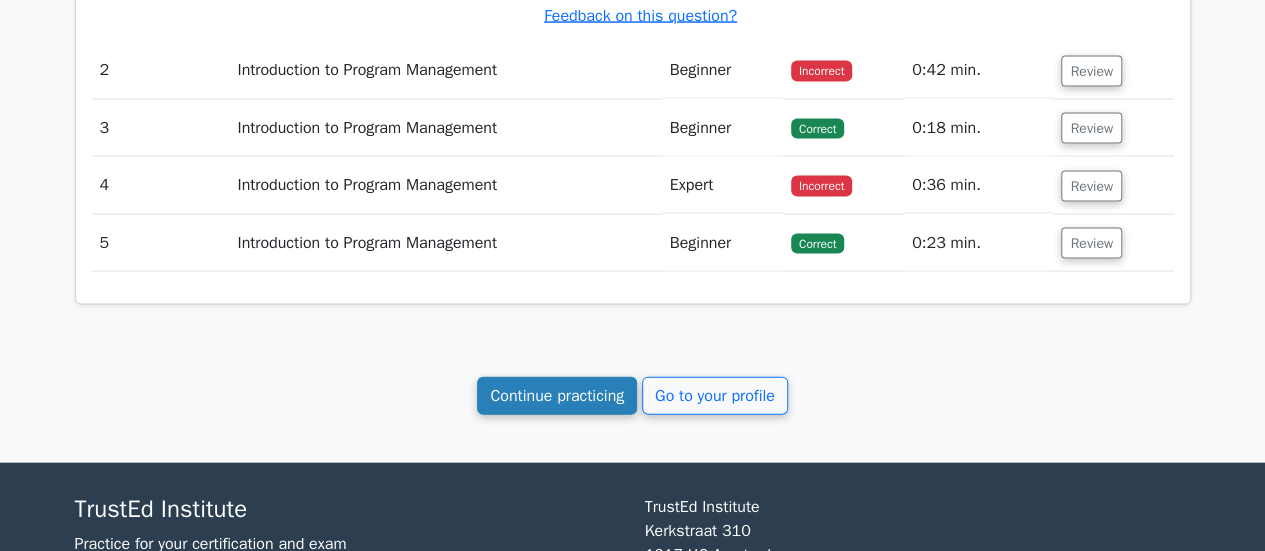 click on "Continue practicing" at bounding box center (557, 396) 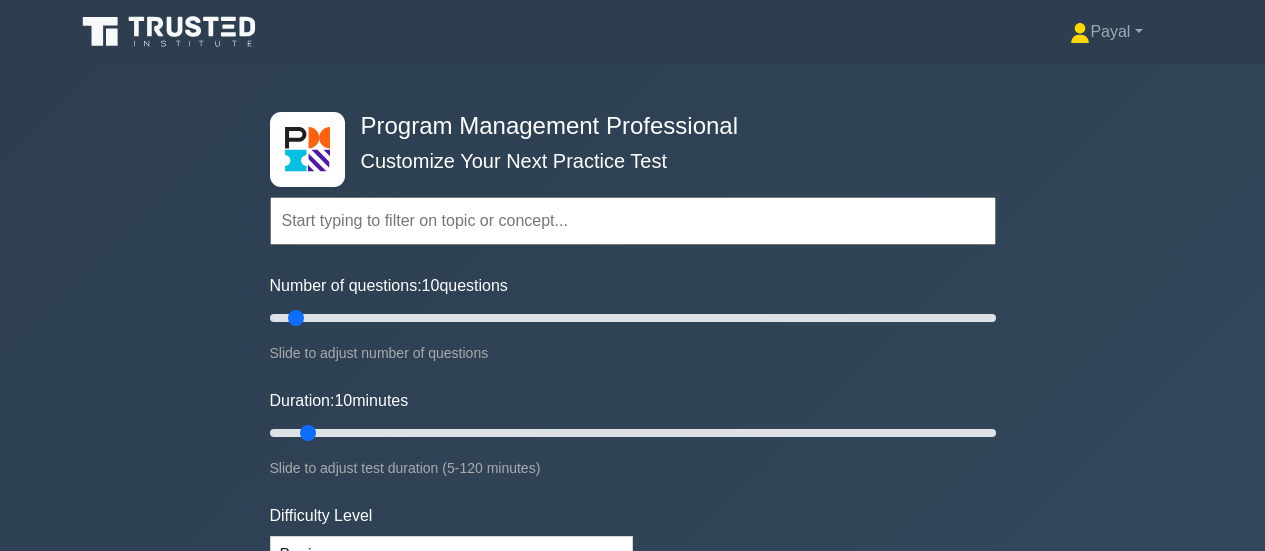 scroll, scrollTop: 0, scrollLeft: 0, axis: both 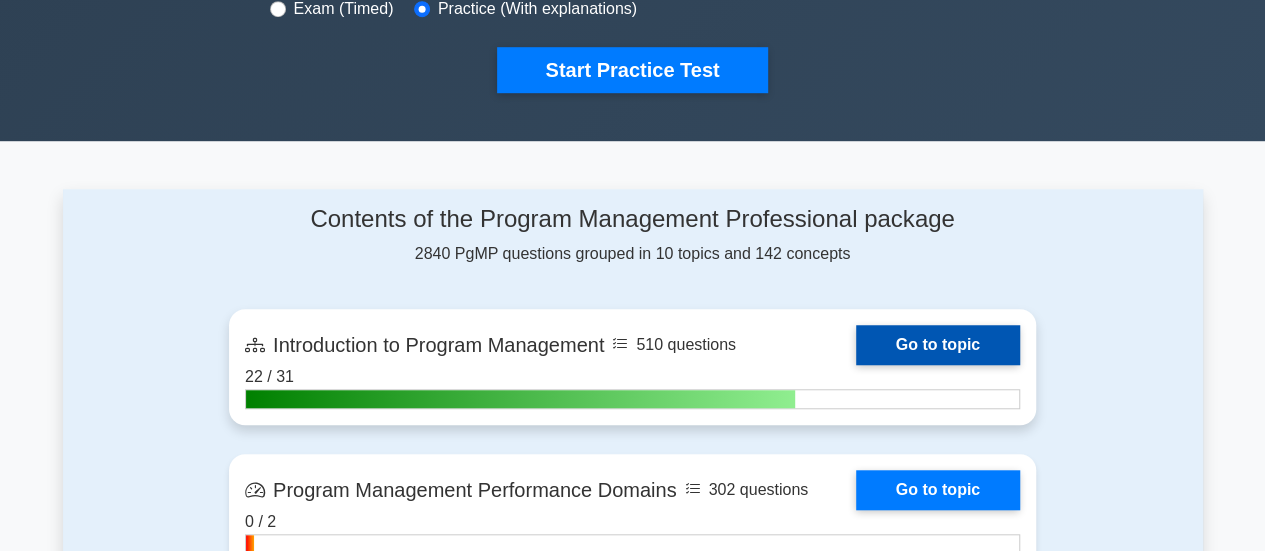 click on "Go to topic" at bounding box center [938, 345] 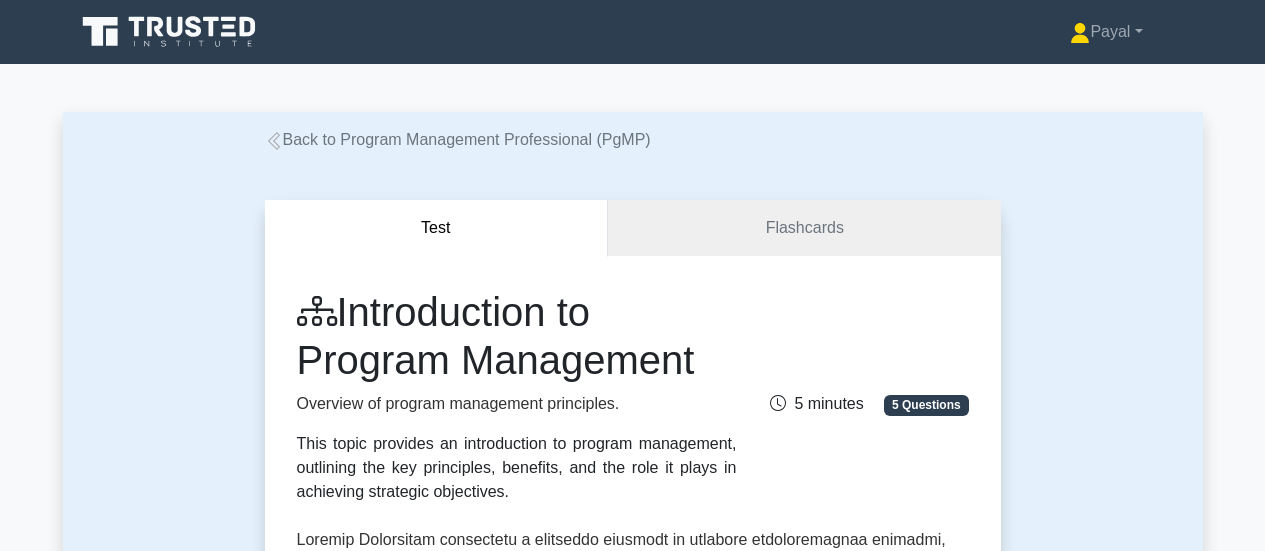 scroll, scrollTop: 0, scrollLeft: 0, axis: both 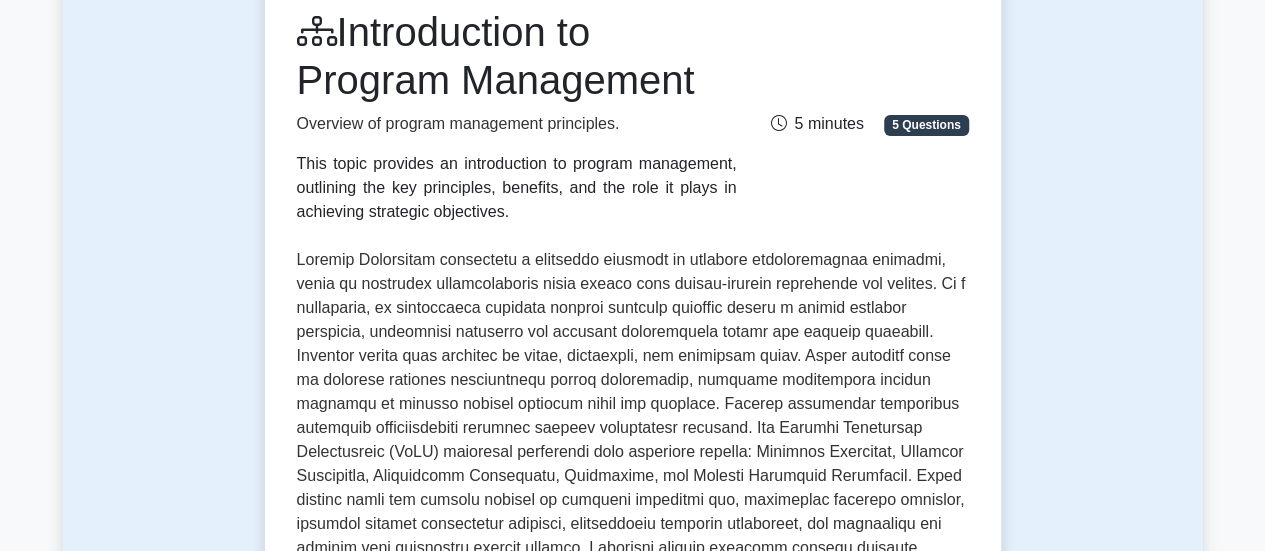 click on "5 minutes" at bounding box center [816, 123] 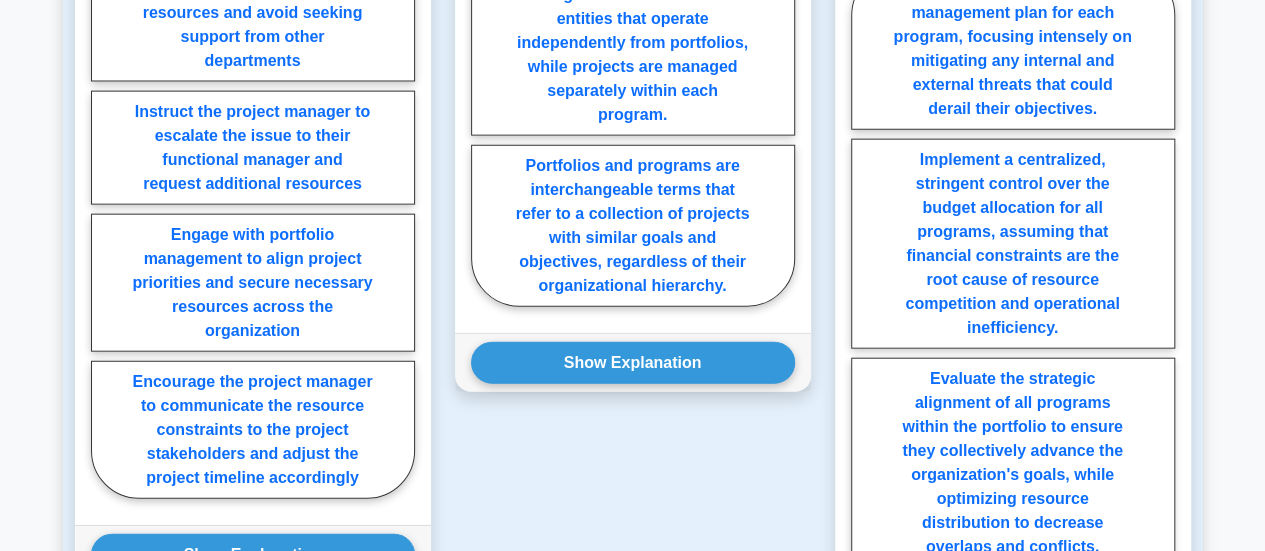 scroll, scrollTop: 3088, scrollLeft: 0, axis: vertical 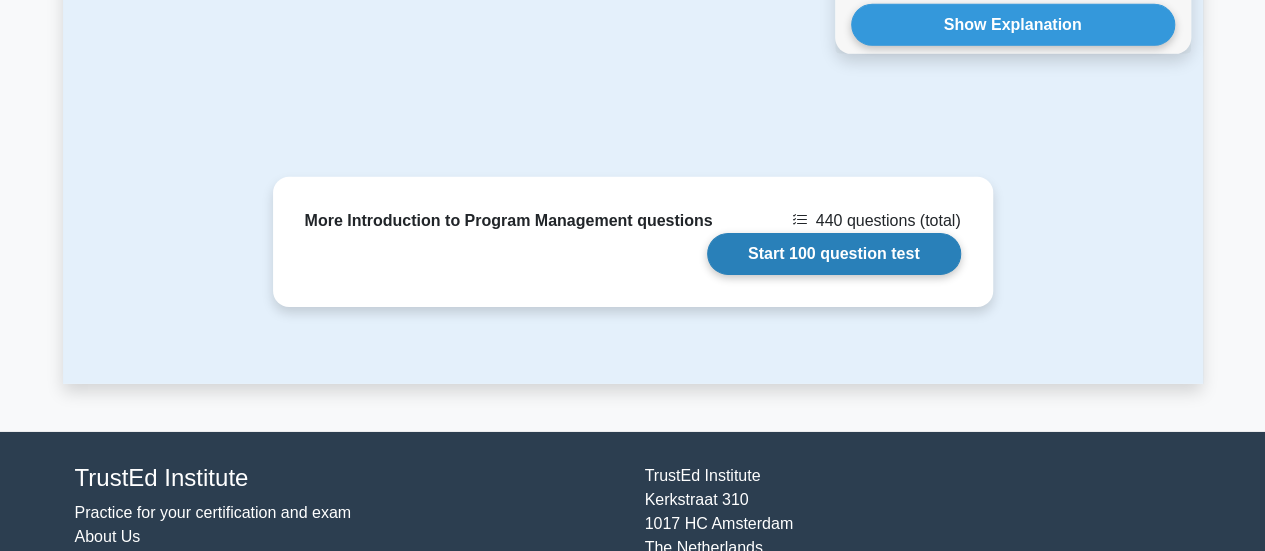 click on "Start 100 question test" at bounding box center [834, 254] 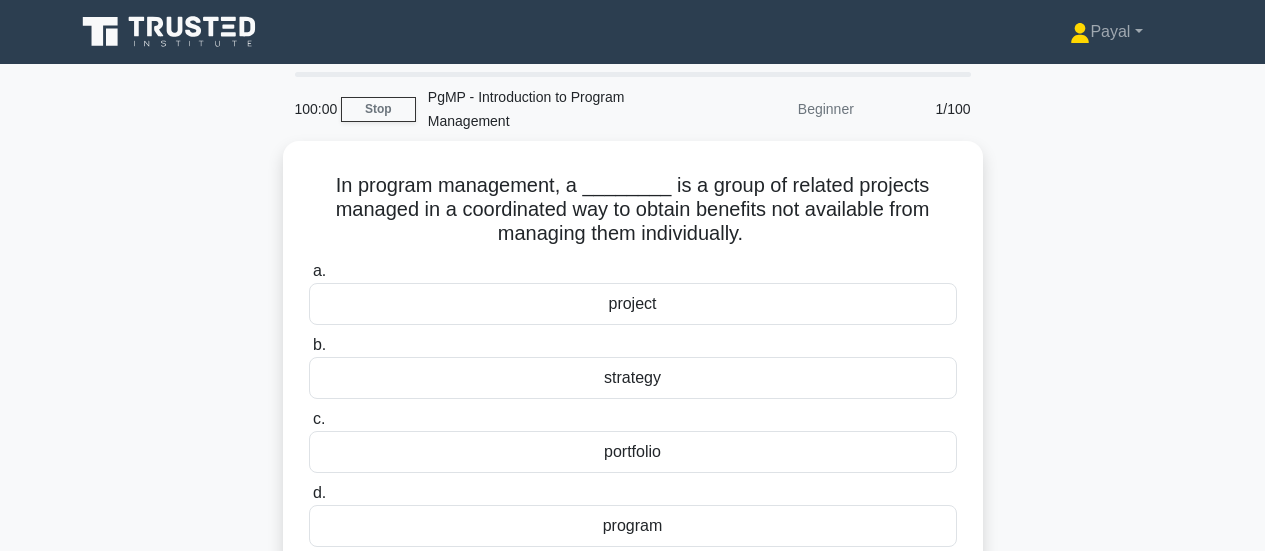 scroll, scrollTop: 0, scrollLeft: 0, axis: both 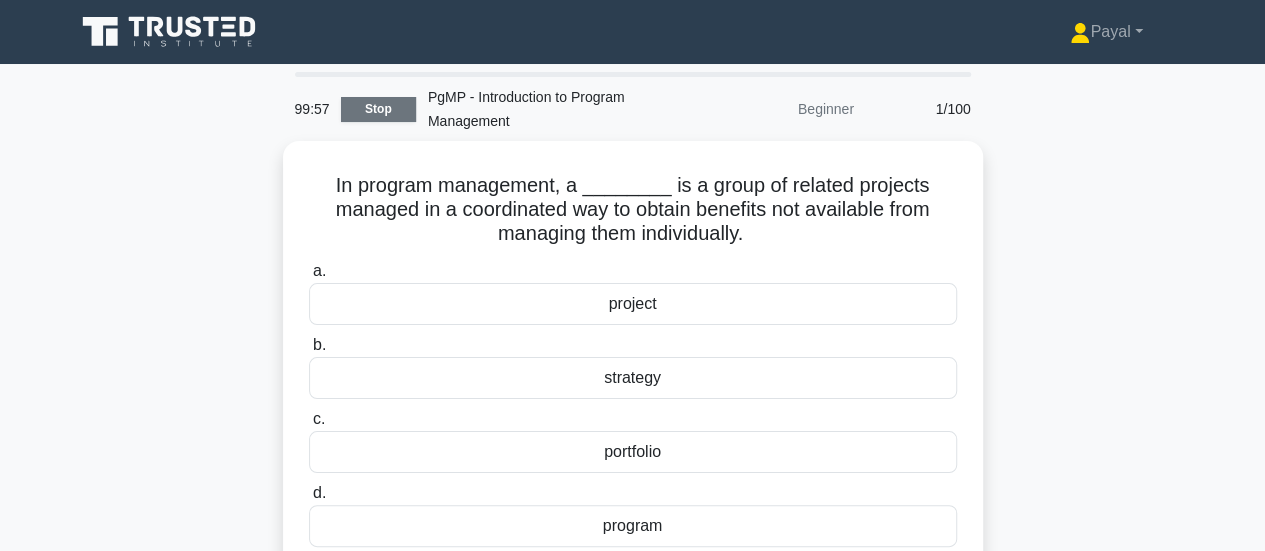 click on "Stop" at bounding box center (378, 109) 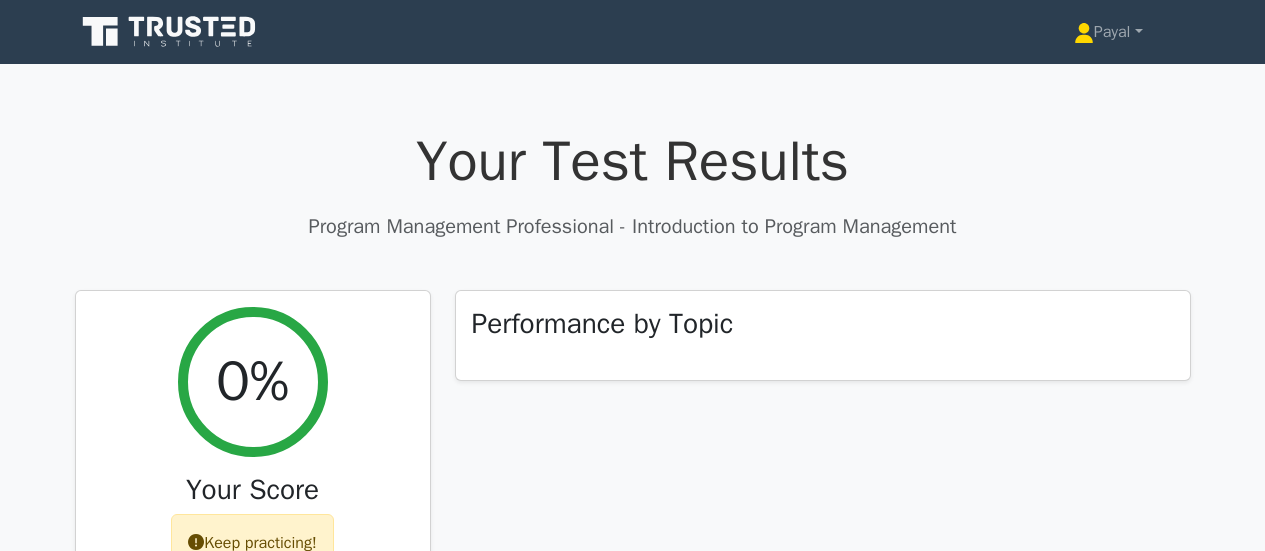 scroll, scrollTop: 0, scrollLeft: 0, axis: both 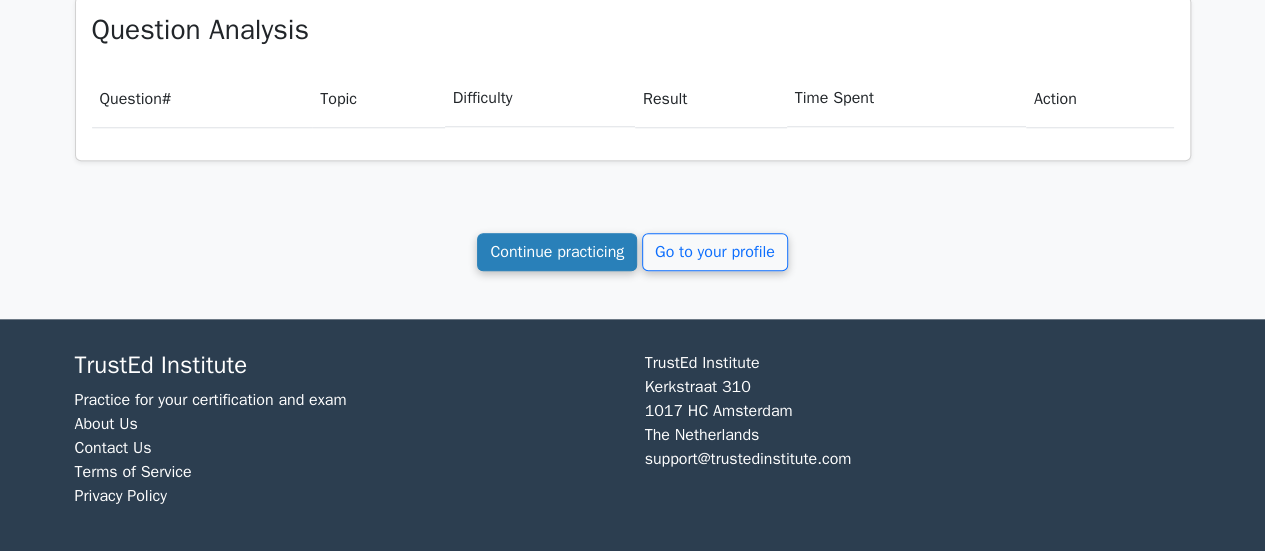 click on "Continue practicing" at bounding box center (557, 252) 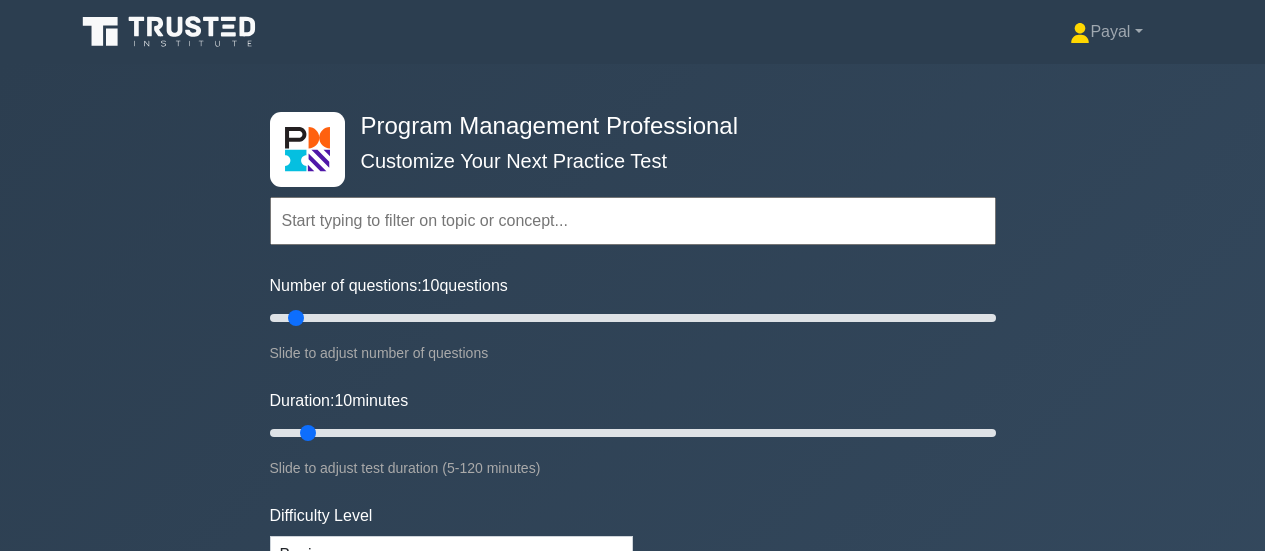 scroll, scrollTop: 0, scrollLeft: 0, axis: both 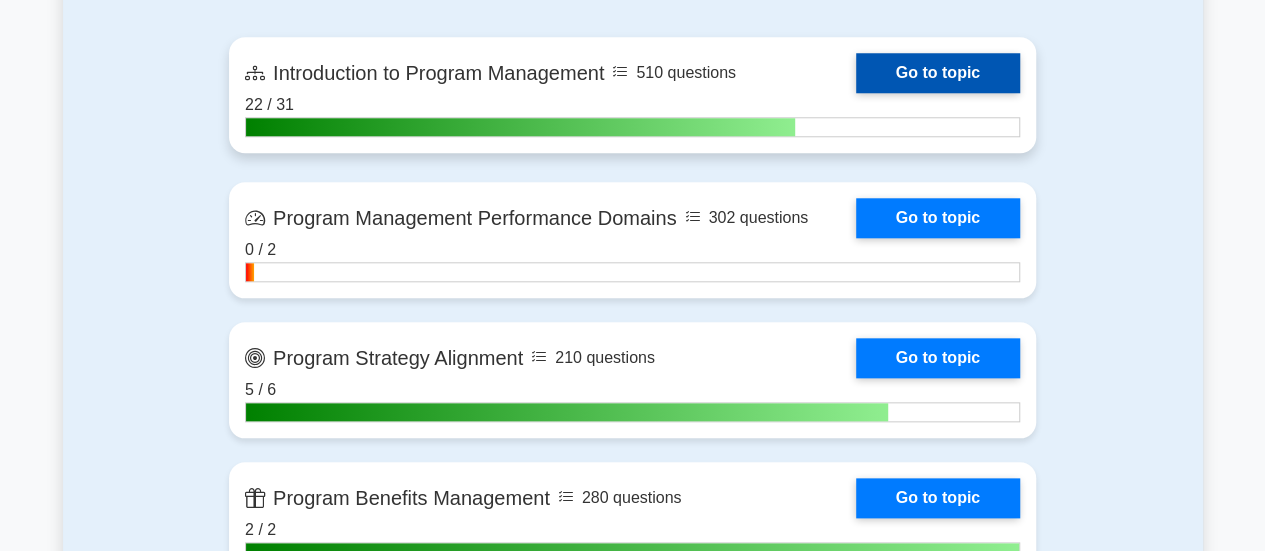 click on "Go to topic" at bounding box center [938, 73] 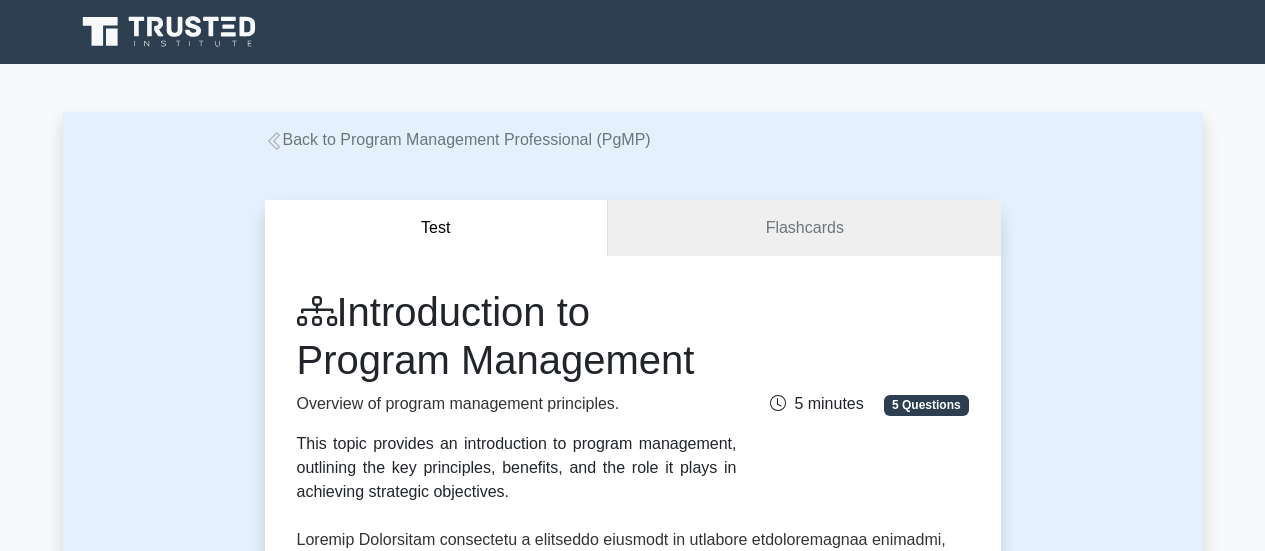 scroll, scrollTop: 0, scrollLeft: 0, axis: both 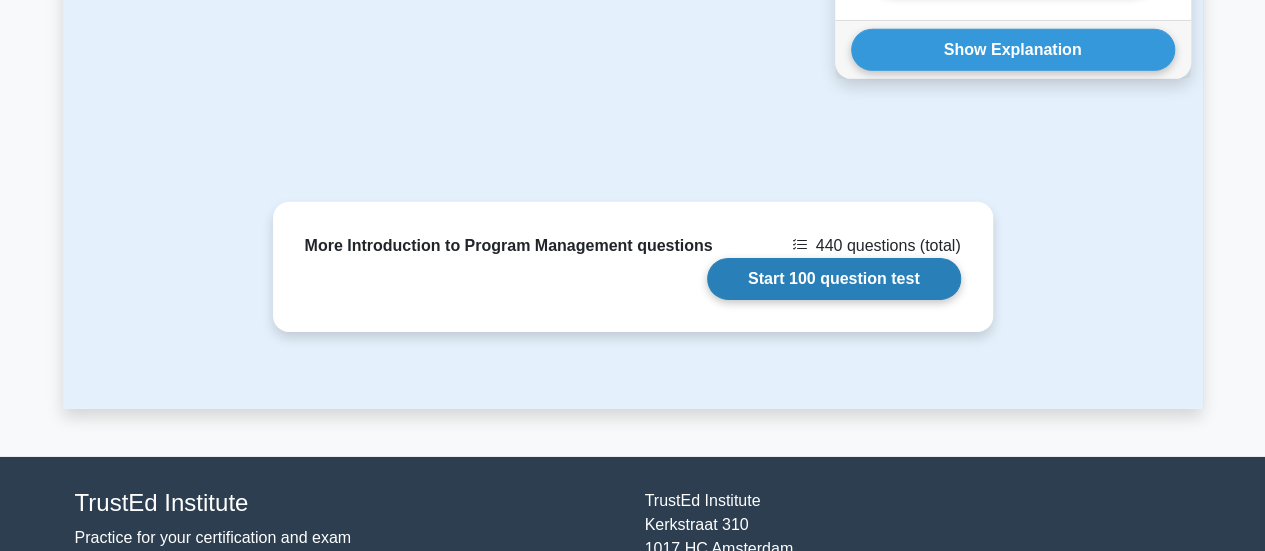 click on "Start 100 question test" at bounding box center [834, 279] 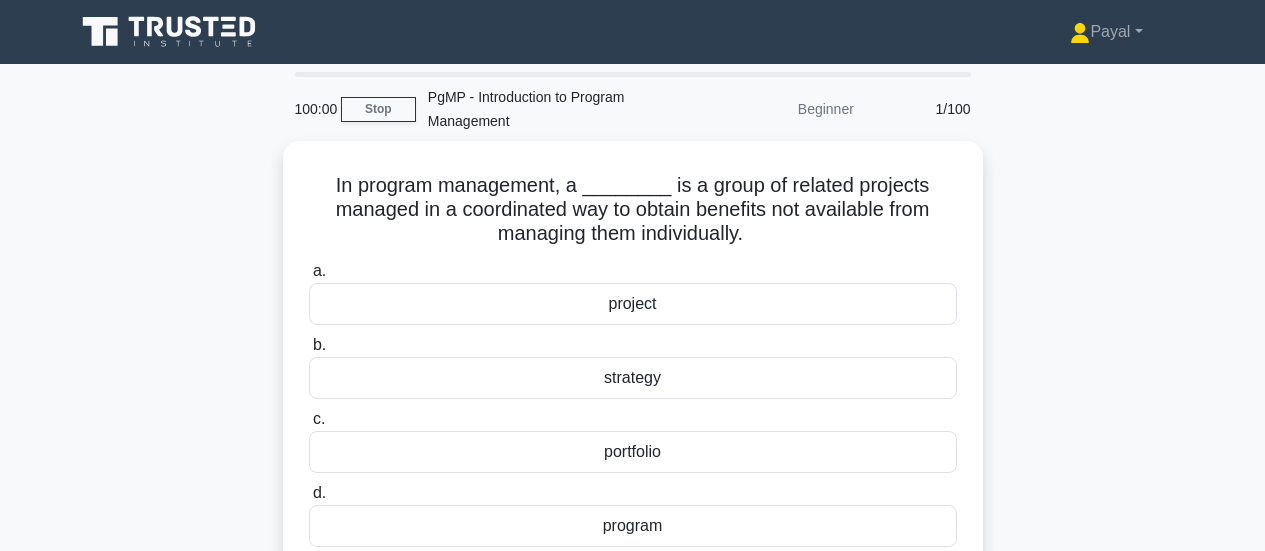 scroll, scrollTop: 0, scrollLeft: 0, axis: both 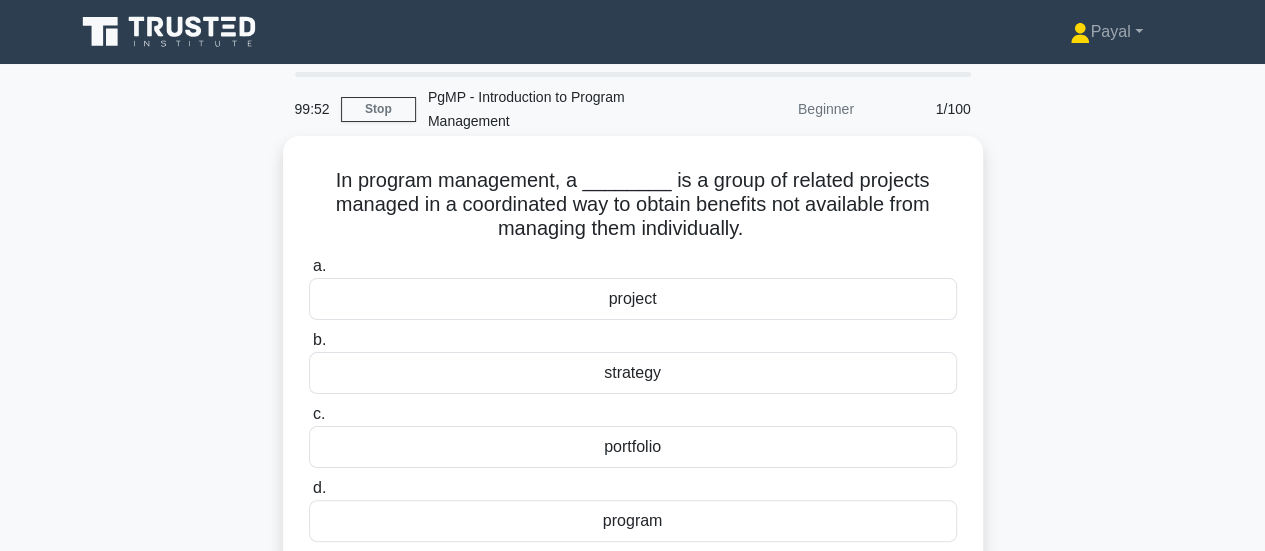 click on "program" at bounding box center [633, 521] 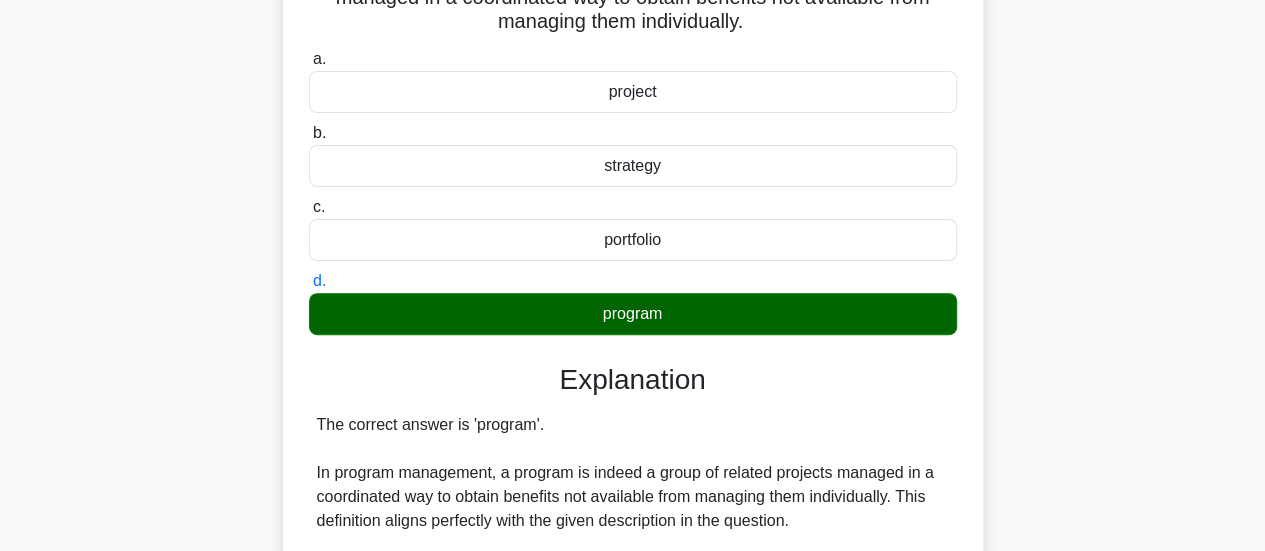 scroll, scrollTop: 220, scrollLeft: 0, axis: vertical 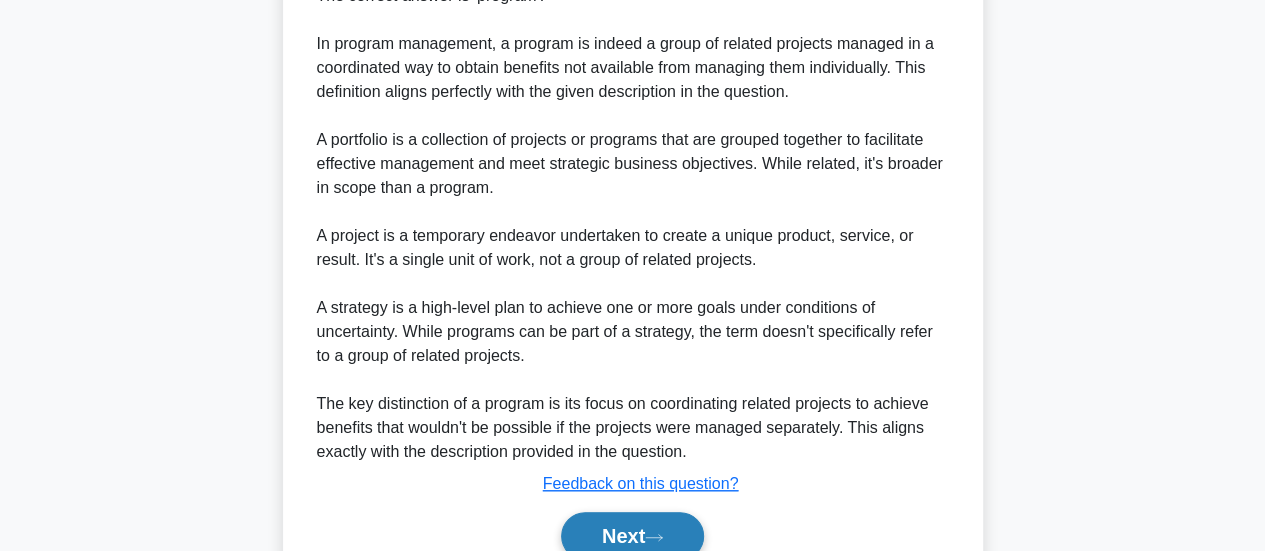 click on "Next" at bounding box center [632, 536] 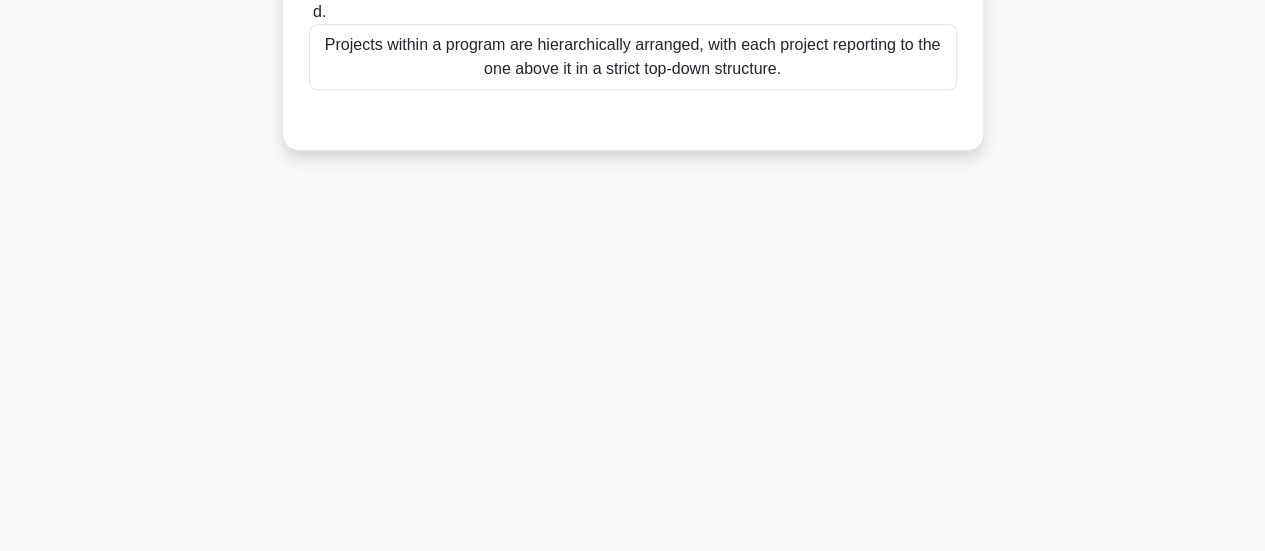 scroll, scrollTop: 47, scrollLeft: 0, axis: vertical 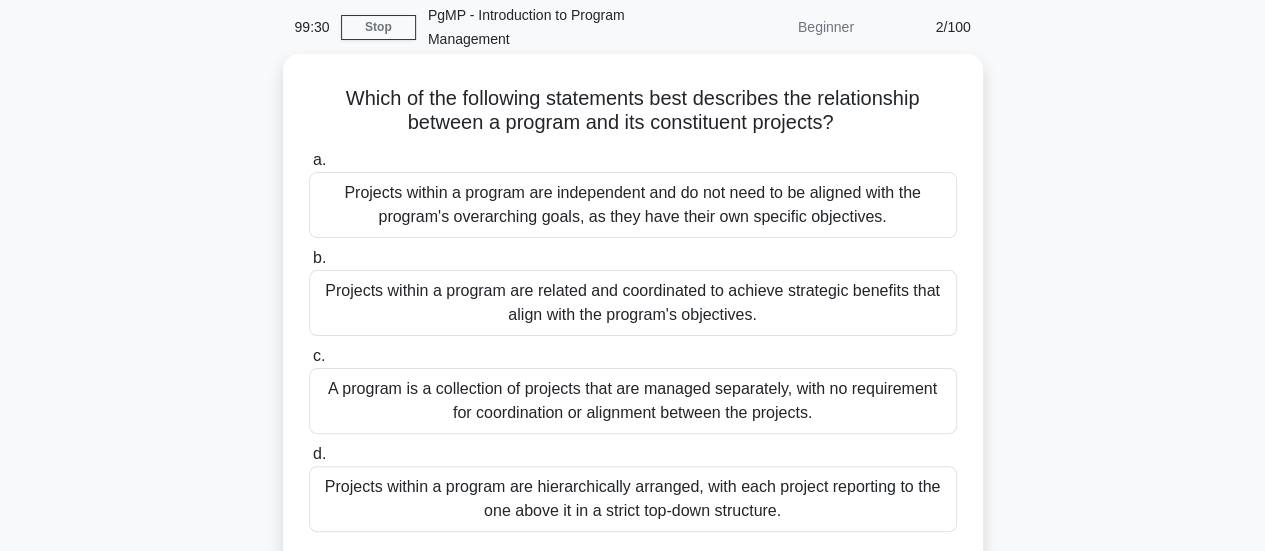 click on "Projects within a program are related and coordinated to achieve strategic benefits that align with the program's objectives." at bounding box center (633, 303) 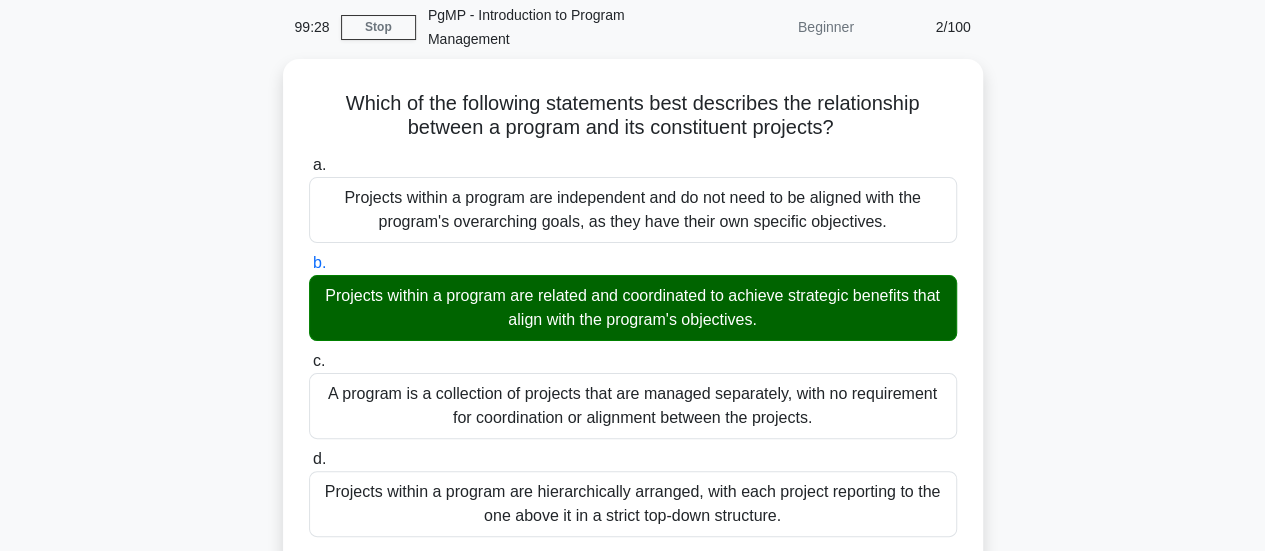 scroll, scrollTop: 418, scrollLeft: 0, axis: vertical 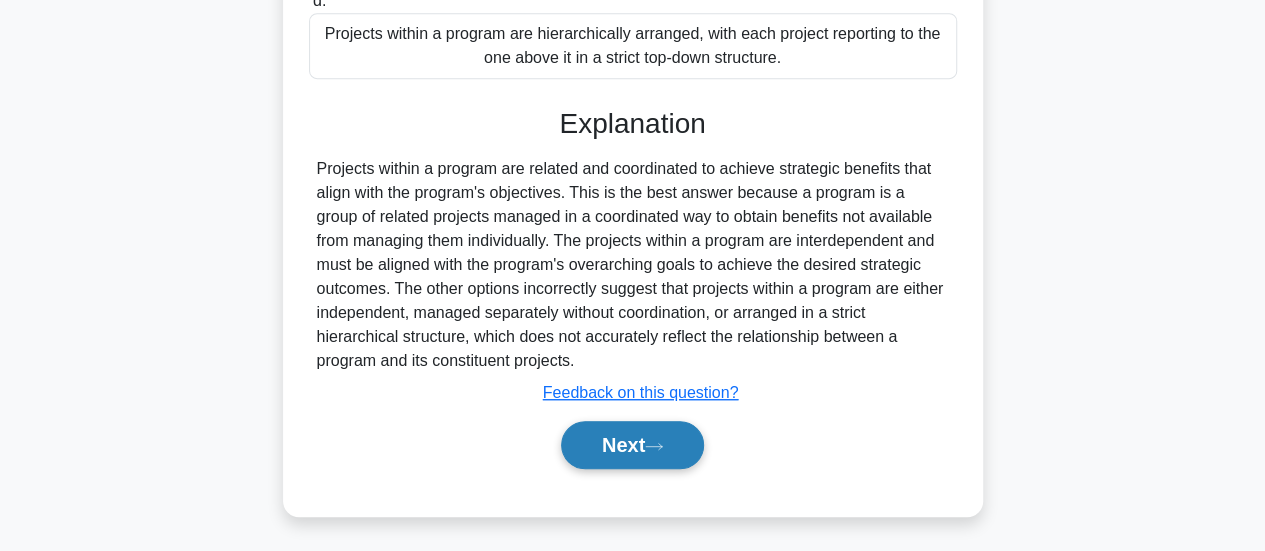 click 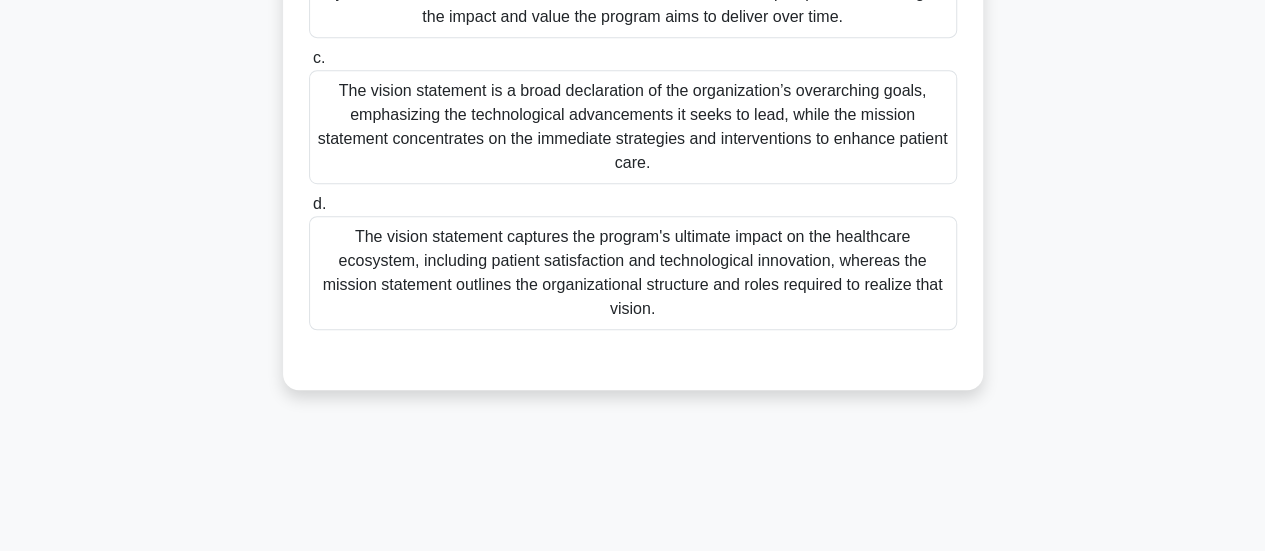 scroll, scrollTop: 47, scrollLeft: 0, axis: vertical 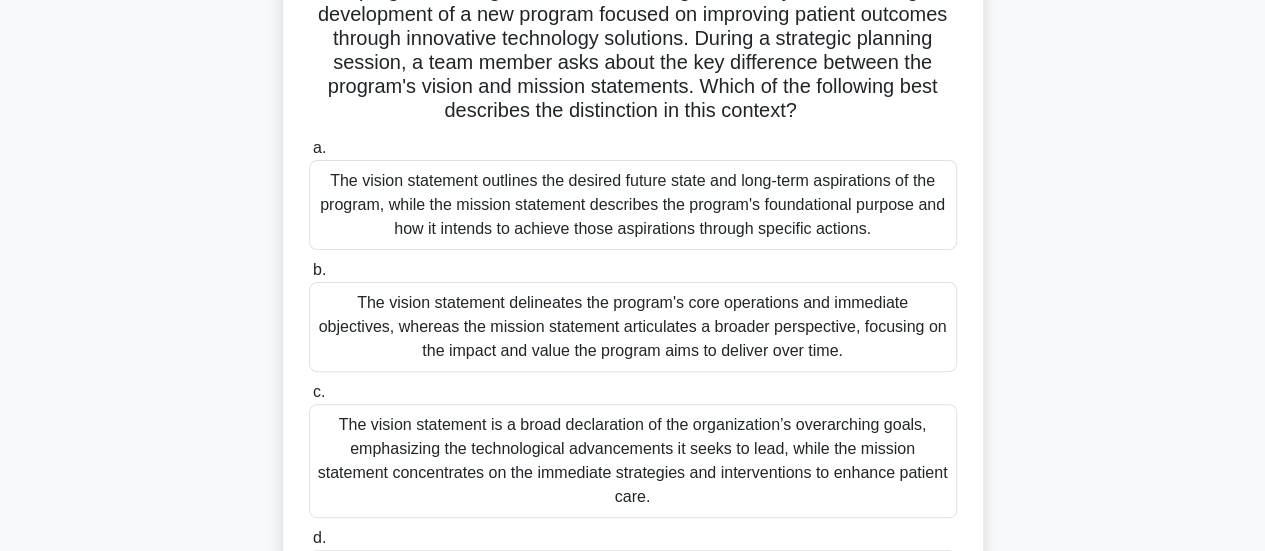 click on "The vision statement outlines the desired future state and long-term aspirations of the program, while the mission statement describes the program's foundational purpose and how it intends to achieve those aspirations through specific actions." at bounding box center [633, 205] 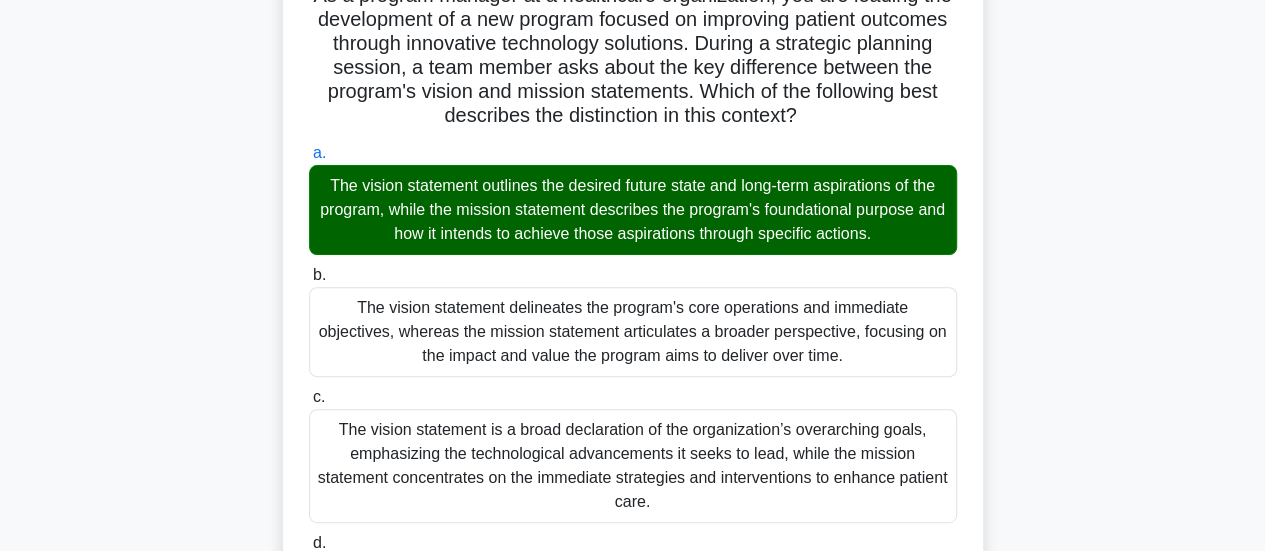scroll, scrollTop: 577, scrollLeft: 0, axis: vertical 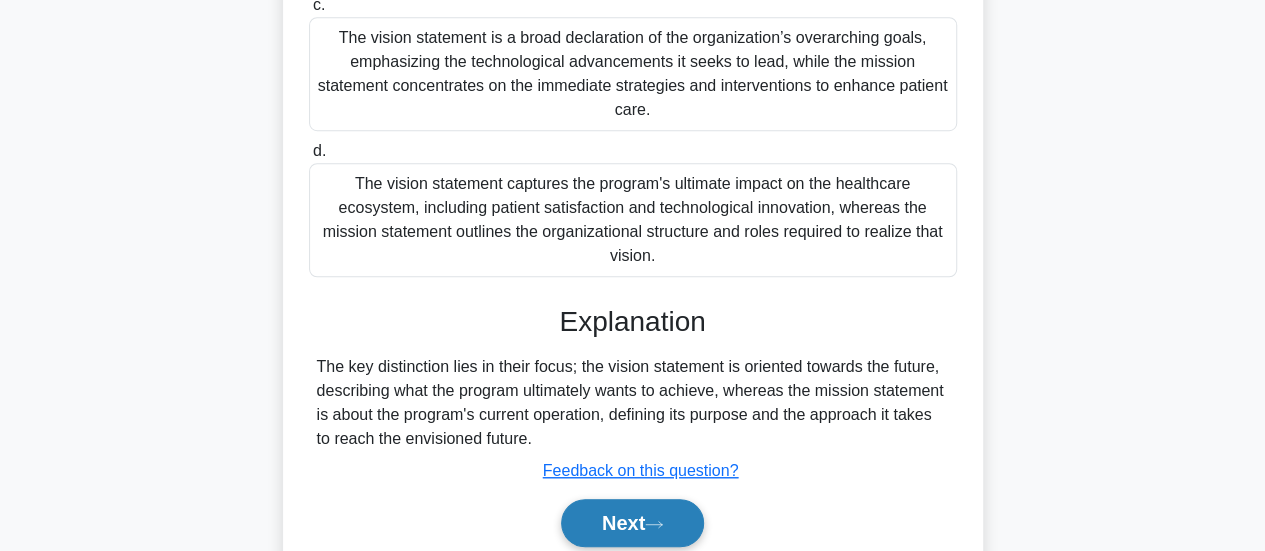 click on "Next" at bounding box center [632, 523] 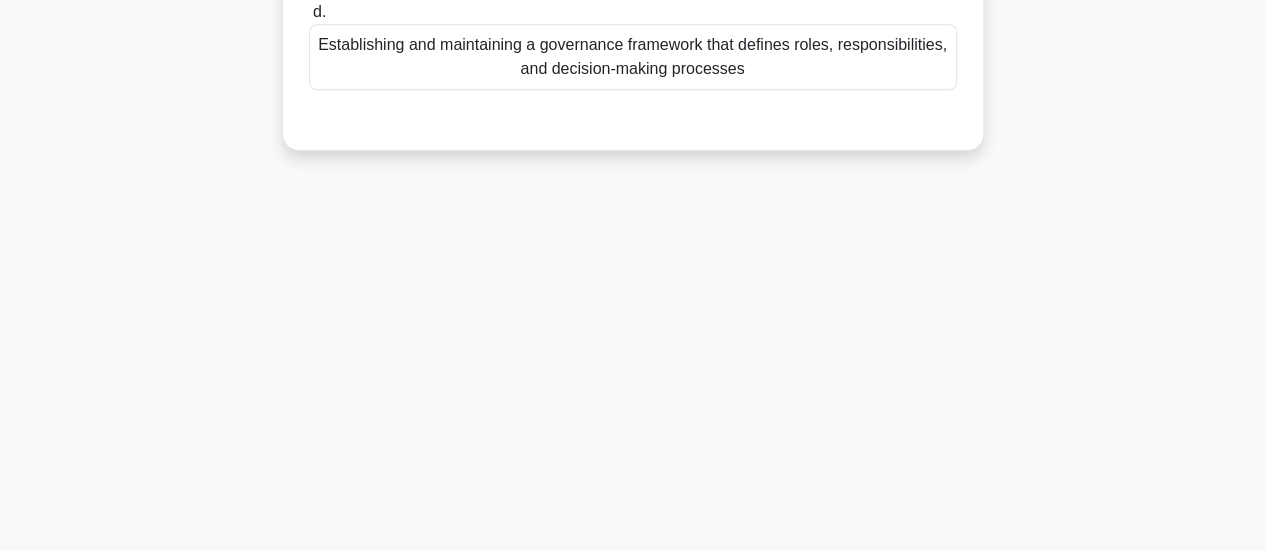 scroll, scrollTop: 47, scrollLeft: 0, axis: vertical 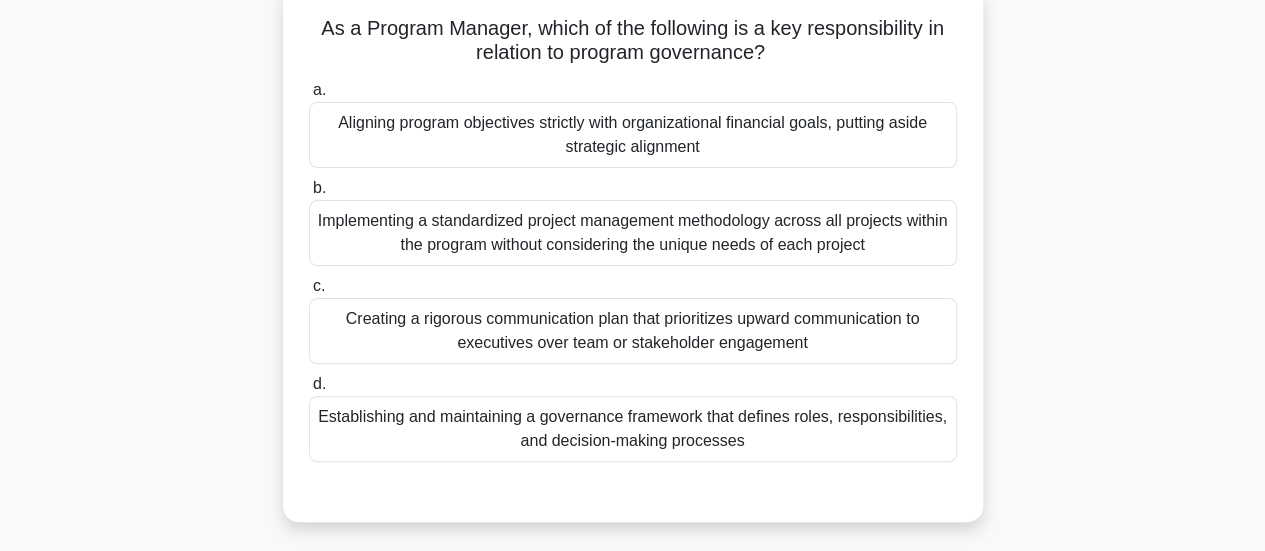 click on "Establishing and maintaining a governance framework that defines roles, responsibilities, and decision-making processes" at bounding box center [633, 429] 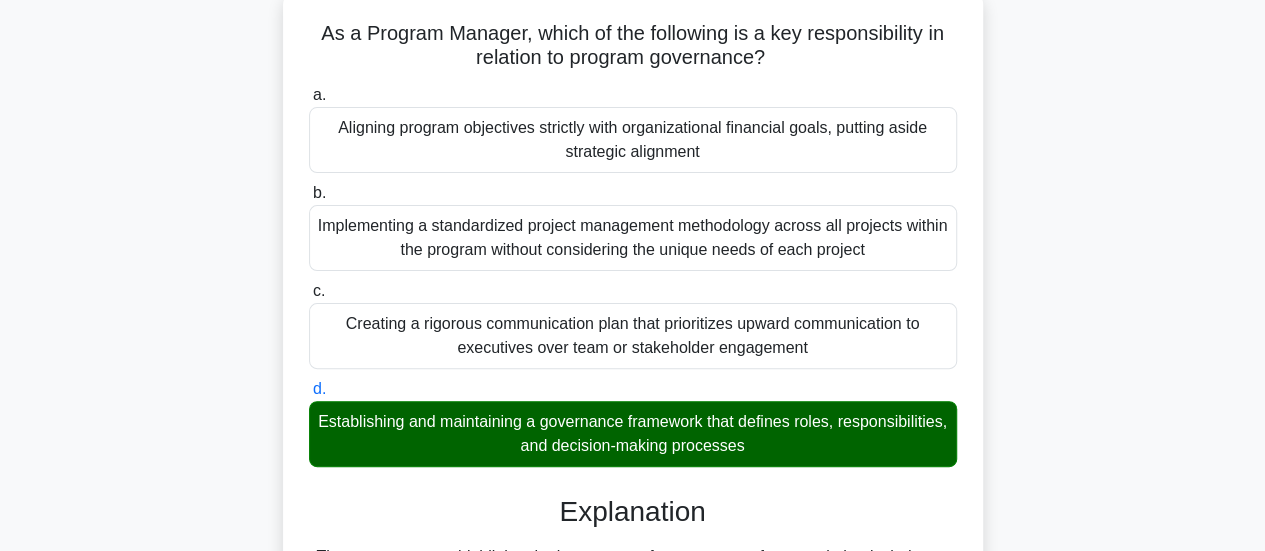 scroll, scrollTop: 396, scrollLeft: 0, axis: vertical 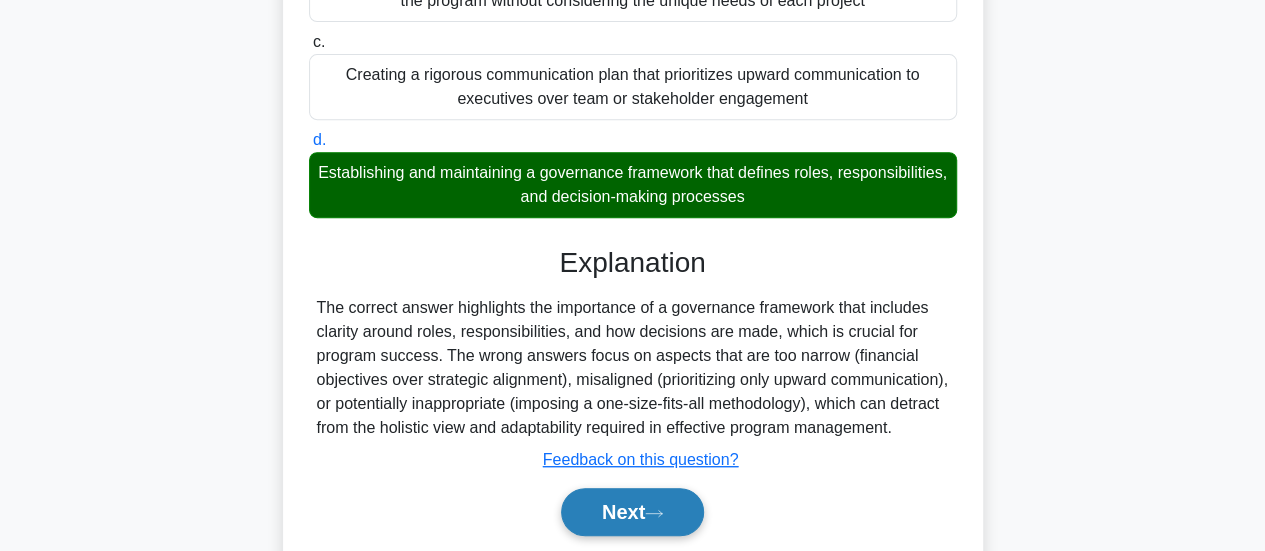 click on "Next" at bounding box center [632, 512] 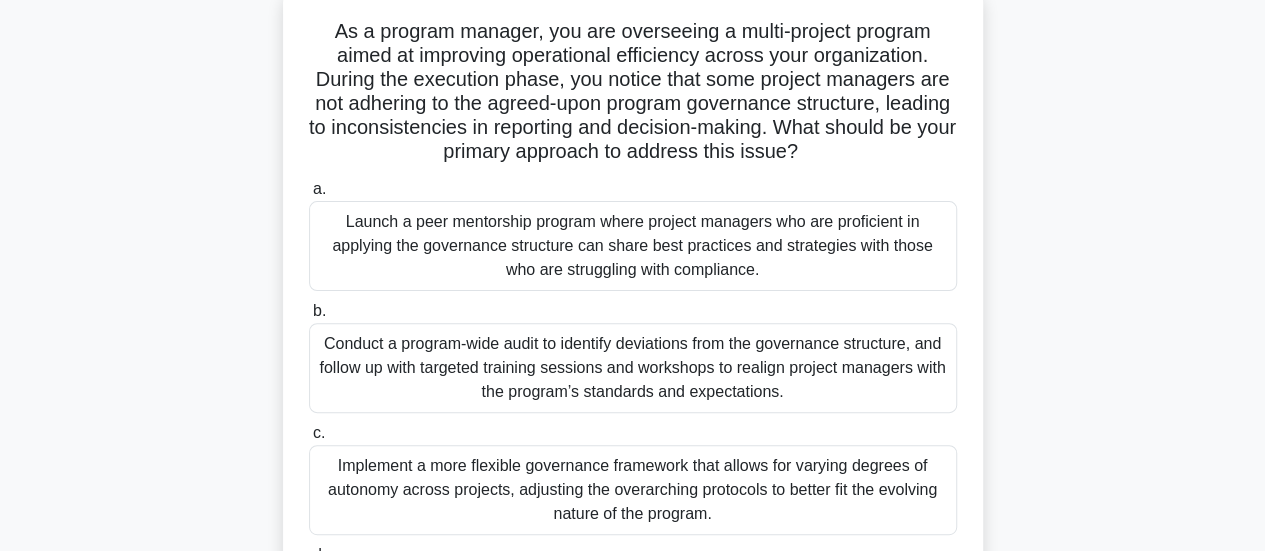 scroll, scrollTop: 161, scrollLeft: 0, axis: vertical 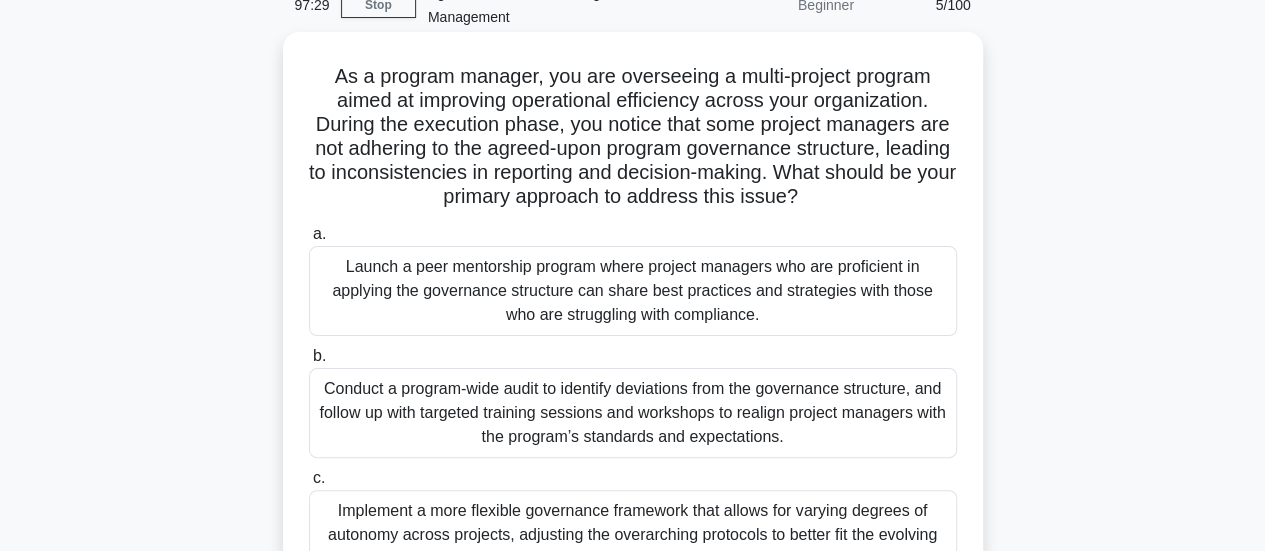 click on "Launch a peer mentorship program where project managers who are proficient in applying the governance structure can share best practices and strategies with those who are struggling with compliance." at bounding box center [633, 291] 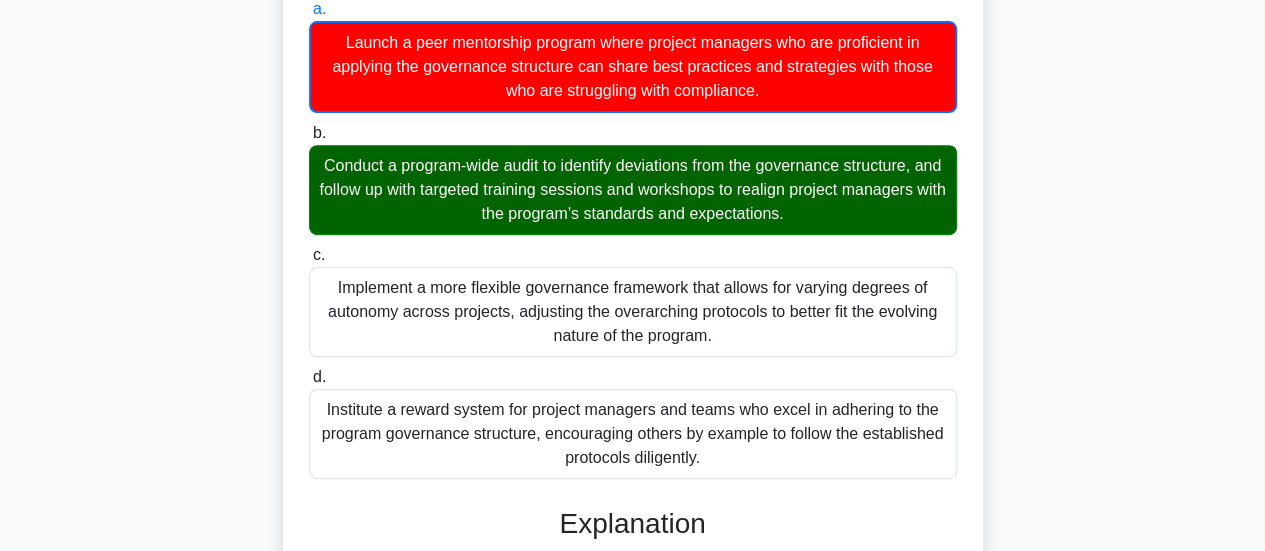 scroll, scrollTop: 337, scrollLeft: 0, axis: vertical 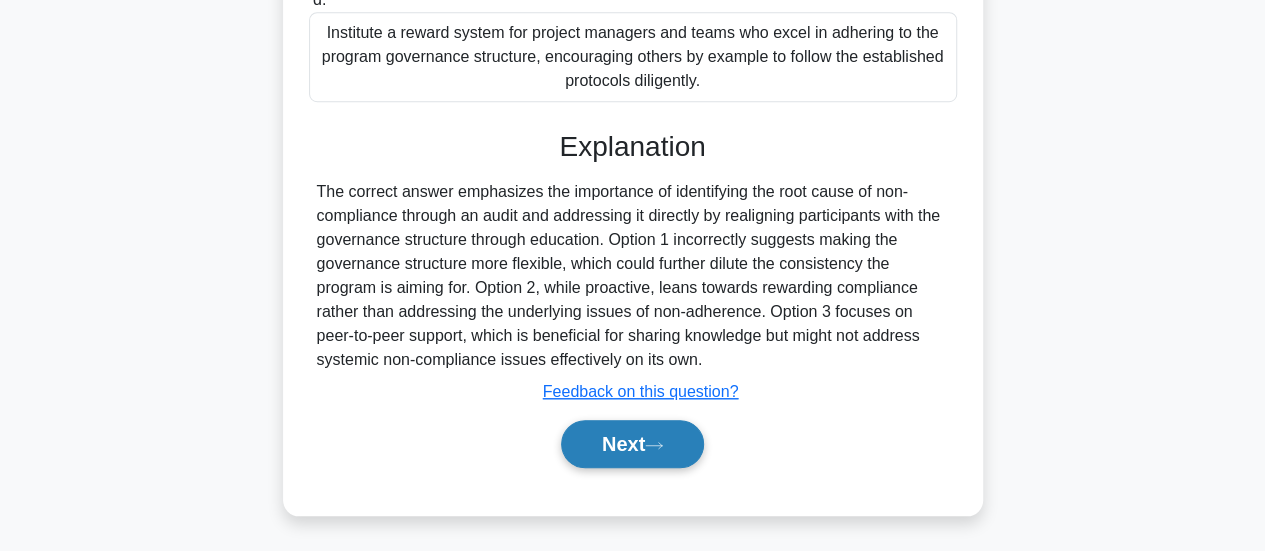 click on "Next" at bounding box center (632, 444) 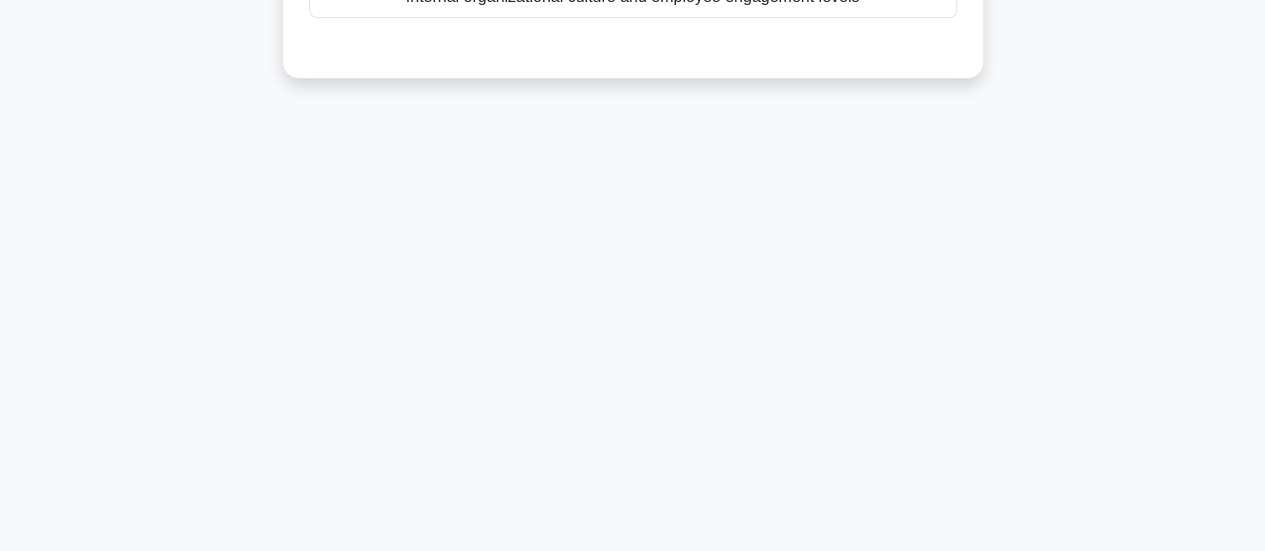 scroll, scrollTop: 47, scrollLeft: 0, axis: vertical 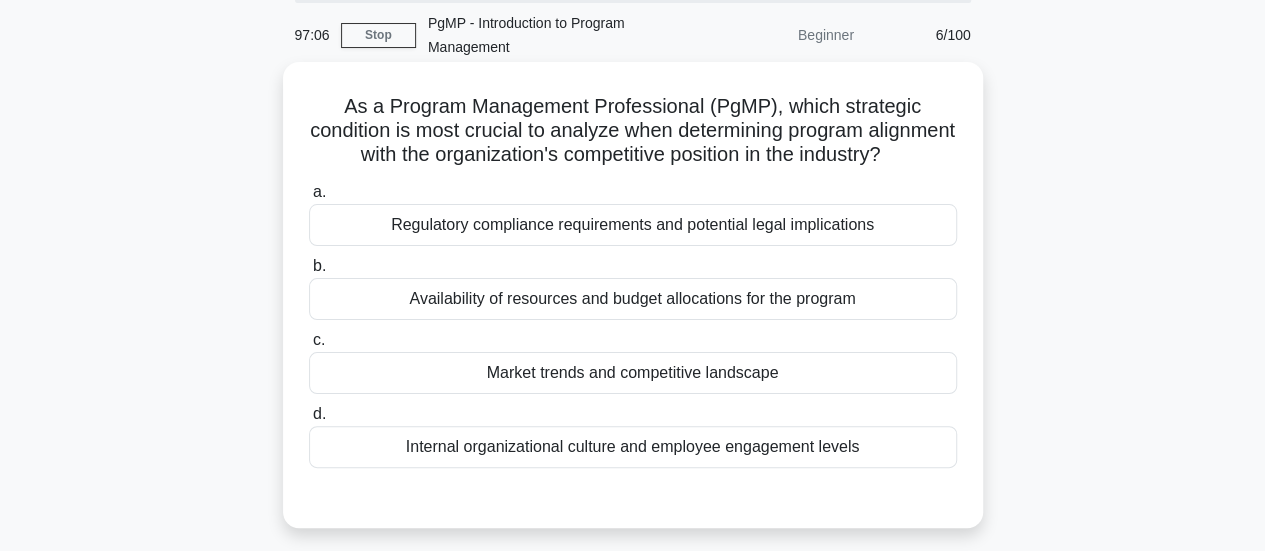 click on "Regulatory compliance requirements and potential legal implications" at bounding box center (633, 225) 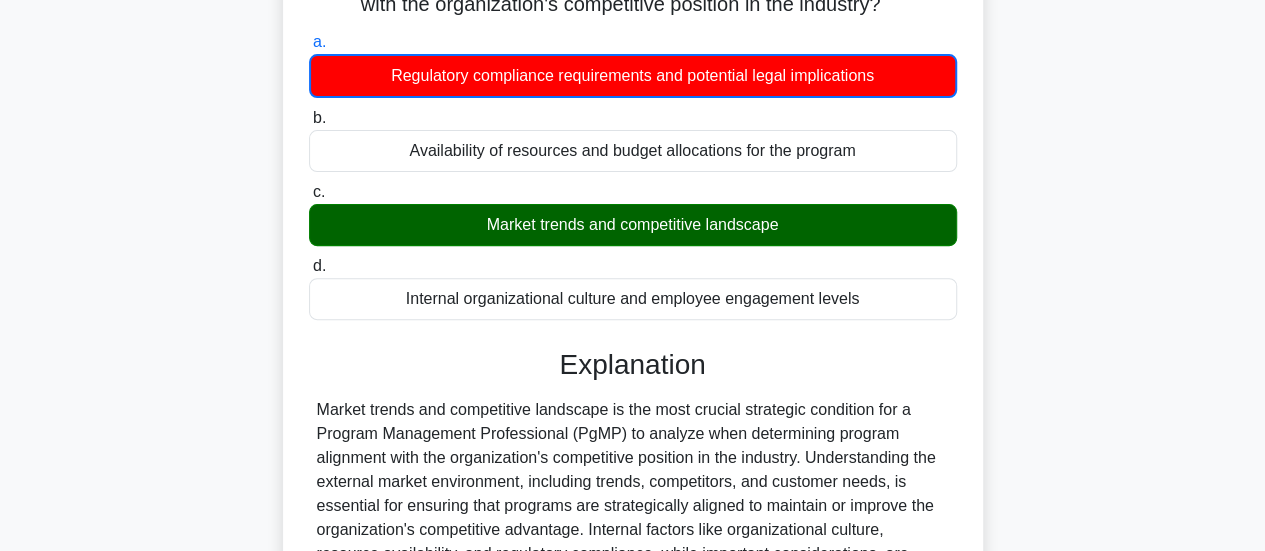 scroll, scrollTop: 418, scrollLeft: 0, axis: vertical 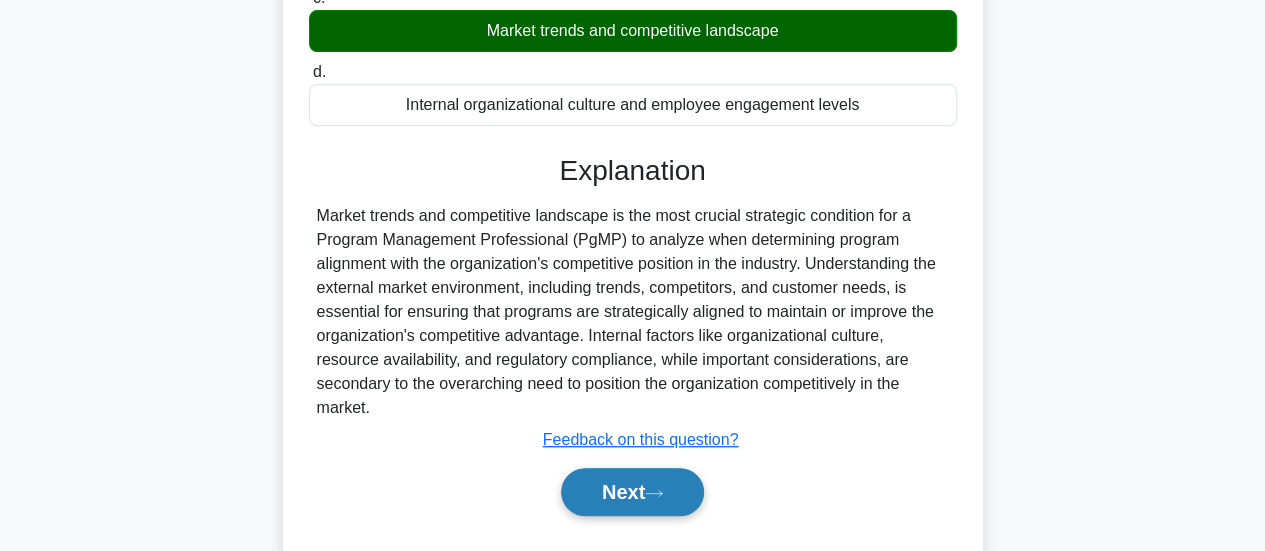 click on "Next" at bounding box center (632, 492) 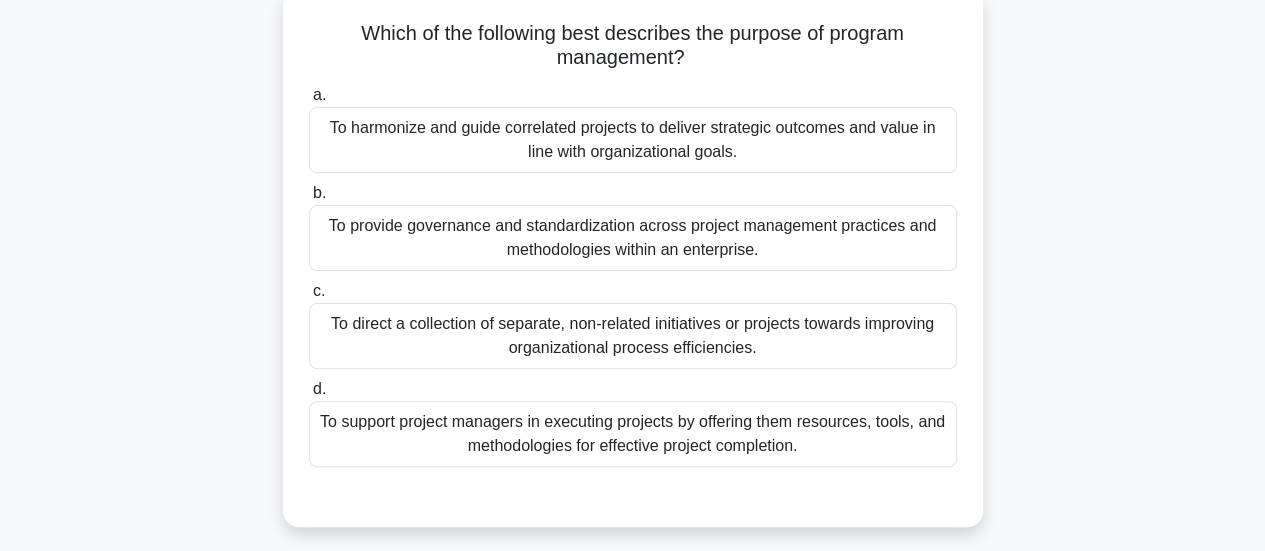 scroll, scrollTop: 178, scrollLeft: 0, axis: vertical 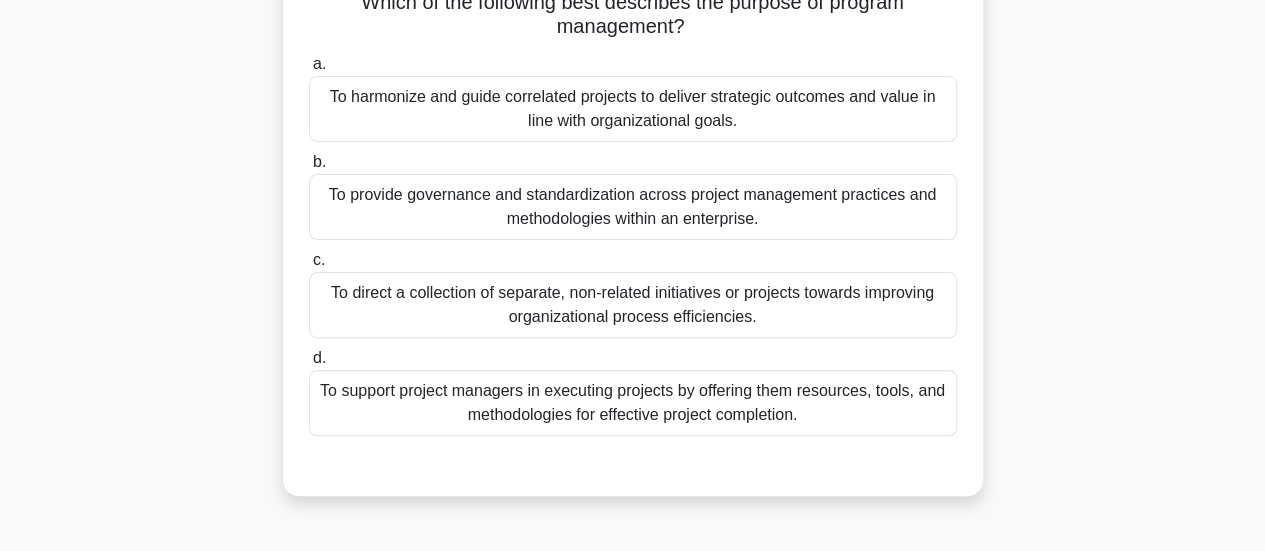 click on "To support project managers in executing projects by offering them resources, tools, and methodologies for effective project completion." at bounding box center [633, 403] 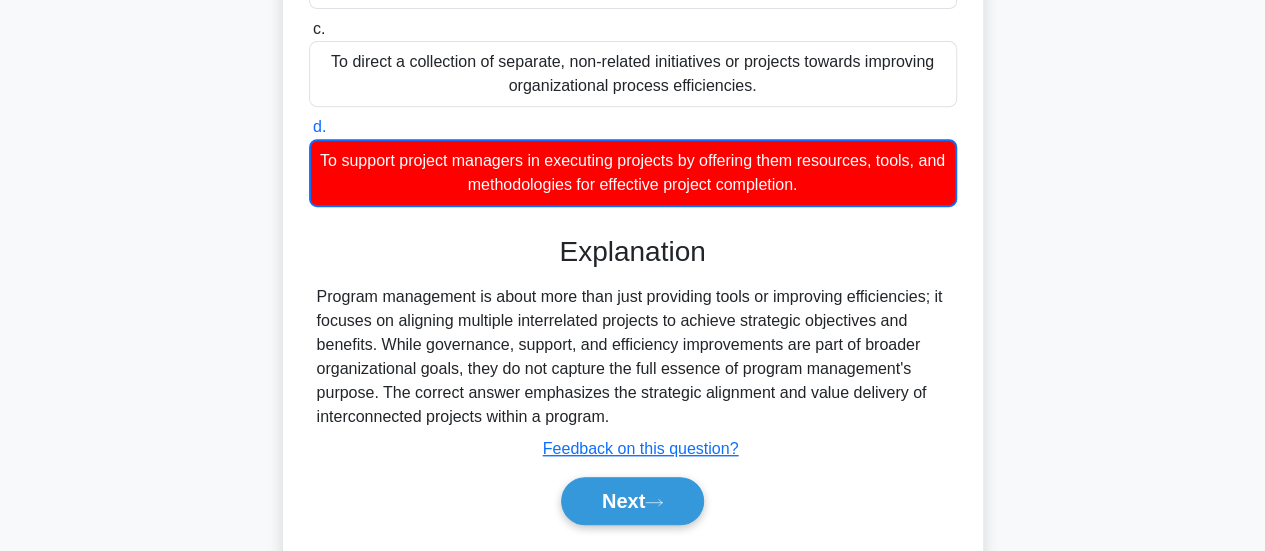 scroll, scrollTop: 421, scrollLeft: 0, axis: vertical 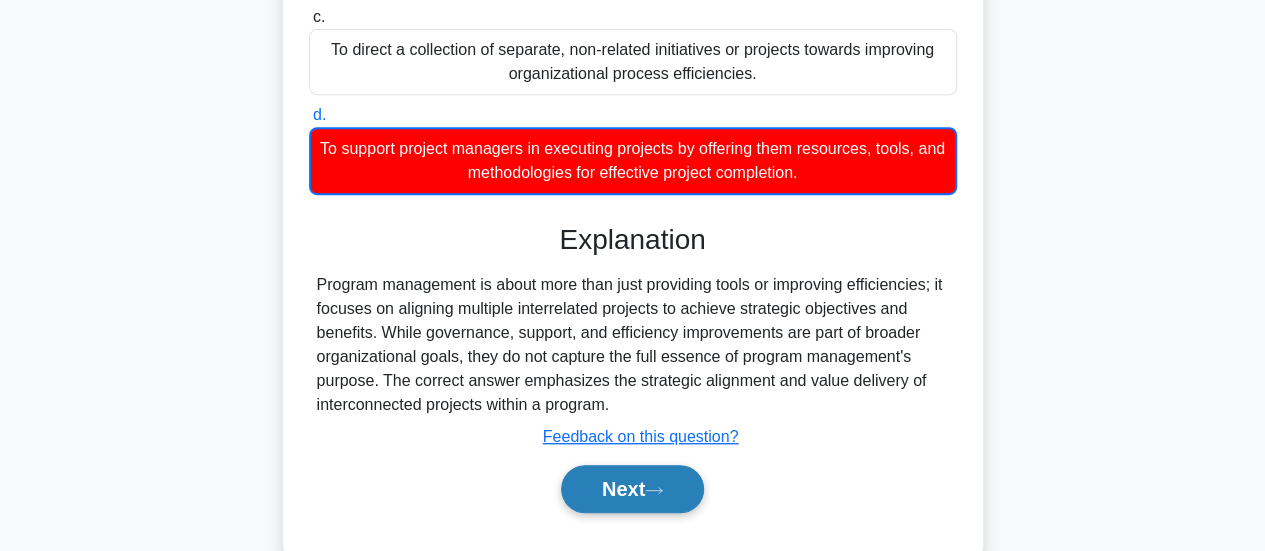 click on "Next" at bounding box center (632, 489) 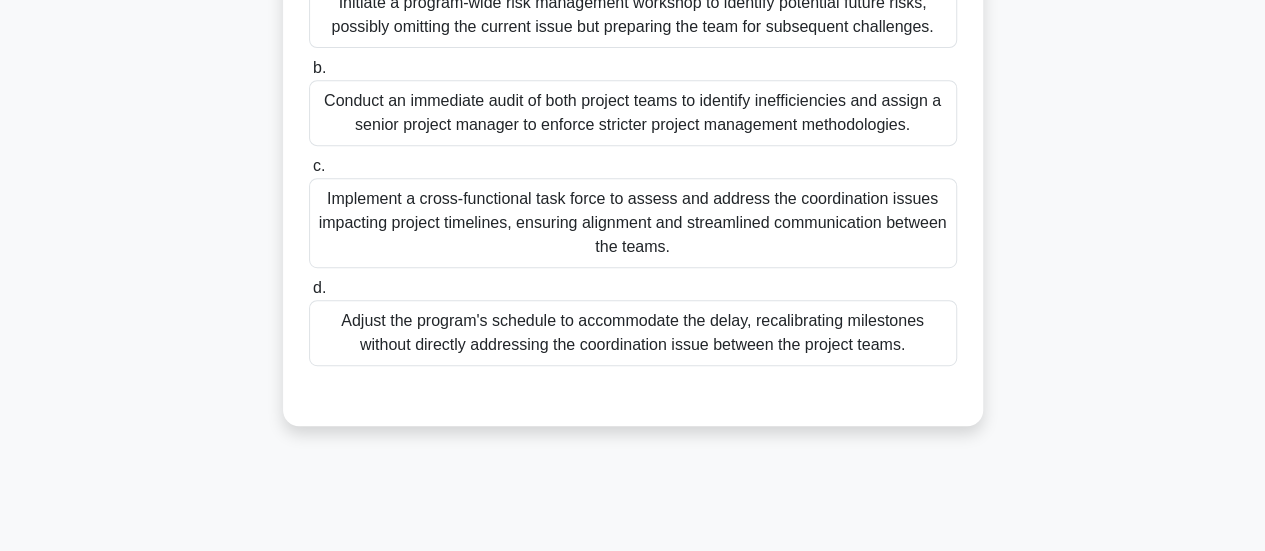 scroll, scrollTop: 0, scrollLeft: 0, axis: both 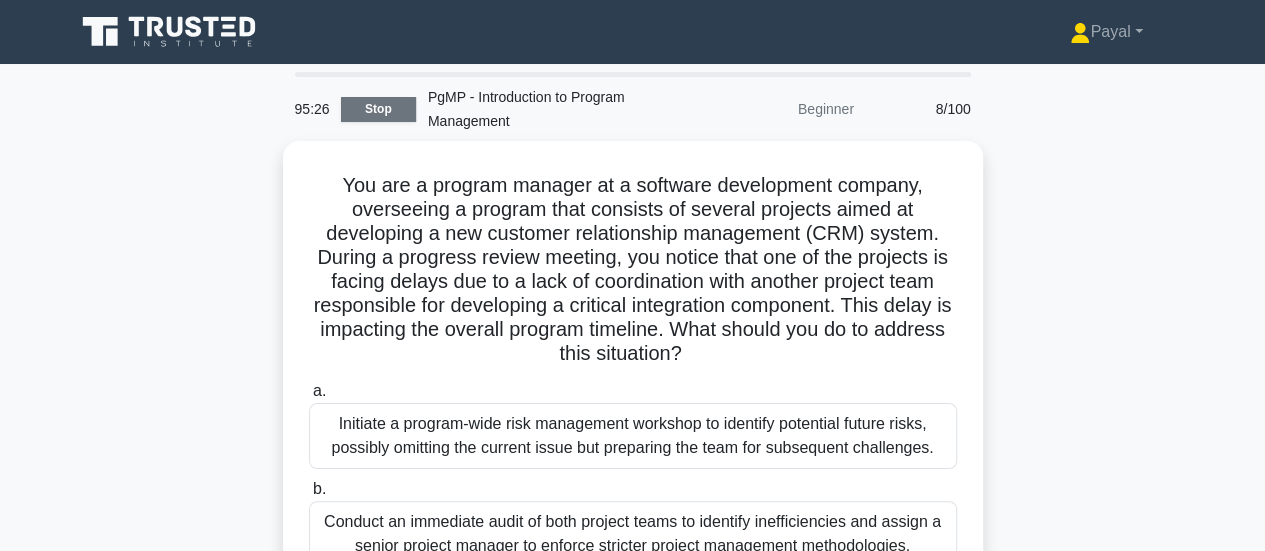 click on "Stop" at bounding box center [378, 109] 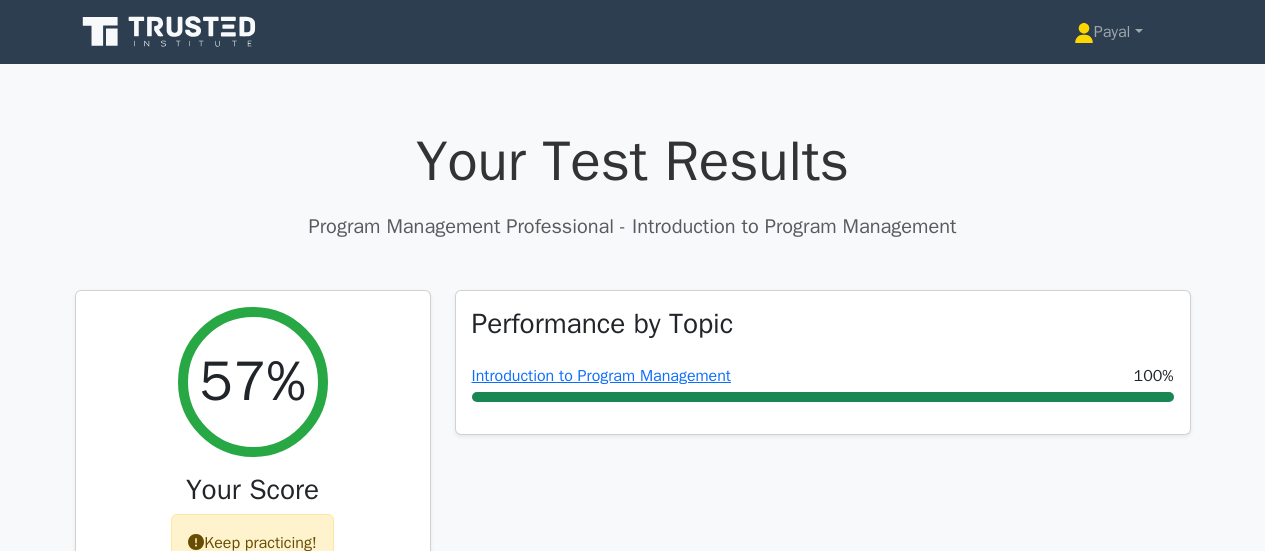 scroll, scrollTop: 0, scrollLeft: 0, axis: both 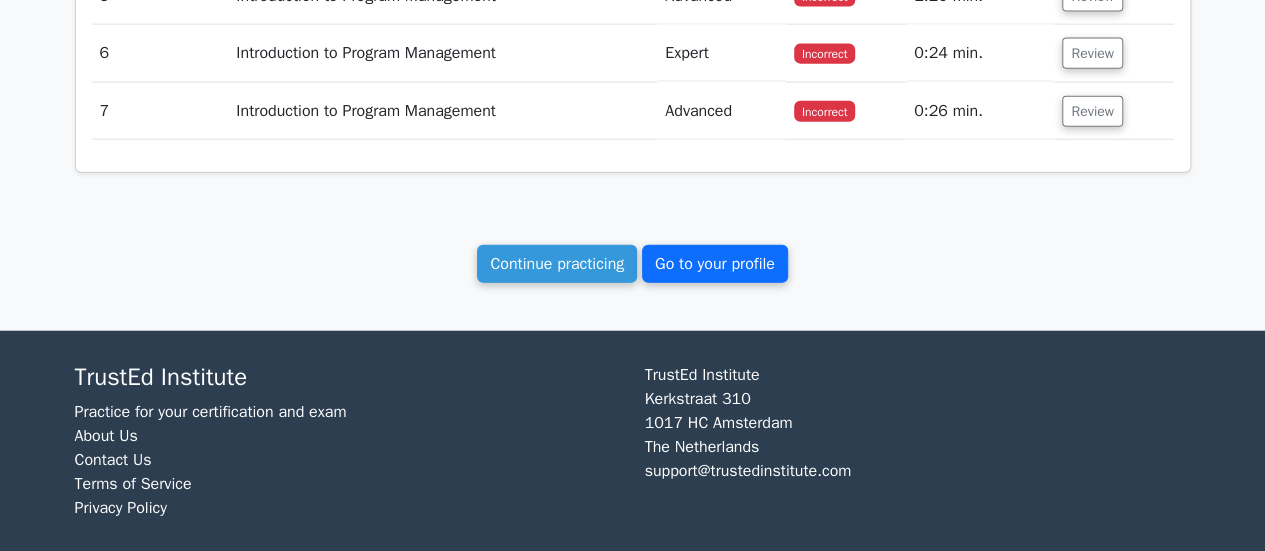click on "Go to your profile" at bounding box center [715, 264] 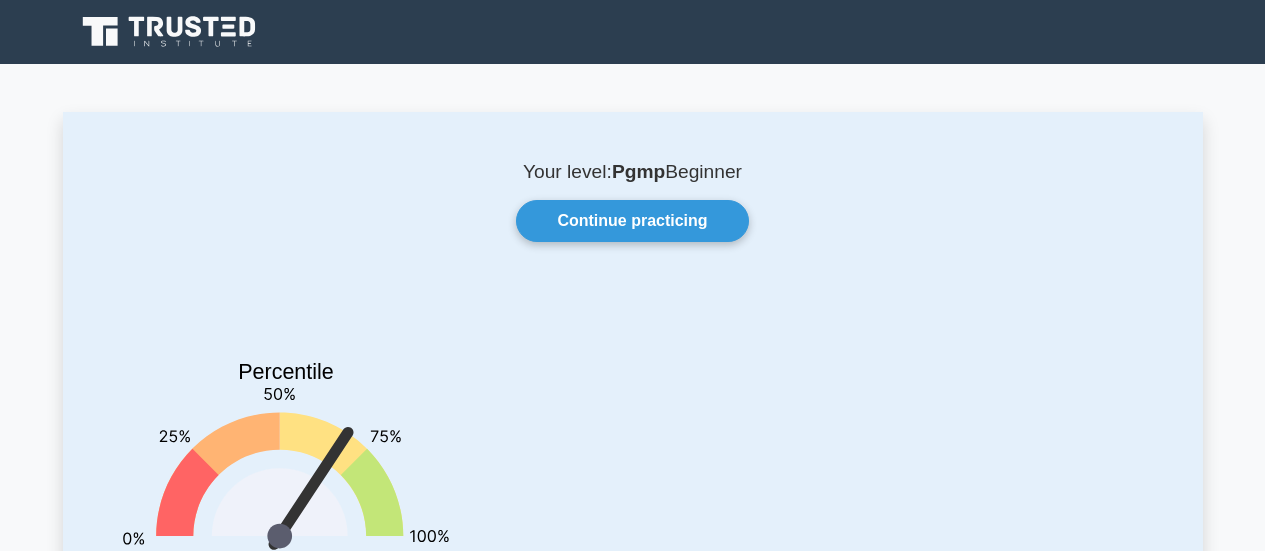 scroll, scrollTop: 0, scrollLeft: 0, axis: both 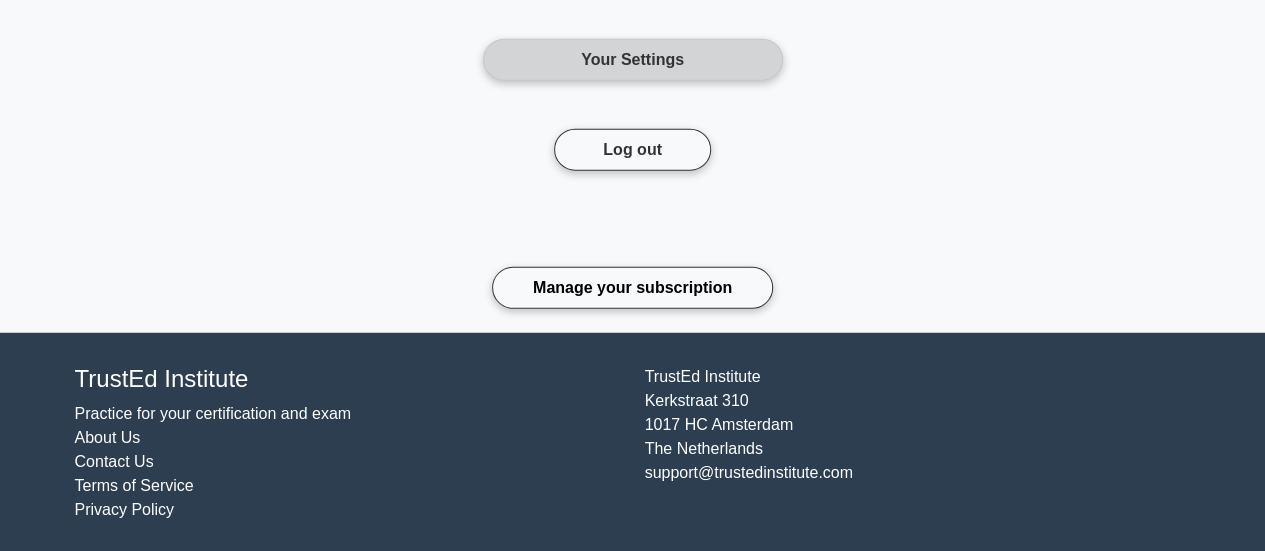 click on "Your Settings" at bounding box center [633, 60] 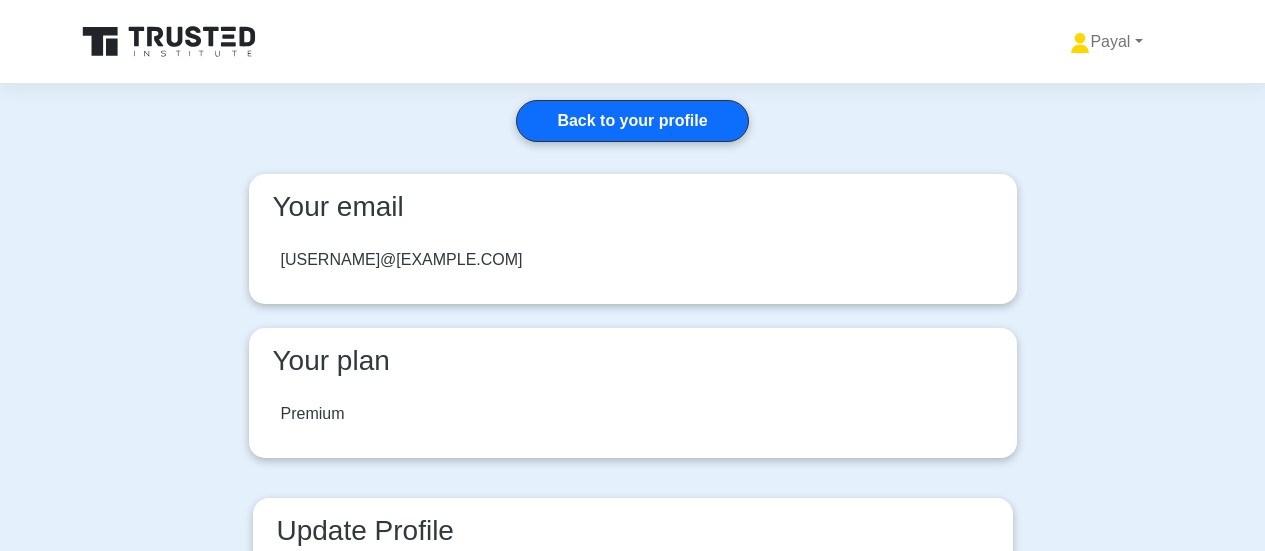 scroll, scrollTop: 0, scrollLeft: 0, axis: both 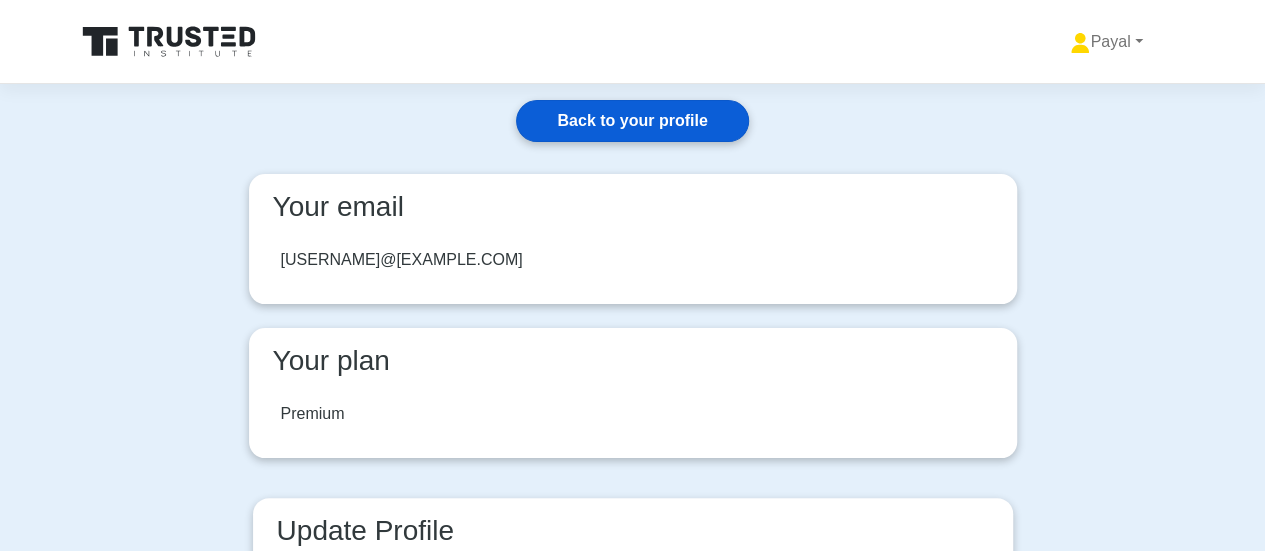 click on "Back to your profile" at bounding box center [632, 121] 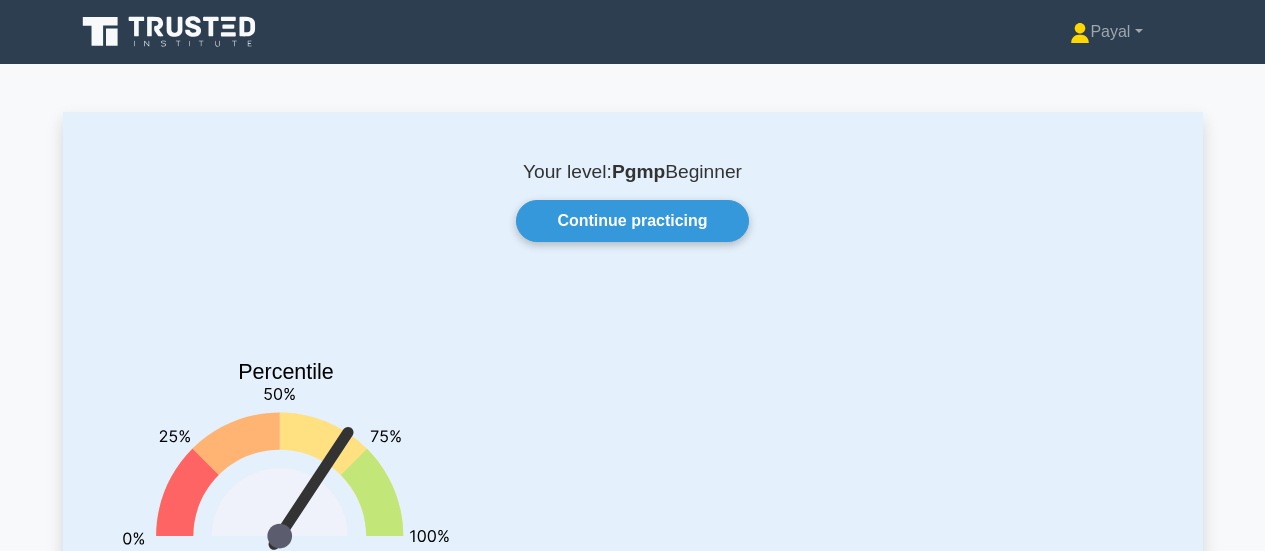 scroll, scrollTop: 0, scrollLeft: 0, axis: both 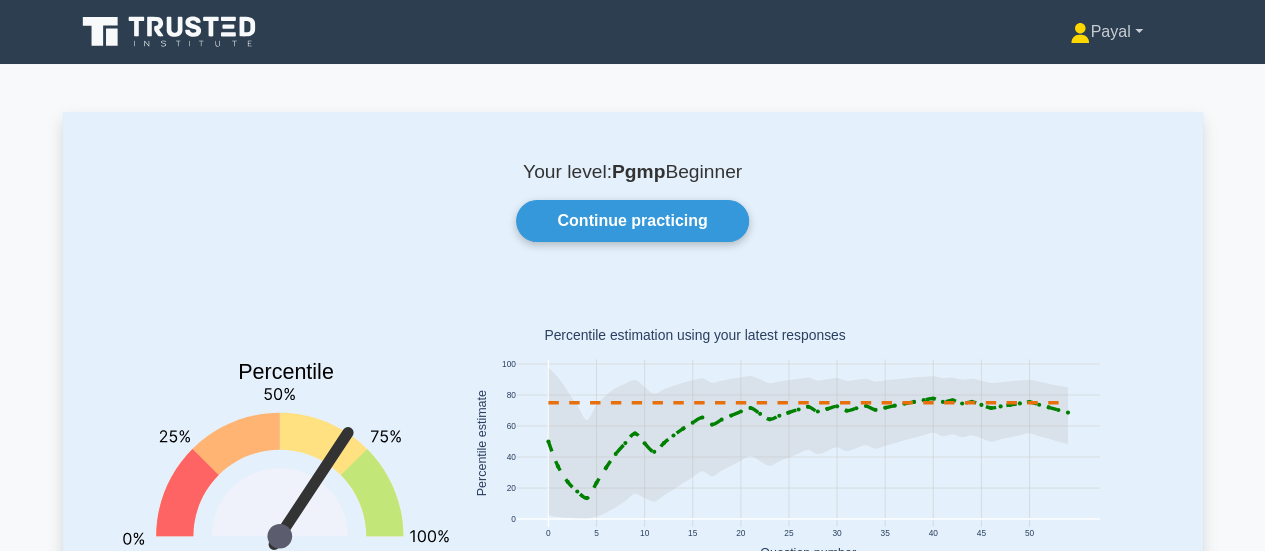 click on "Payal" at bounding box center [1106, 32] 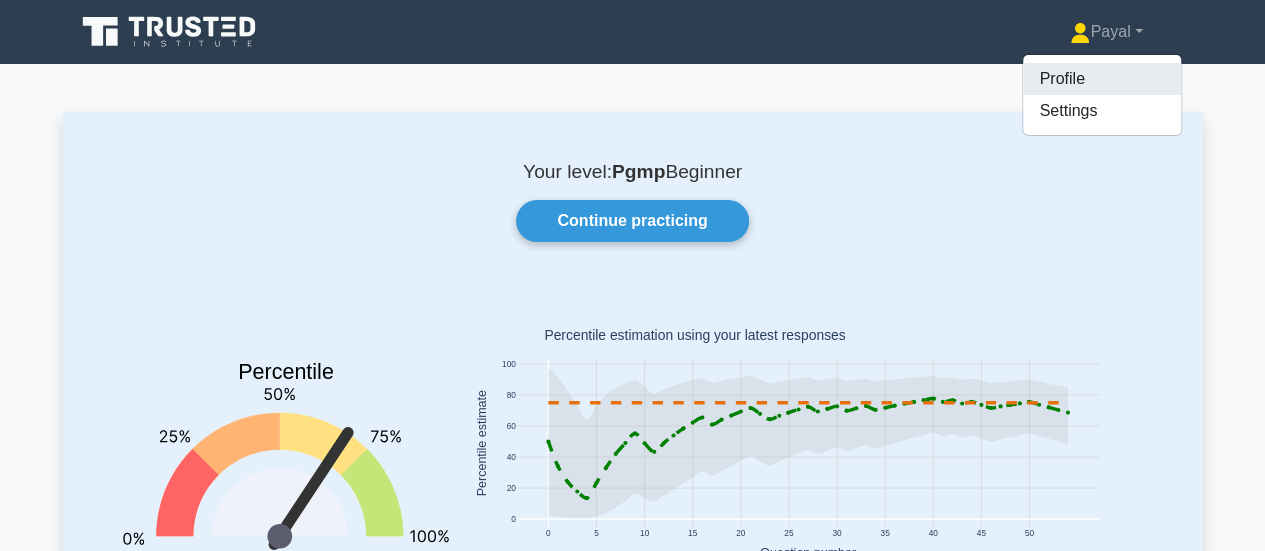 click on "Profile" at bounding box center [1102, 79] 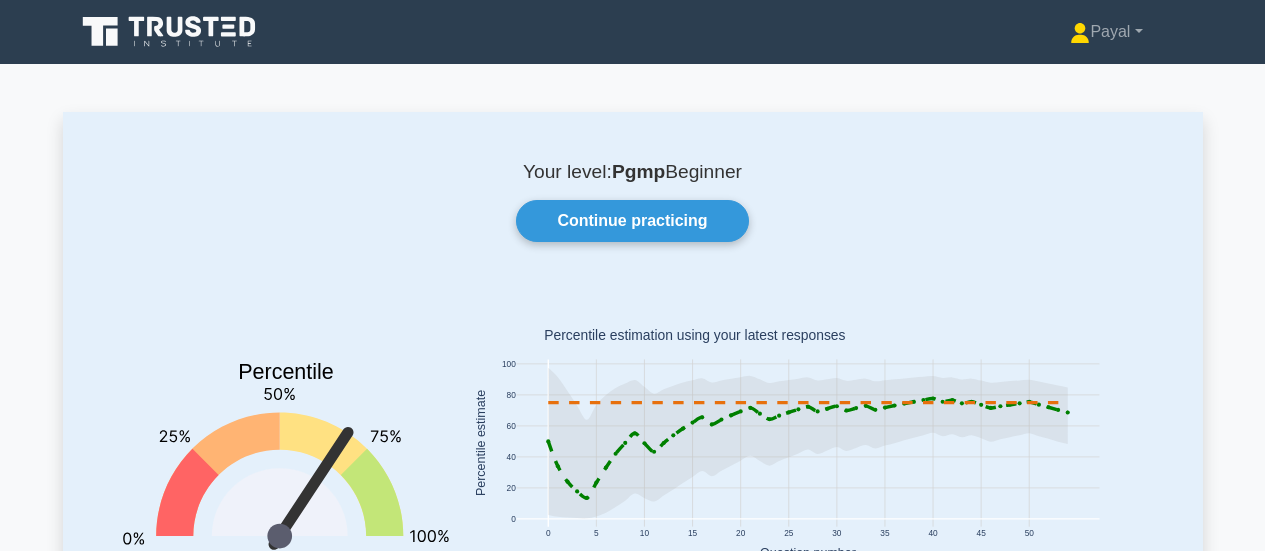 scroll, scrollTop: 0, scrollLeft: 0, axis: both 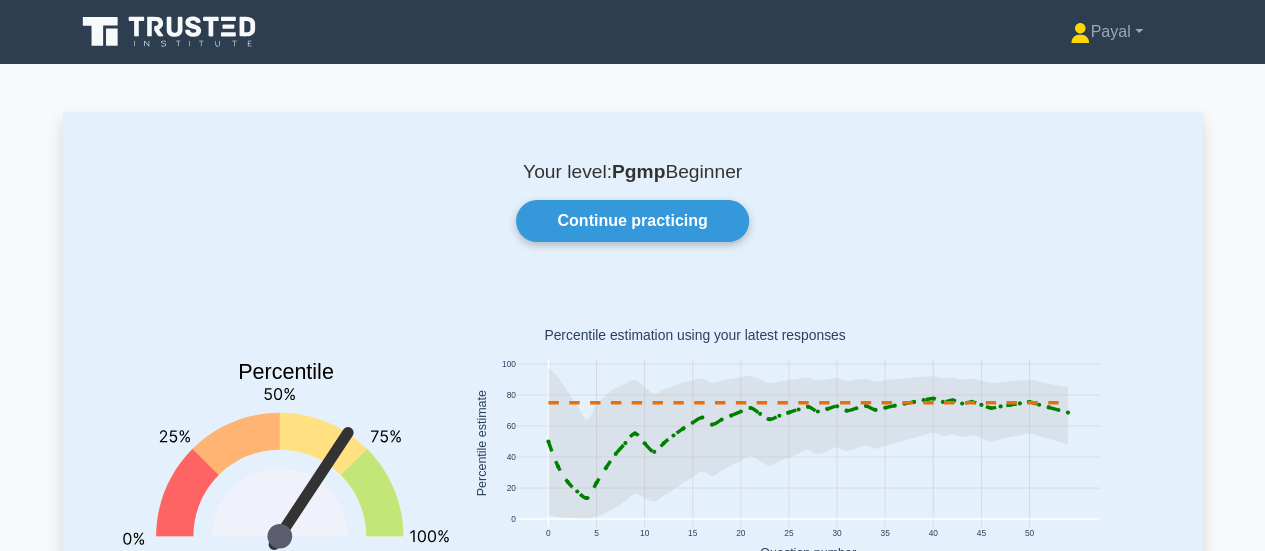 click on "Payal
Profile
Settings
Profile" at bounding box center (633, 32) 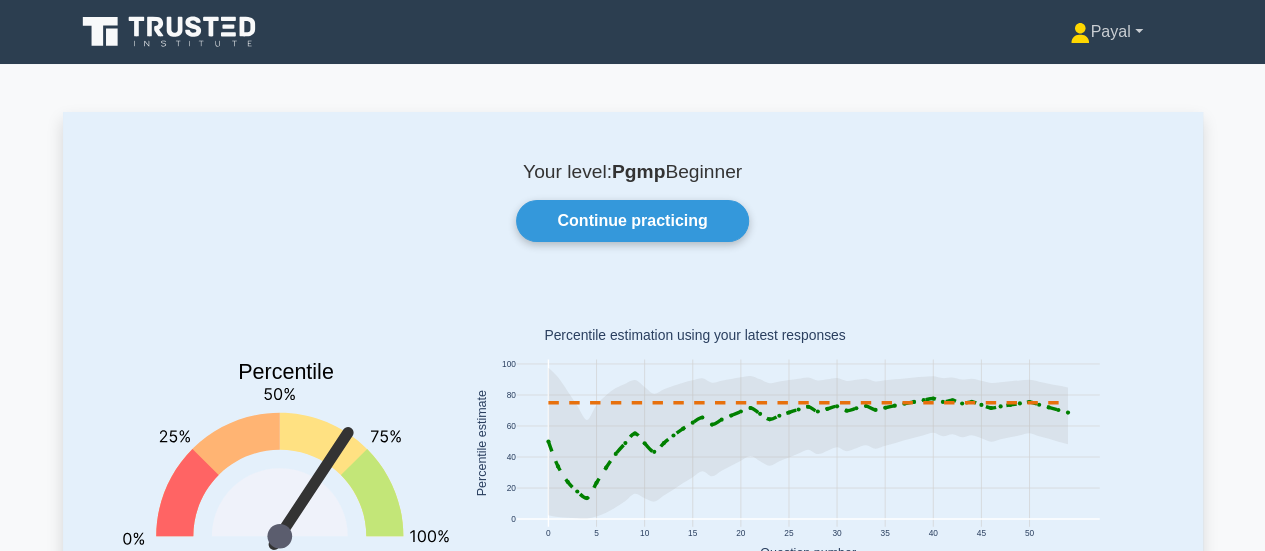 click on "Payal" at bounding box center [1106, 32] 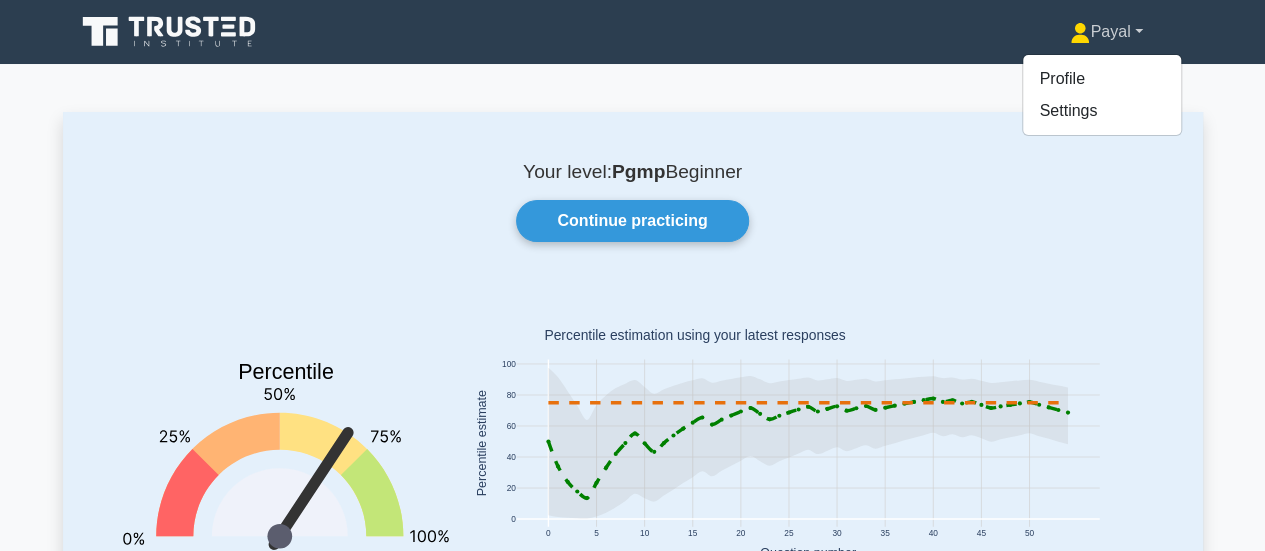 click on "Payal" at bounding box center [1106, 32] 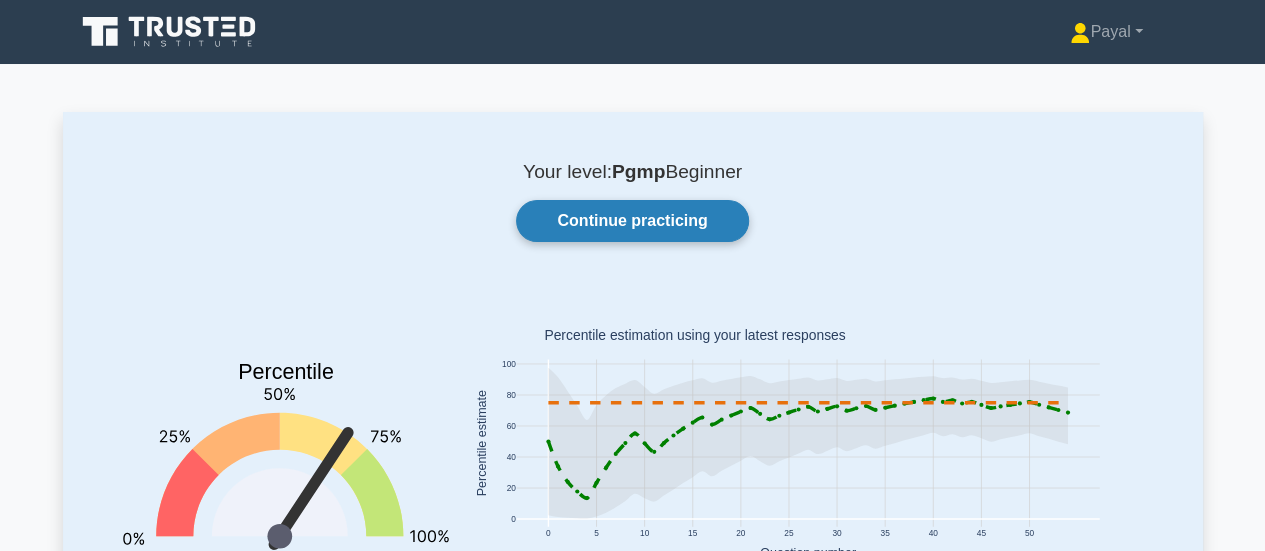 click on "Continue practicing" at bounding box center [632, 221] 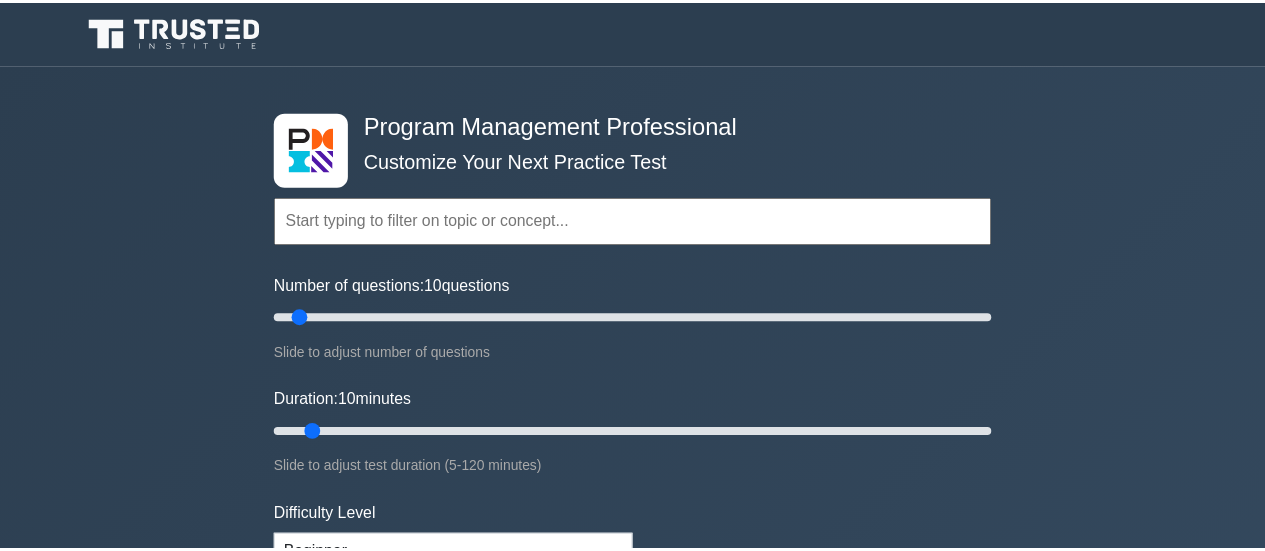 scroll, scrollTop: 0, scrollLeft: 0, axis: both 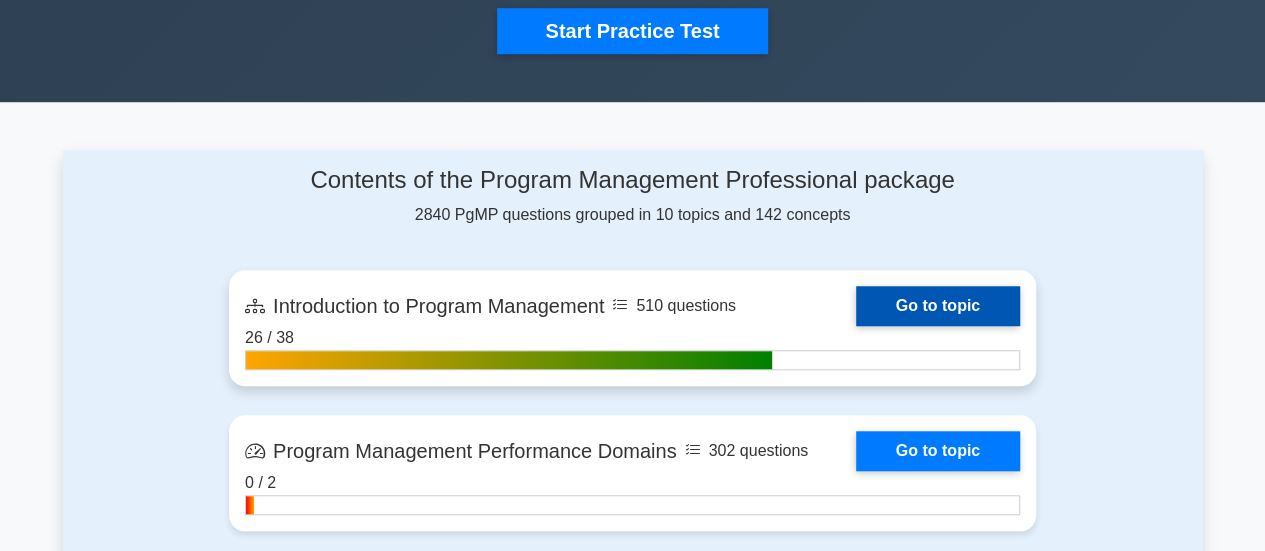 click on "Go to topic" at bounding box center [938, 306] 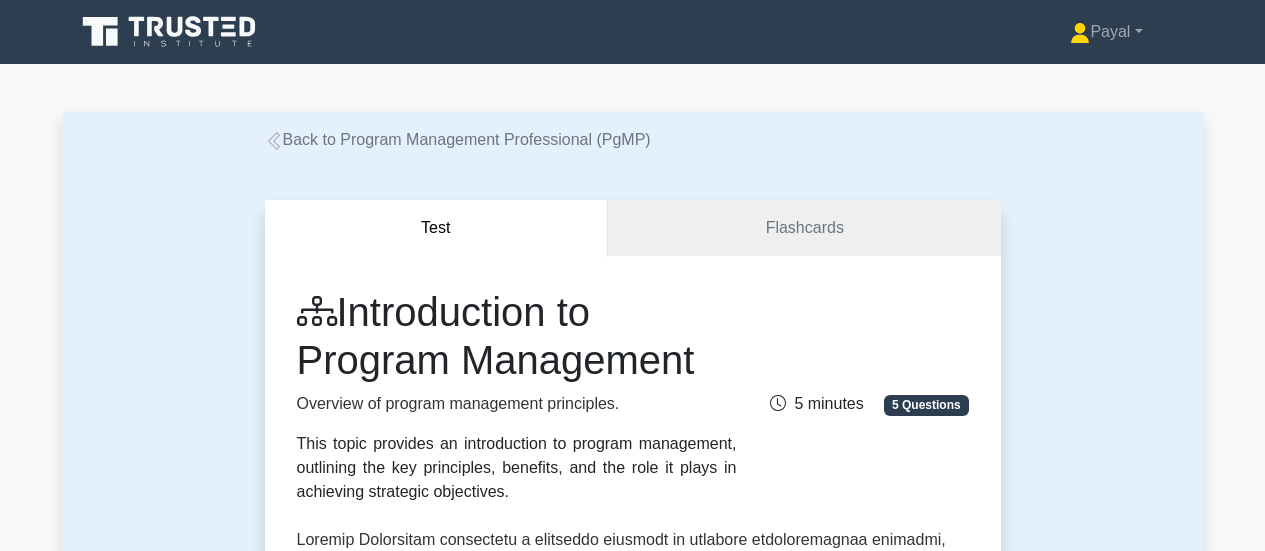 scroll, scrollTop: 0, scrollLeft: 0, axis: both 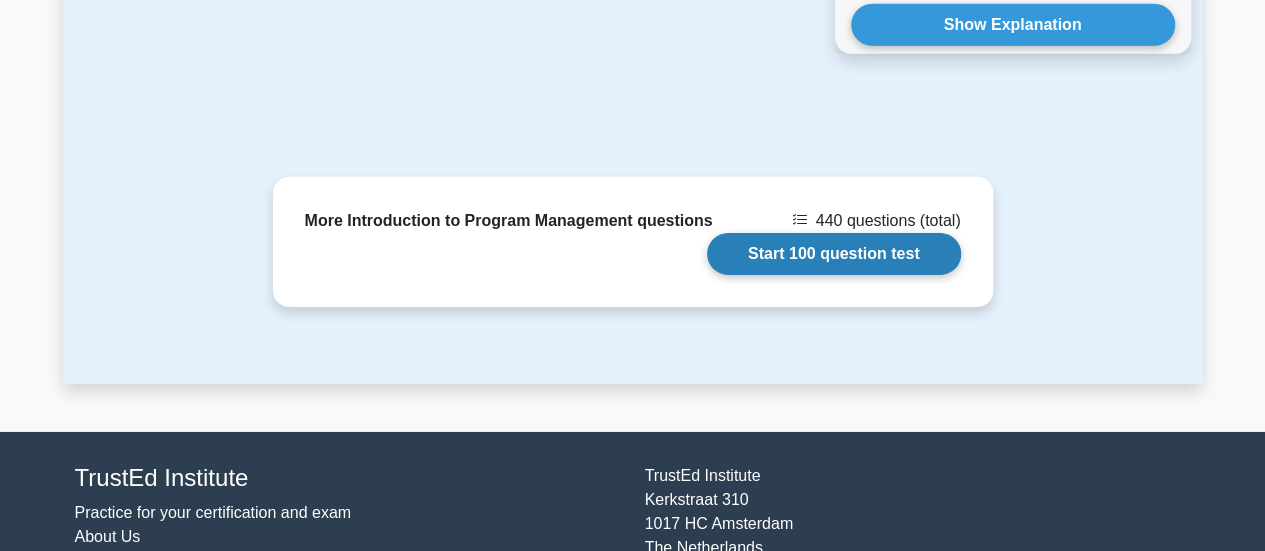 click on "Start 100 question test" at bounding box center [834, 254] 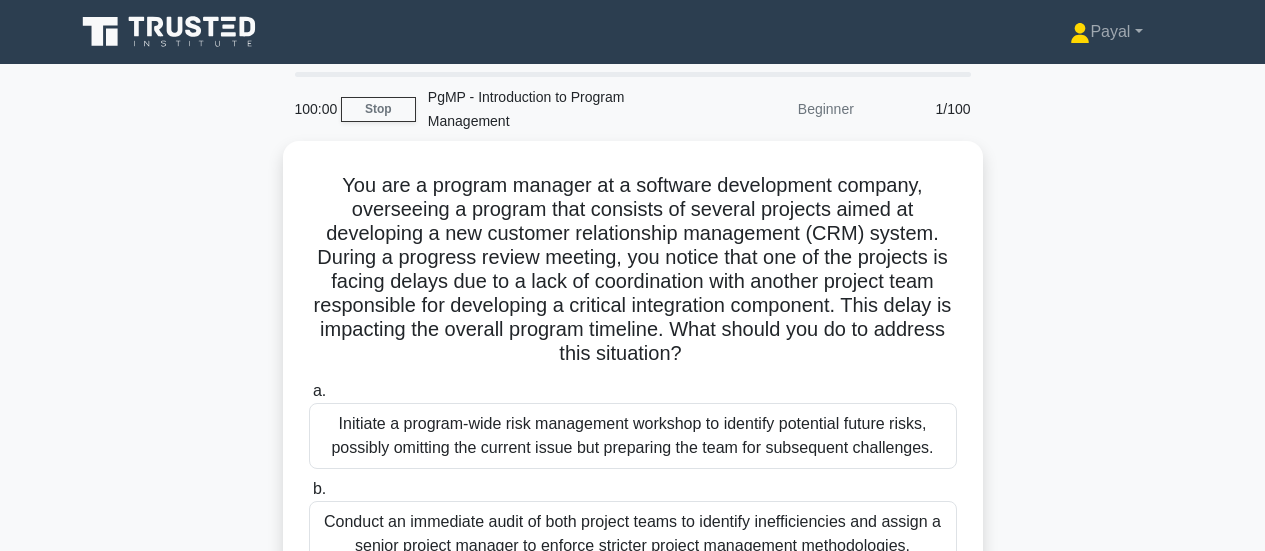 scroll, scrollTop: 0, scrollLeft: 0, axis: both 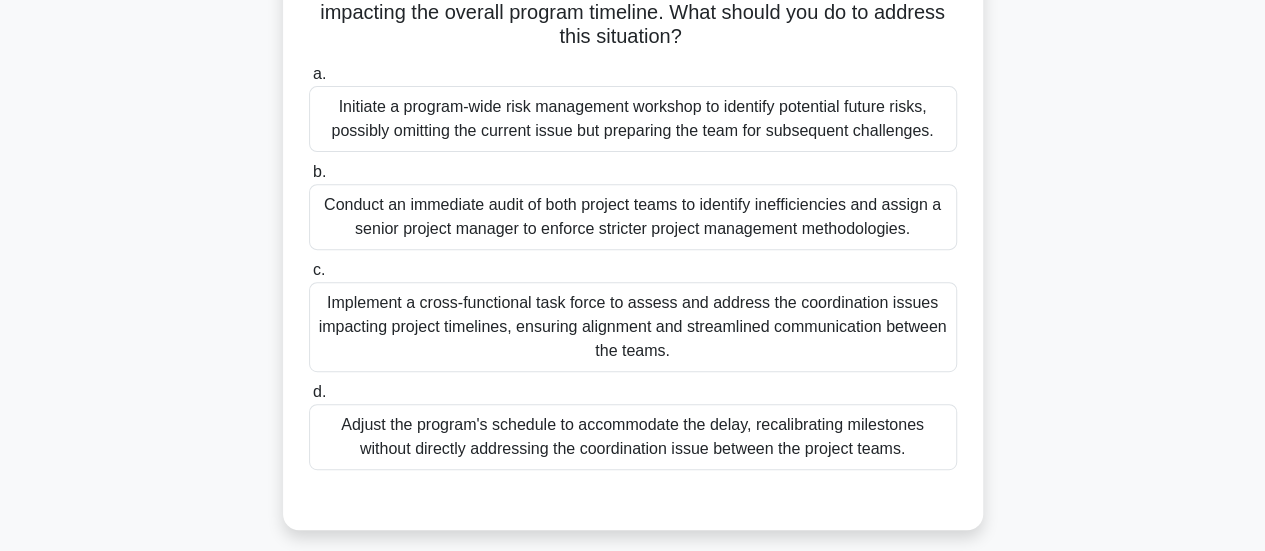 click on "Implement a cross-functional task force to assess and address the coordination issues impacting project timelines, ensuring alignment and streamlined communication between the teams." at bounding box center [633, 327] 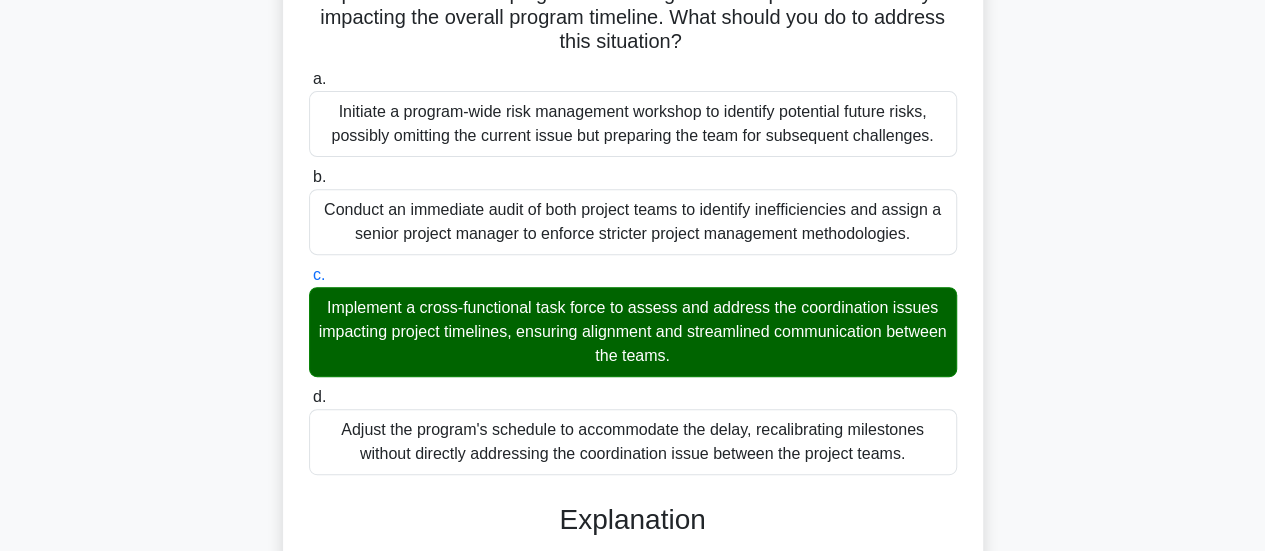 scroll, scrollTop: 703, scrollLeft: 0, axis: vertical 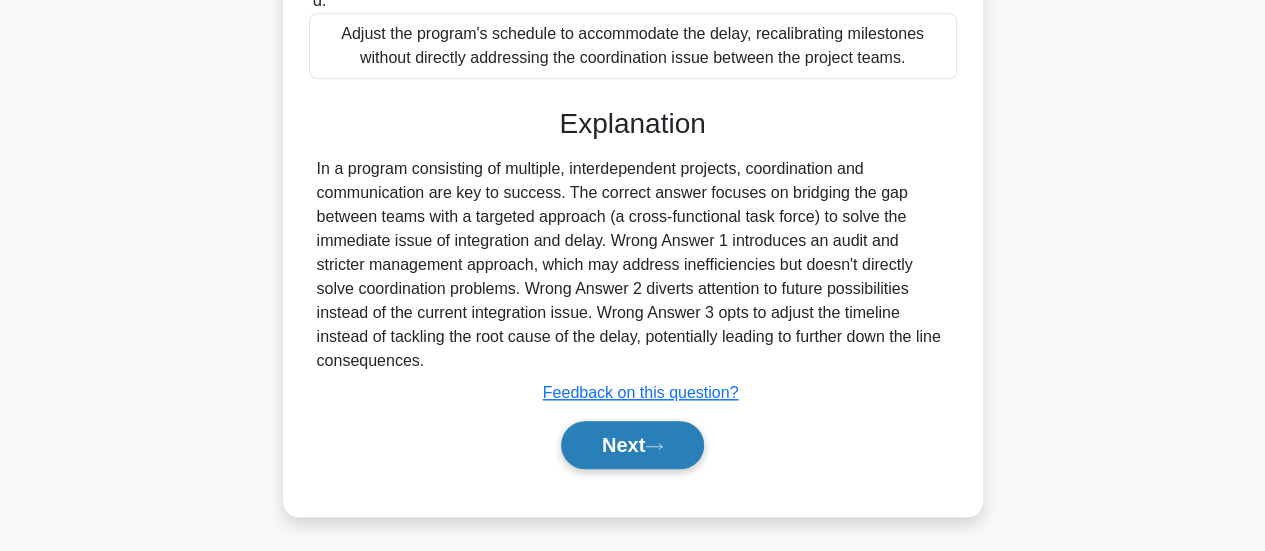 click on "Next" at bounding box center [632, 445] 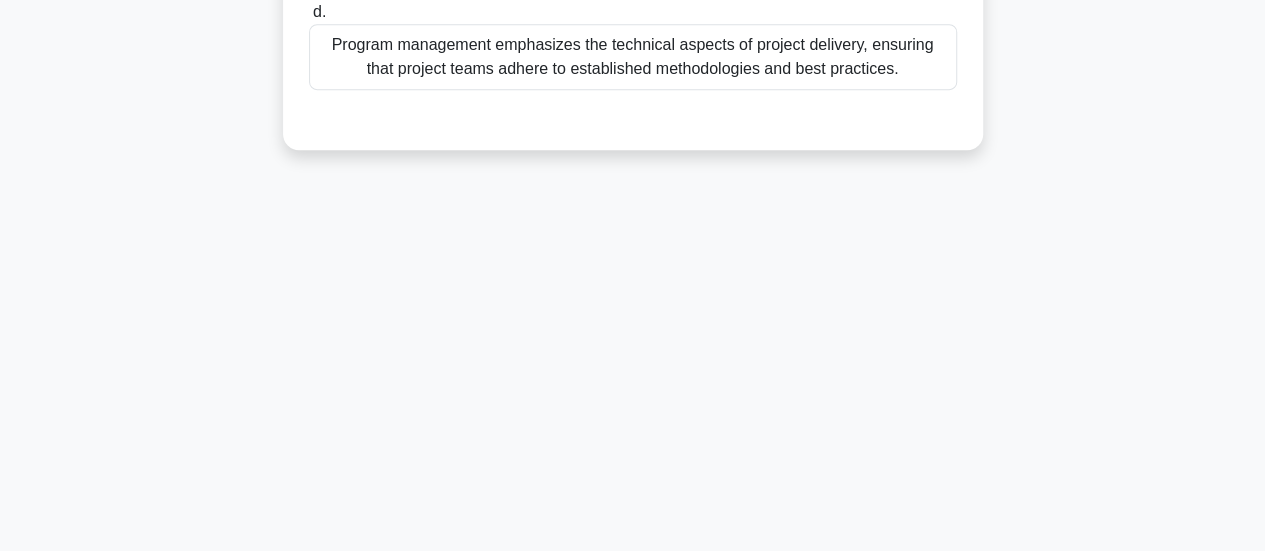 scroll, scrollTop: 47, scrollLeft: 0, axis: vertical 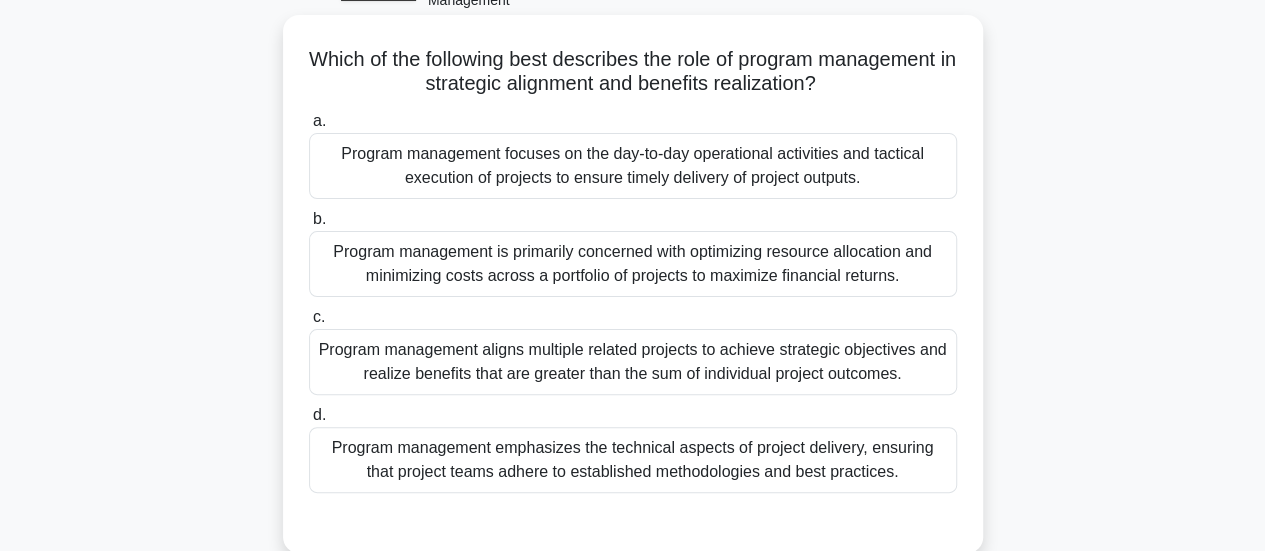 click on "Program management aligns multiple related projects to achieve strategic objectives and realize benefits that are greater than the sum of individual project outcomes." at bounding box center (633, 362) 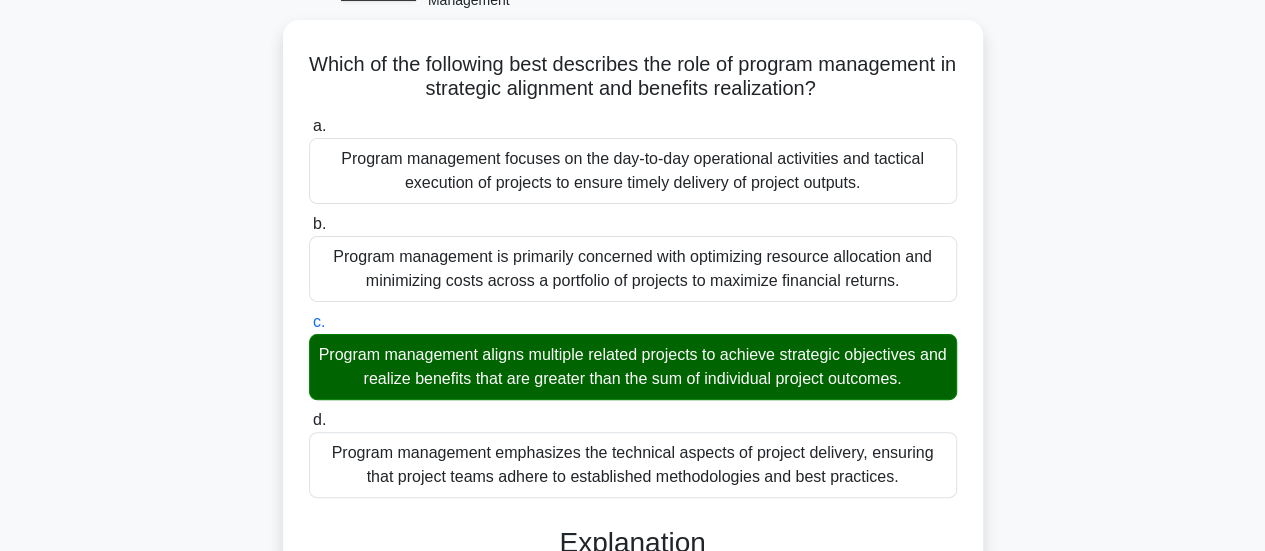 scroll, scrollTop: 458, scrollLeft: 0, axis: vertical 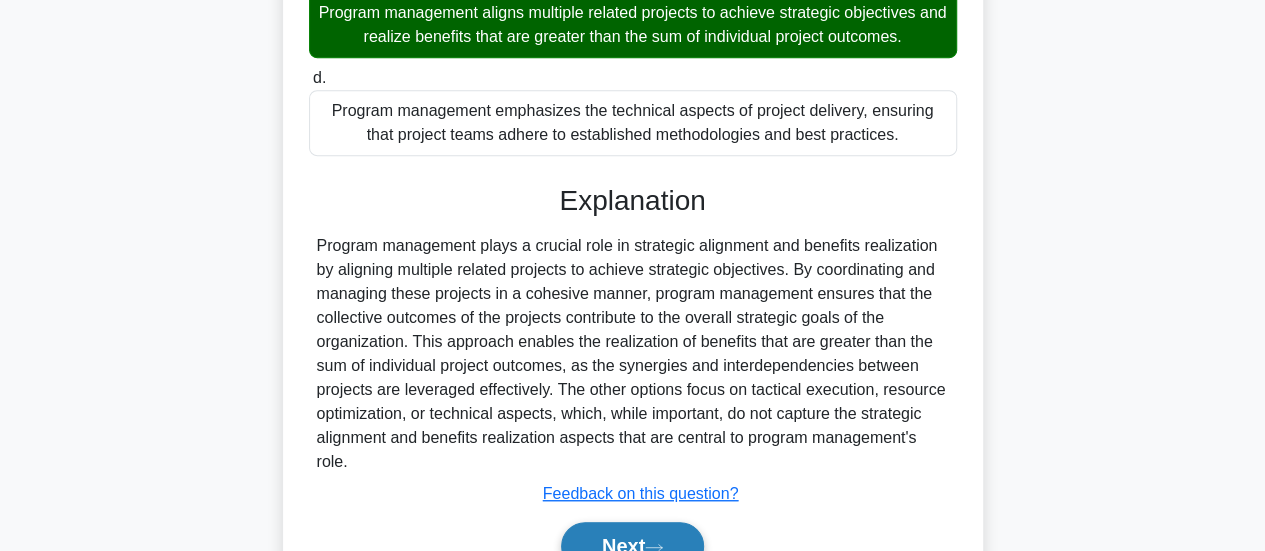 click on "Next" at bounding box center [632, 546] 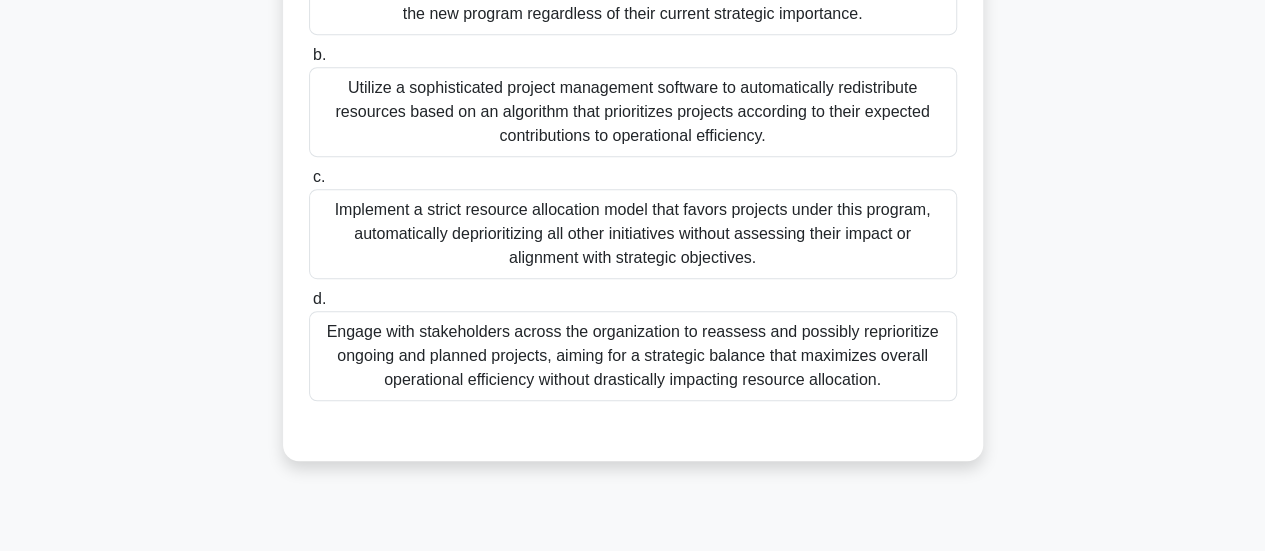 scroll, scrollTop: 0, scrollLeft: 0, axis: both 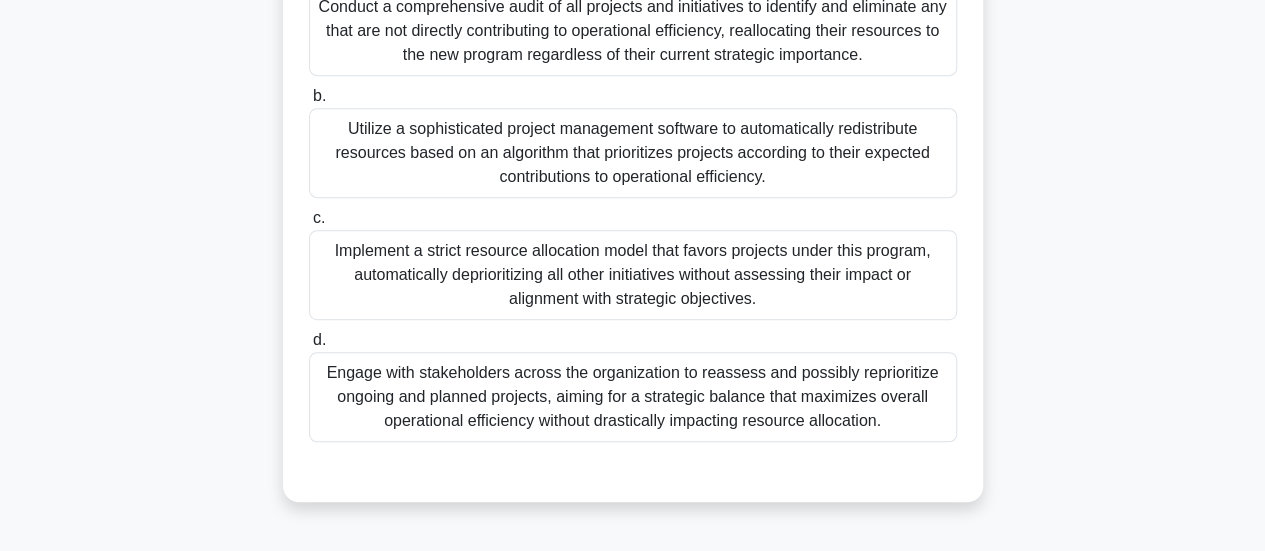 click on "Engage with stakeholders across the organization to reassess and possibly reprioritize ongoing and planned projects, aiming for a strategic balance that maximizes overall operational efficiency without drastically impacting resource allocation." at bounding box center (633, 397) 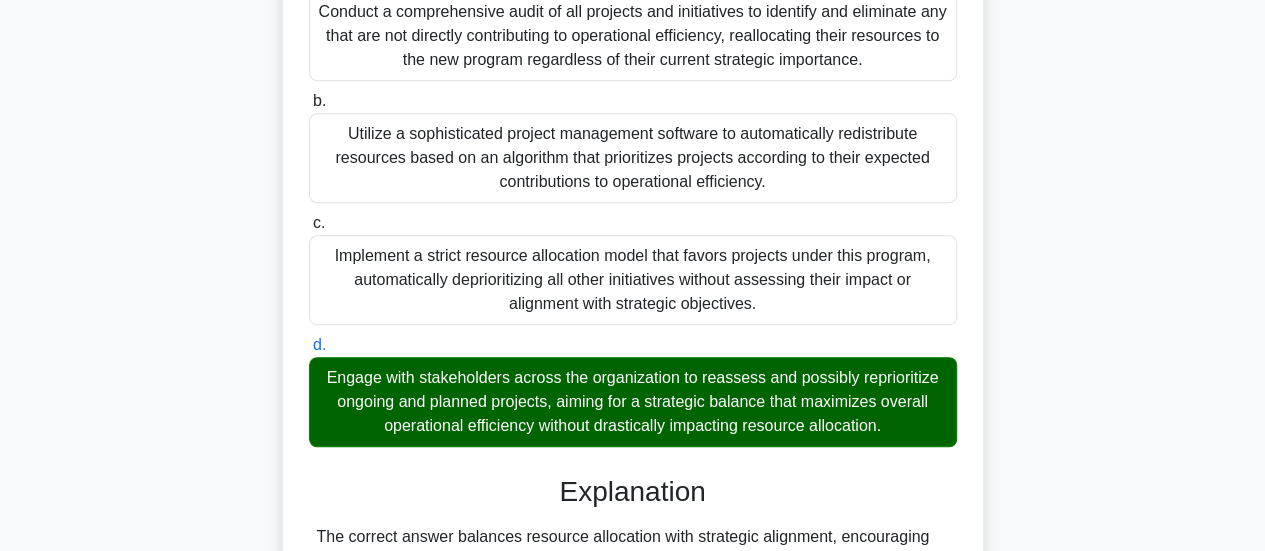 scroll, scrollTop: 679, scrollLeft: 0, axis: vertical 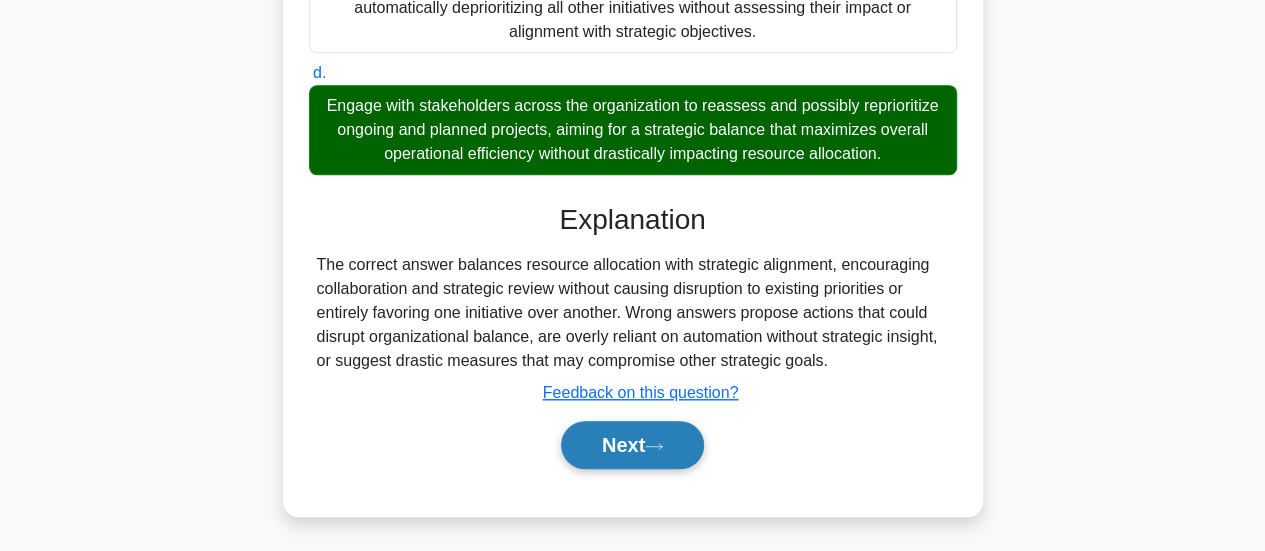 click on "Next" at bounding box center [632, 445] 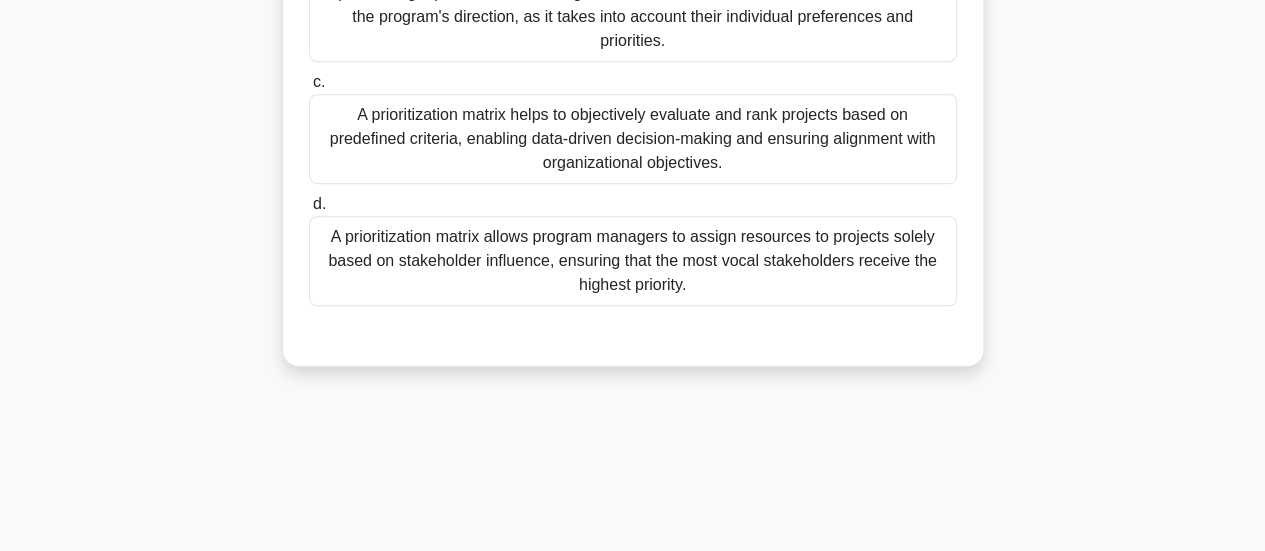 scroll, scrollTop: 47, scrollLeft: 0, axis: vertical 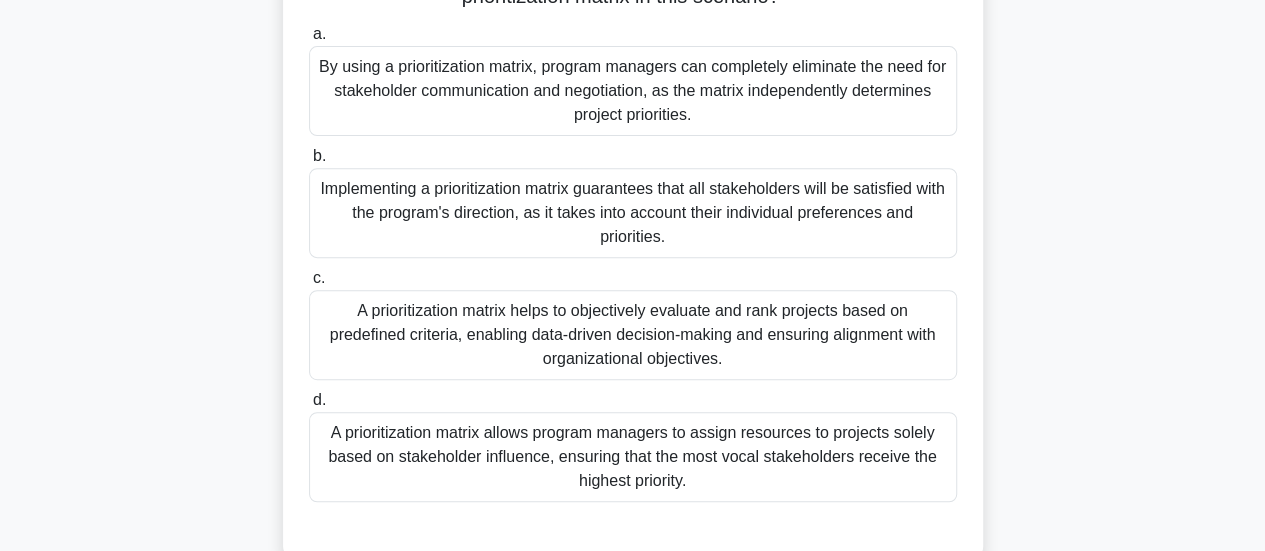 click on "A prioritization matrix helps to objectively evaluate and rank projects based on predefined criteria, enabling data-driven decision-making and ensuring alignment with organizational objectives." at bounding box center (633, 335) 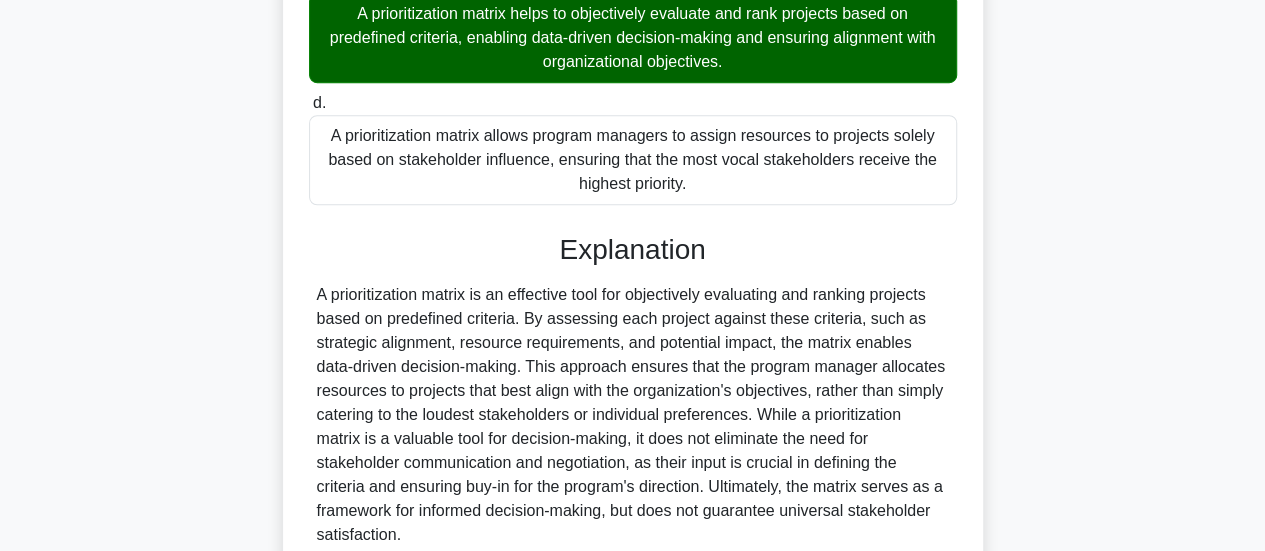 scroll, scrollTop: 799, scrollLeft: 0, axis: vertical 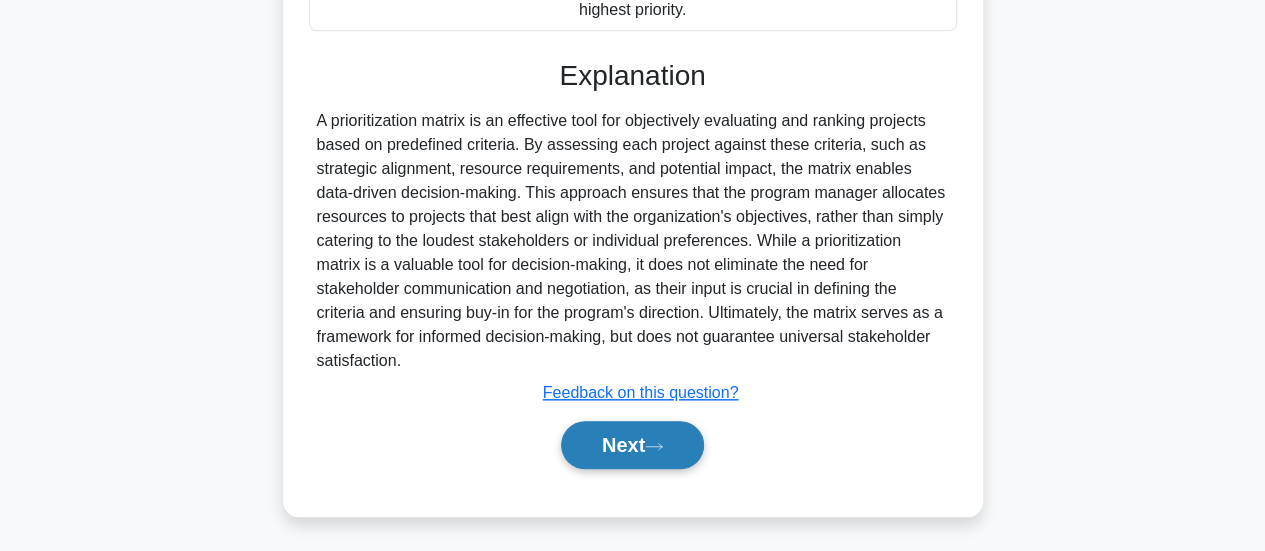 click on "Next" at bounding box center [632, 445] 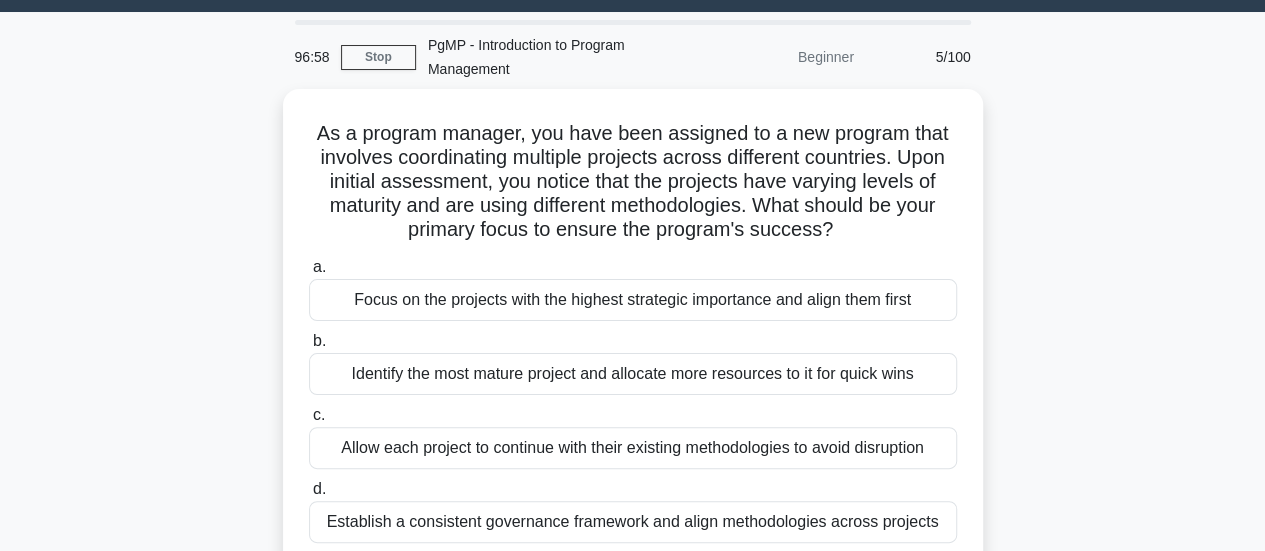 scroll, scrollTop: 60, scrollLeft: 0, axis: vertical 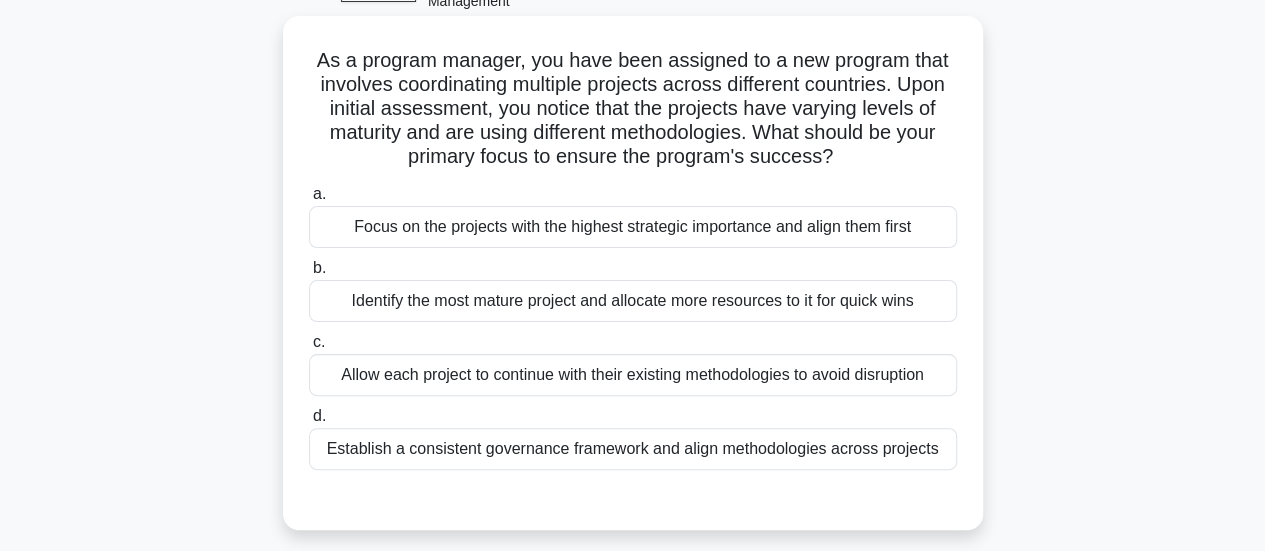 click on "Establish a consistent governance framework and align methodologies across projects" at bounding box center (633, 449) 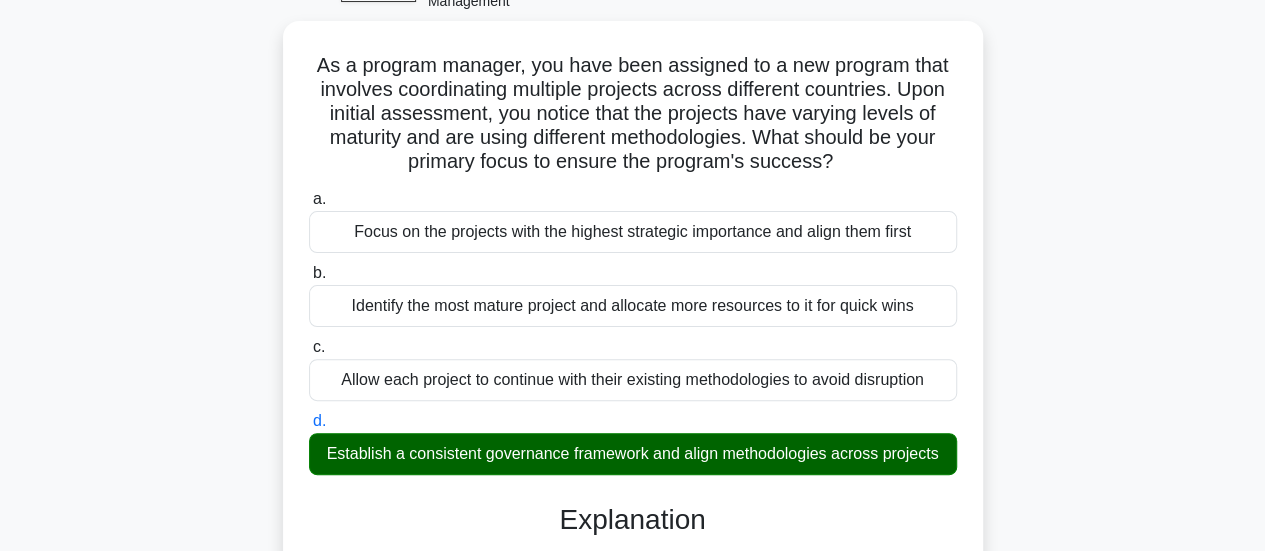 scroll, scrollTop: 429, scrollLeft: 0, axis: vertical 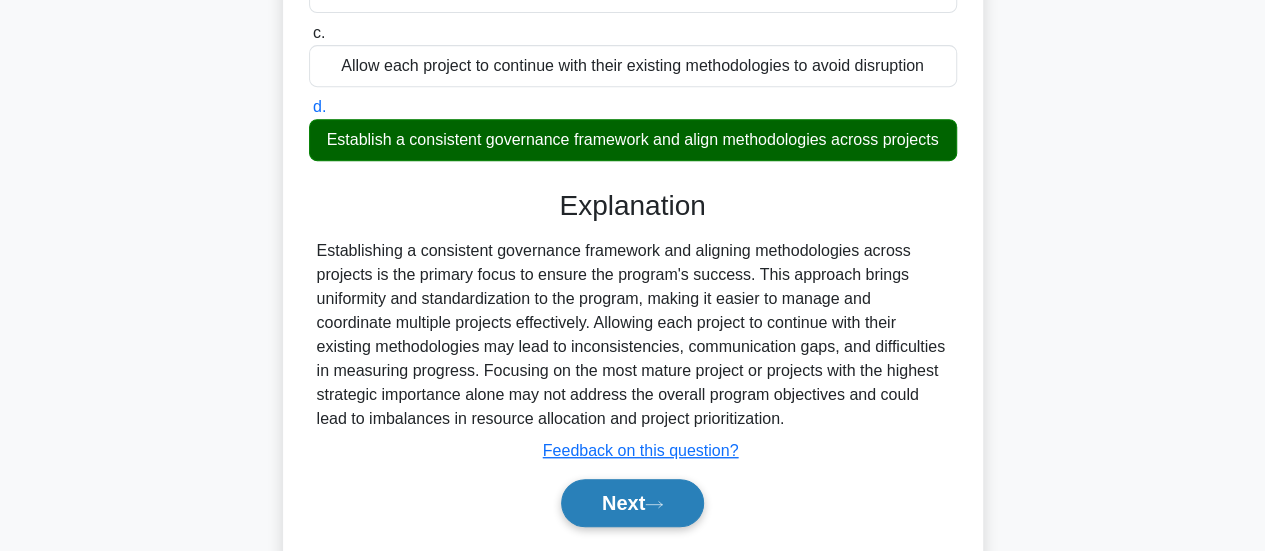 click on "Next" at bounding box center (632, 503) 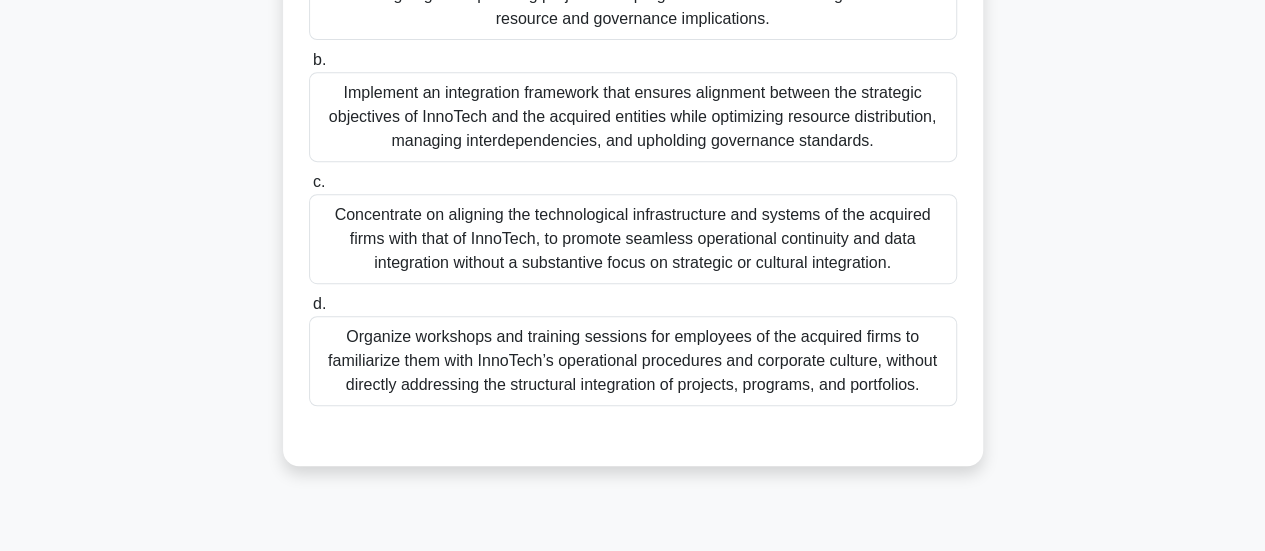 scroll, scrollTop: 0, scrollLeft: 0, axis: both 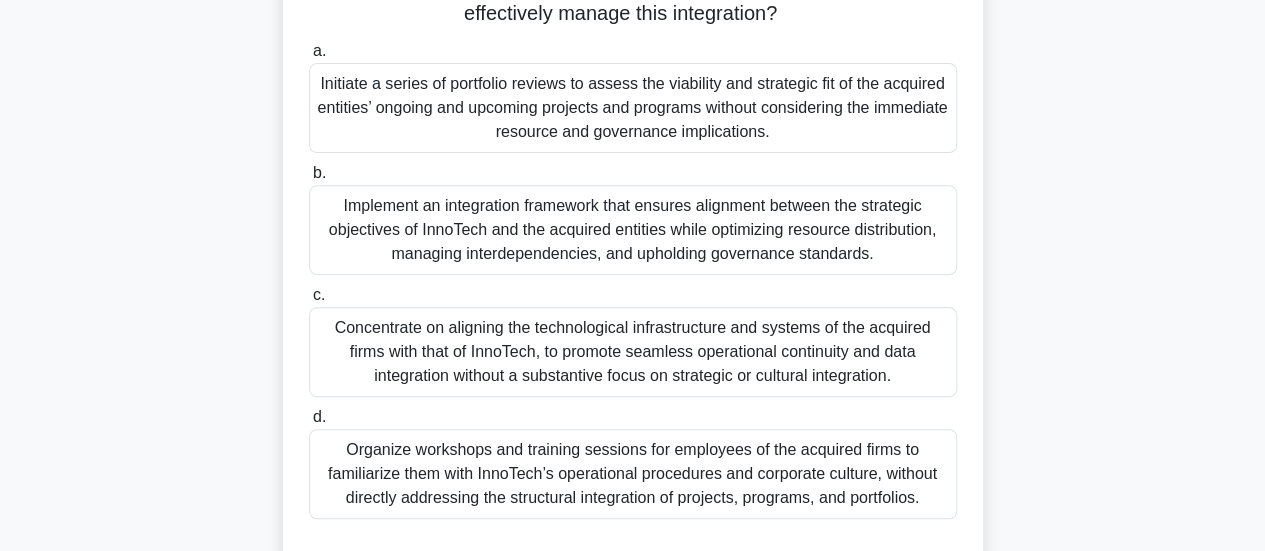 click on "Implement an integration framework that ensures alignment between the strategic objectives of InnoTech and the acquired entities while optimizing resource distribution, managing interdependencies, and upholding governance standards." at bounding box center (633, 230) 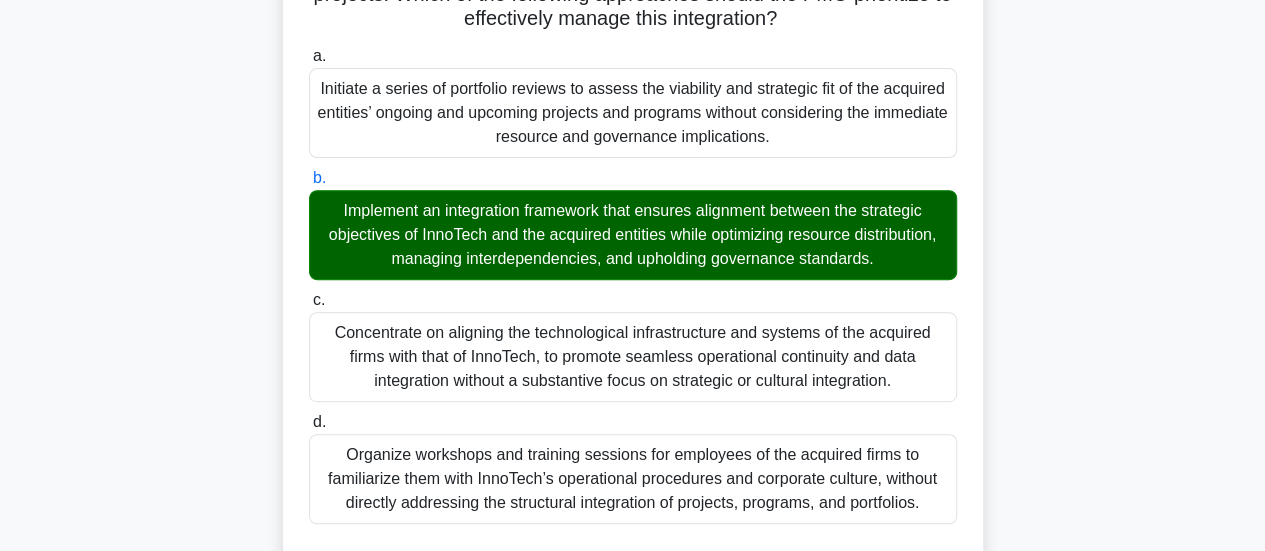 scroll, scrollTop: 703, scrollLeft: 0, axis: vertical 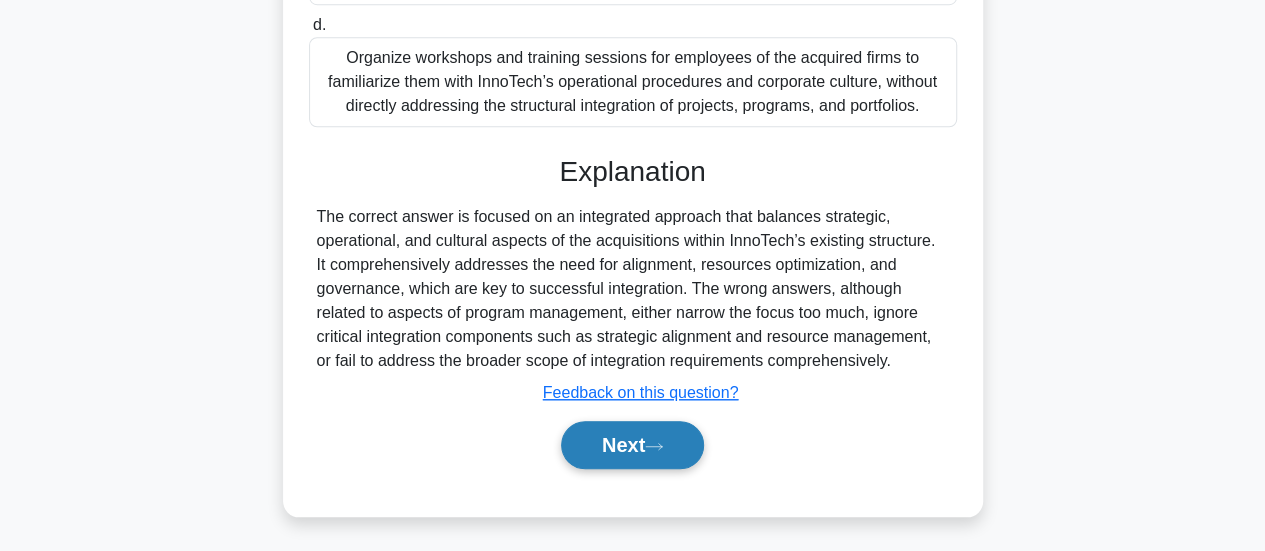 click on "Next" at bounding box center [632, 445] 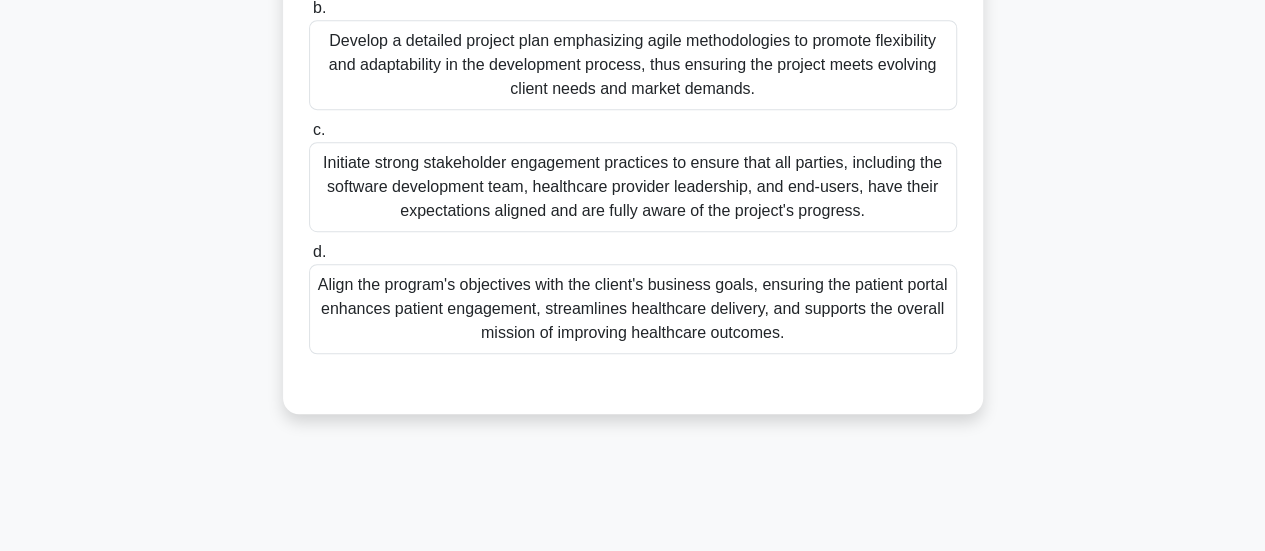 scroll, scrollTop: 47, scrollLeft: 0, axis: vertical 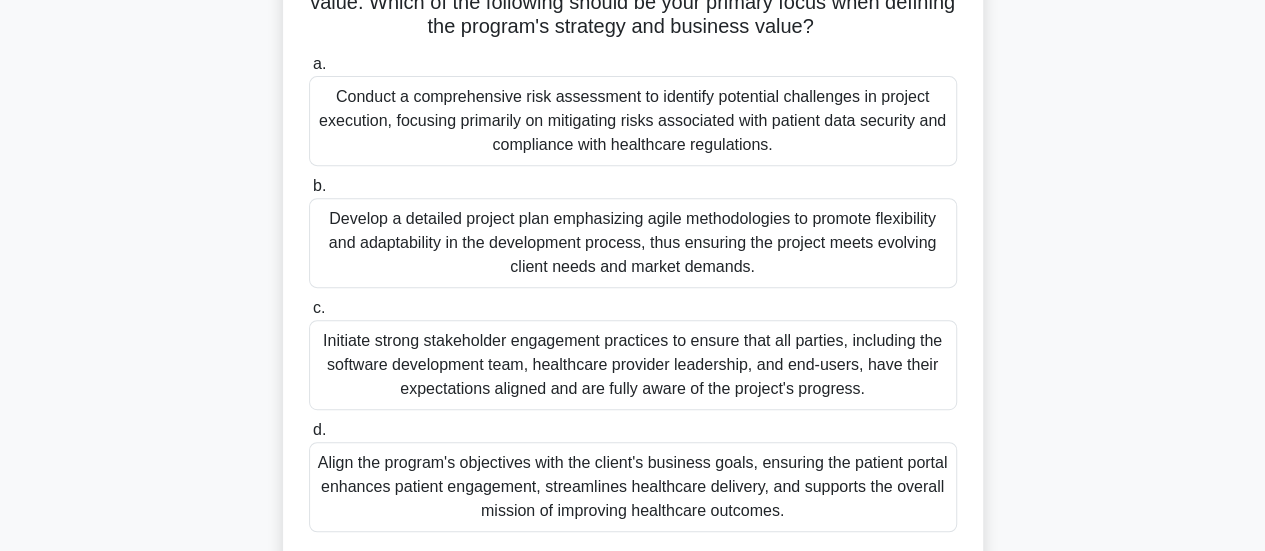 click on "Align the program's objectives with the client's business goals, ensuring the patient portal enhances patient engagement, streamlines healthcare delivery, and supports the overall mission of improving healthcare outcomes." at bounding box center [633, 487] 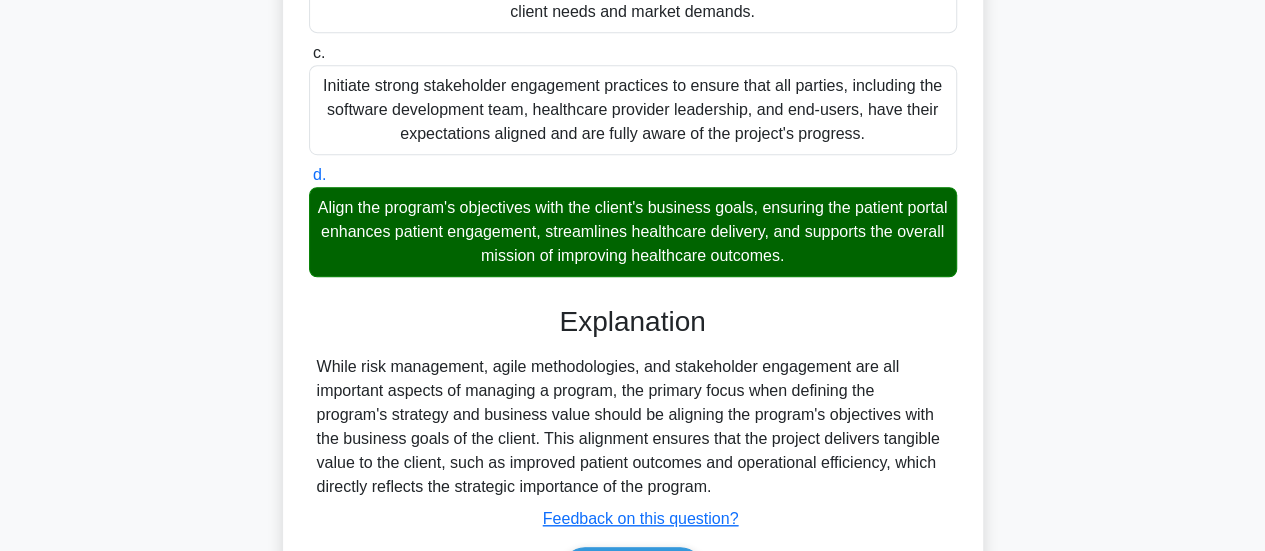 scroll, scrollTop: 618, scrollLeft: 0, axis: vertical 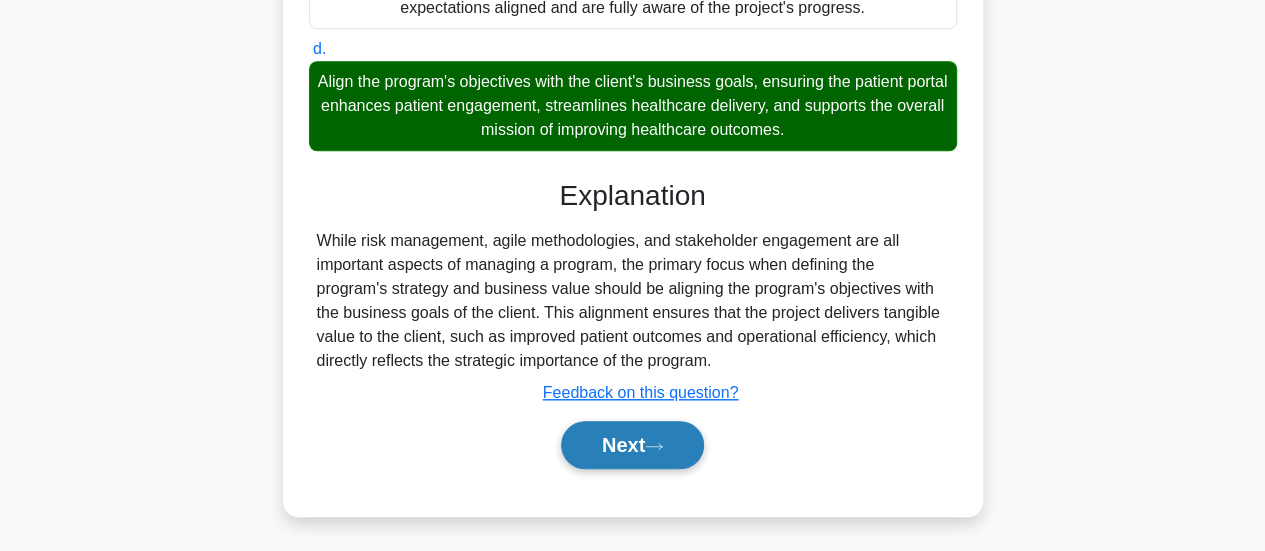 click on "Next" at bounding box center (632, 445) 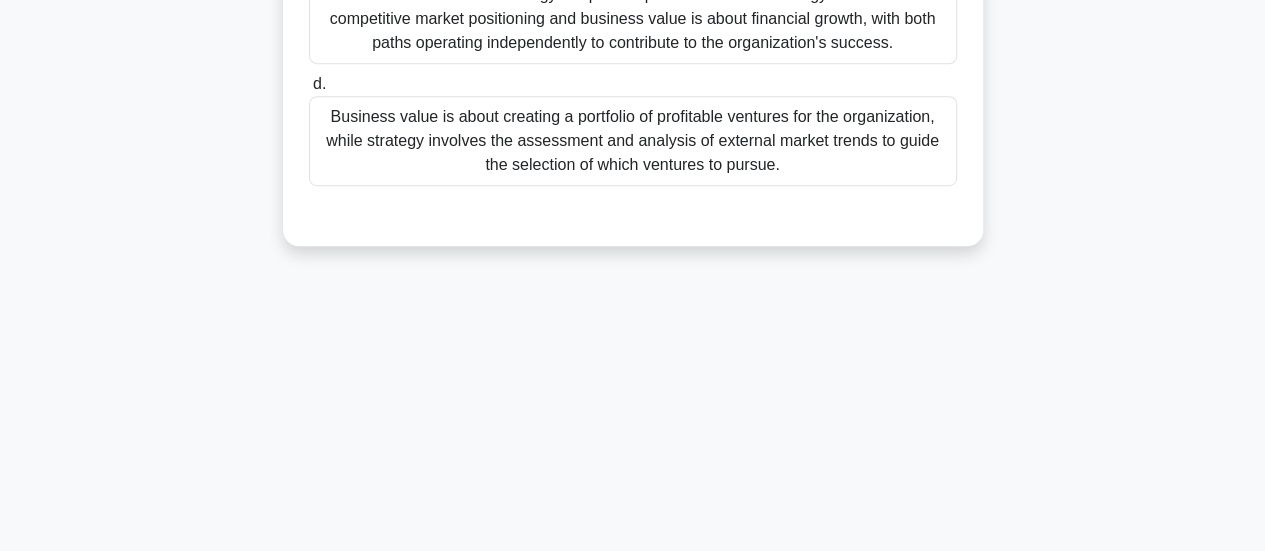 scroll, scrollTop: 47, scrollLeft: 0, axis: vertical 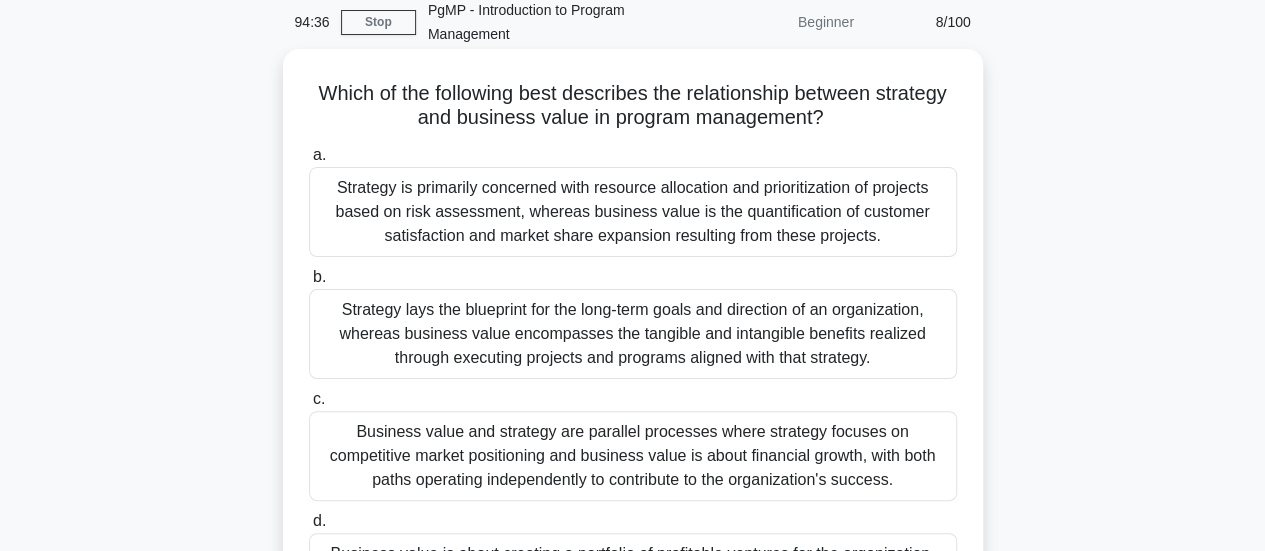 click on "Strategy lays the blueprint for the long-term goals and direction of an organization, whereas business value encompasses the tangible and intangible benefits realized through executing projects and programs aligned with that strategy." at bounding box center (633, 334) 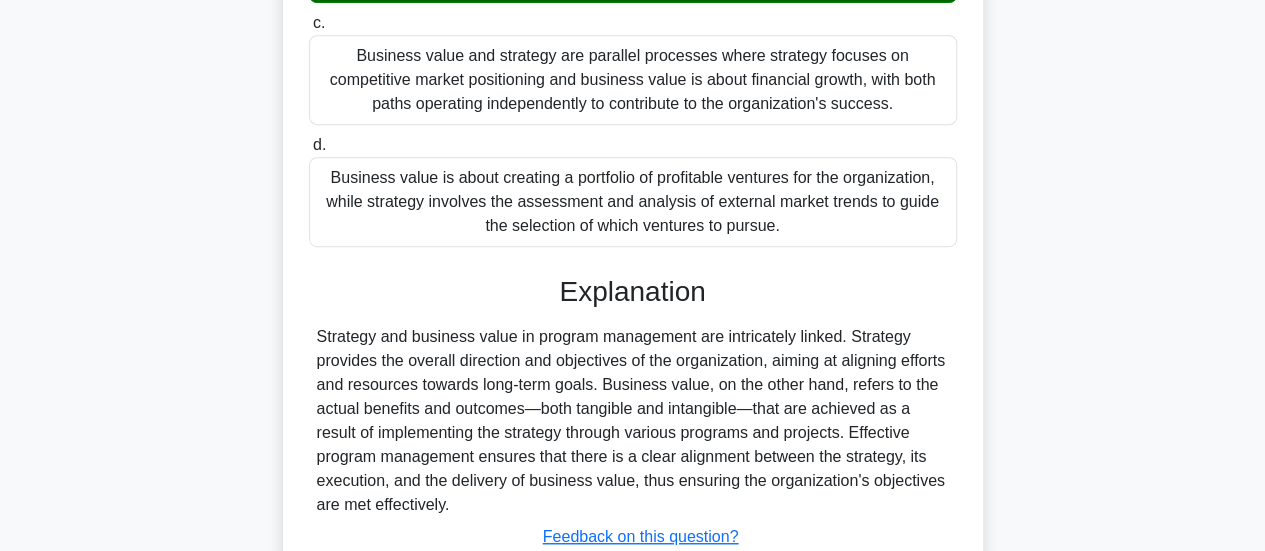 scroll, scrollTop: 607, scrollLeft: 0, axis: vertical 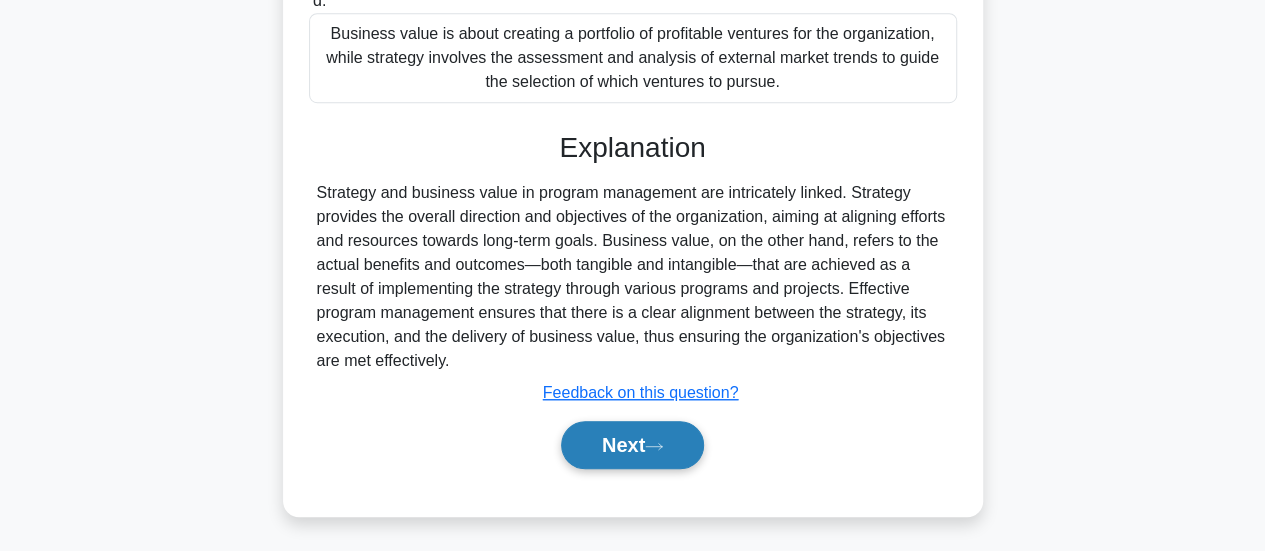 click on "Next" at bounding box center (632, 445) 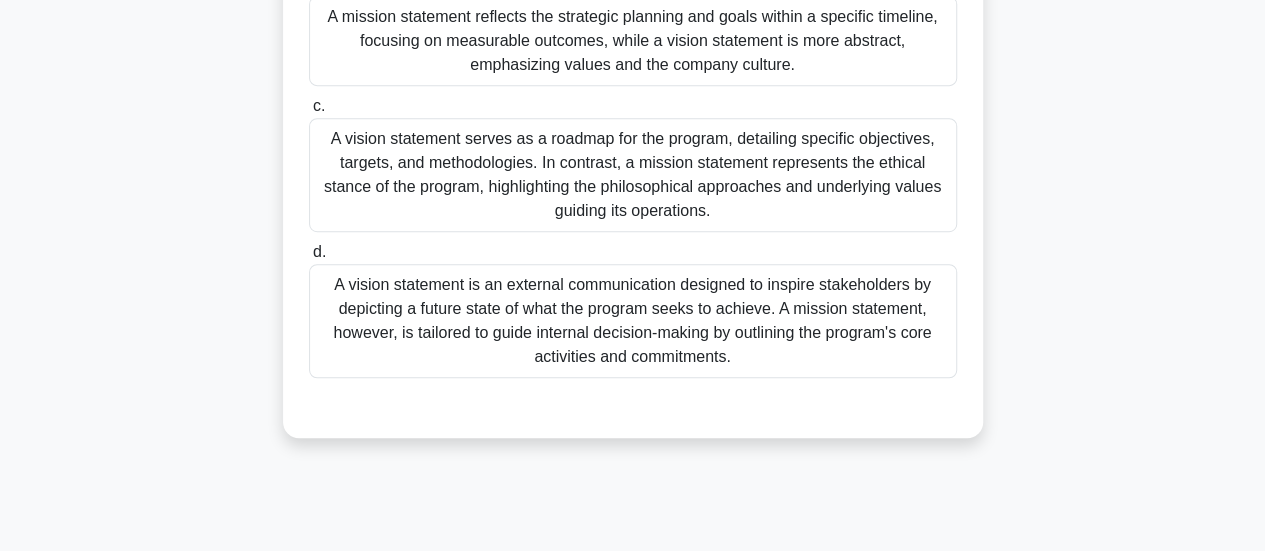 scroll, scrollTop: 47, scrollLeft: 0, axis: vertical 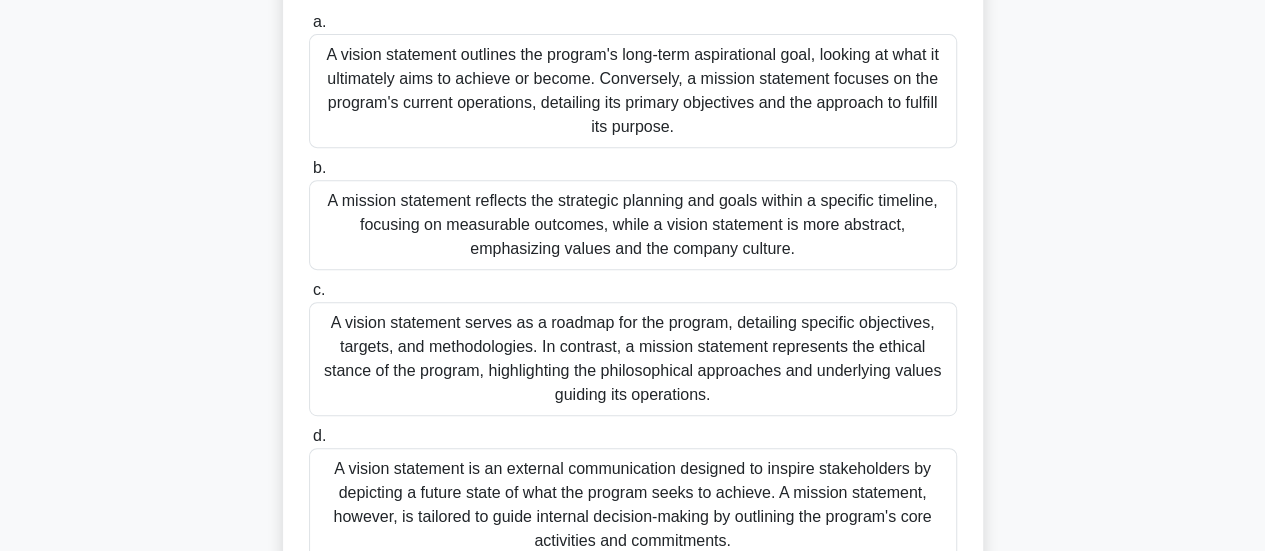 click on "A vision statement outlines the program's long-term aspirational goal, looking at what it ultimately aims to achieve or become. Conversely, a mission statement focuses on the program's current operations, detailing its primary objectives and the approach to fulfill its purpose." at bounding box center (633, 91) 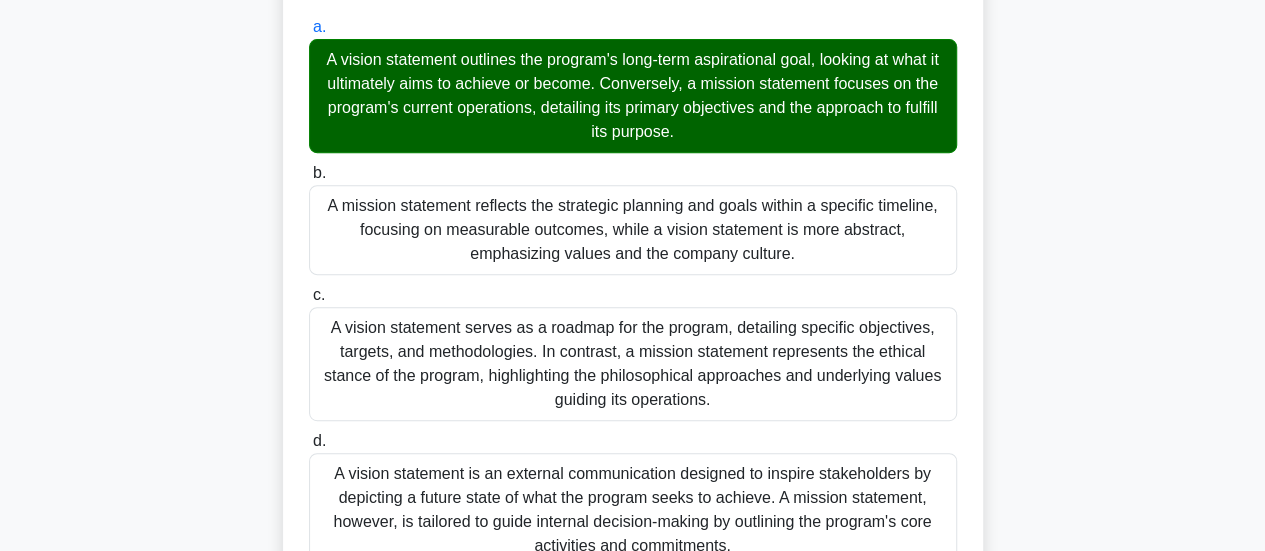 scroll, scrollTop: 693, scrollLeft: 0, axis: vertical 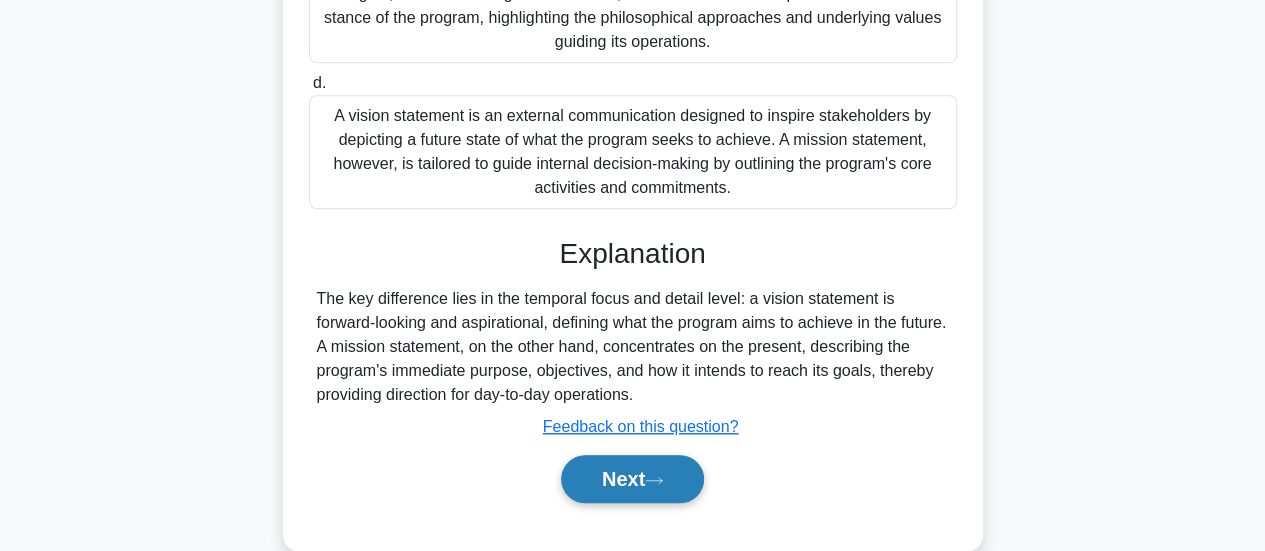 click on "Next" at bounding box center [632, 479] 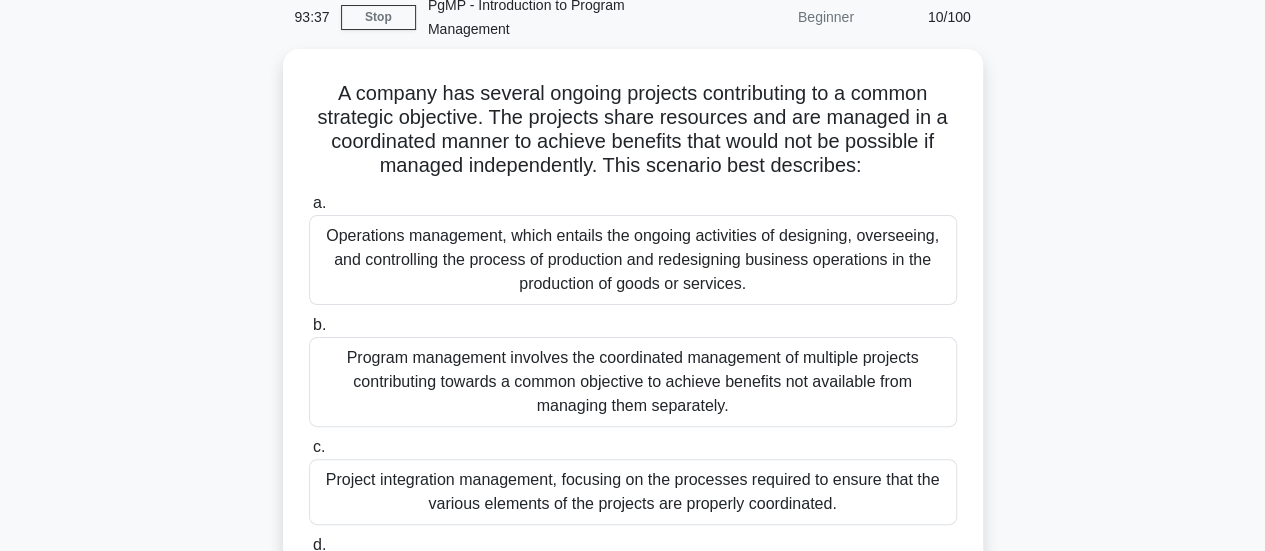 scroll, scrollTop: 95, scrollLeft: 0, axis: vertical 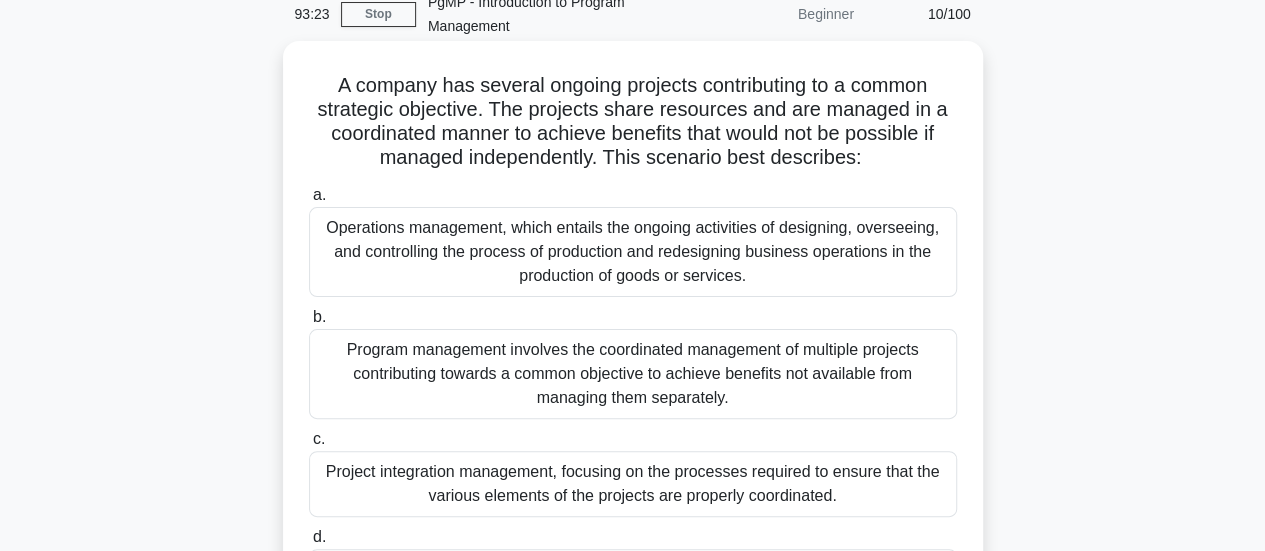 click on "Program management involves the coordinated management of multiple projects contributing towards a common objective to achieve benefits not available from managing them separately." at bounding box center (633, 374) 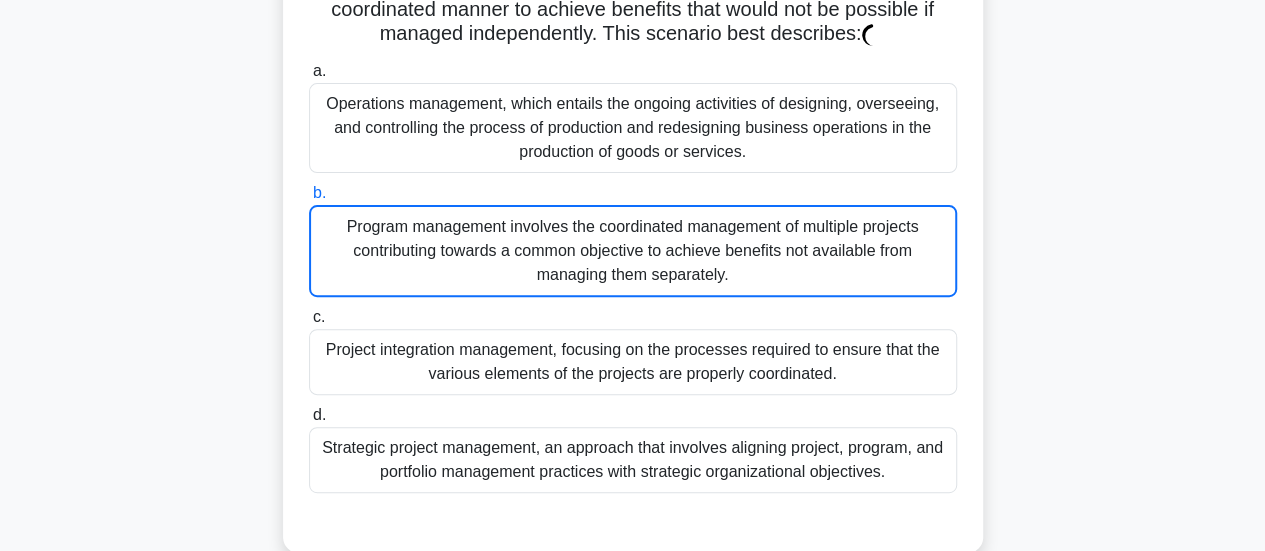 scroll, scrollTop: 325, scrollLeft: 0, axis: vertical 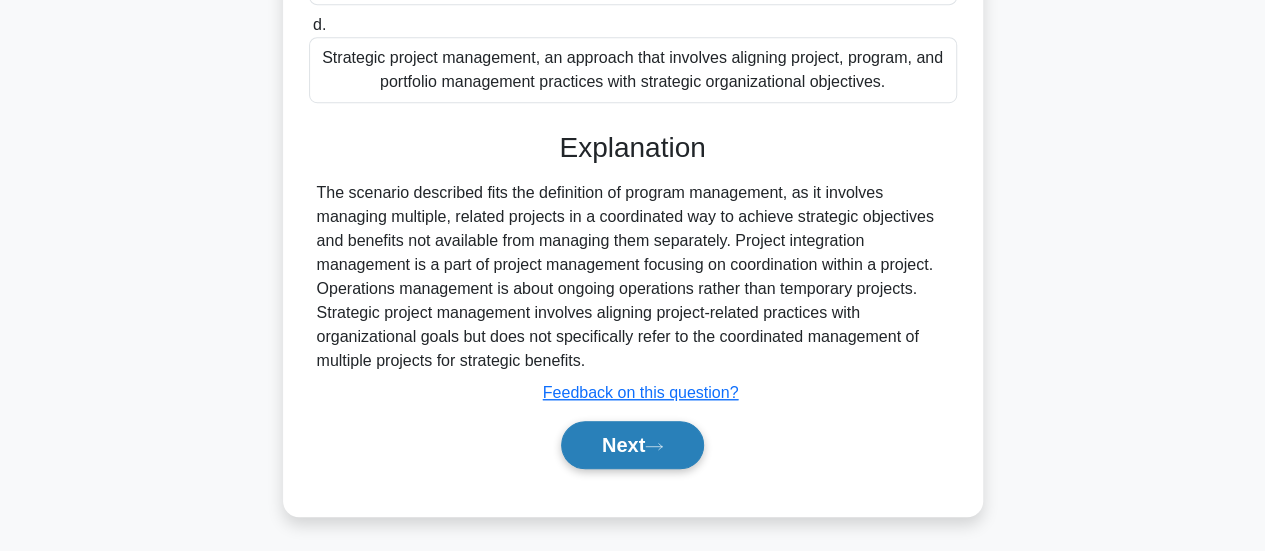 click on "Next" at bounding box center [632, 445] 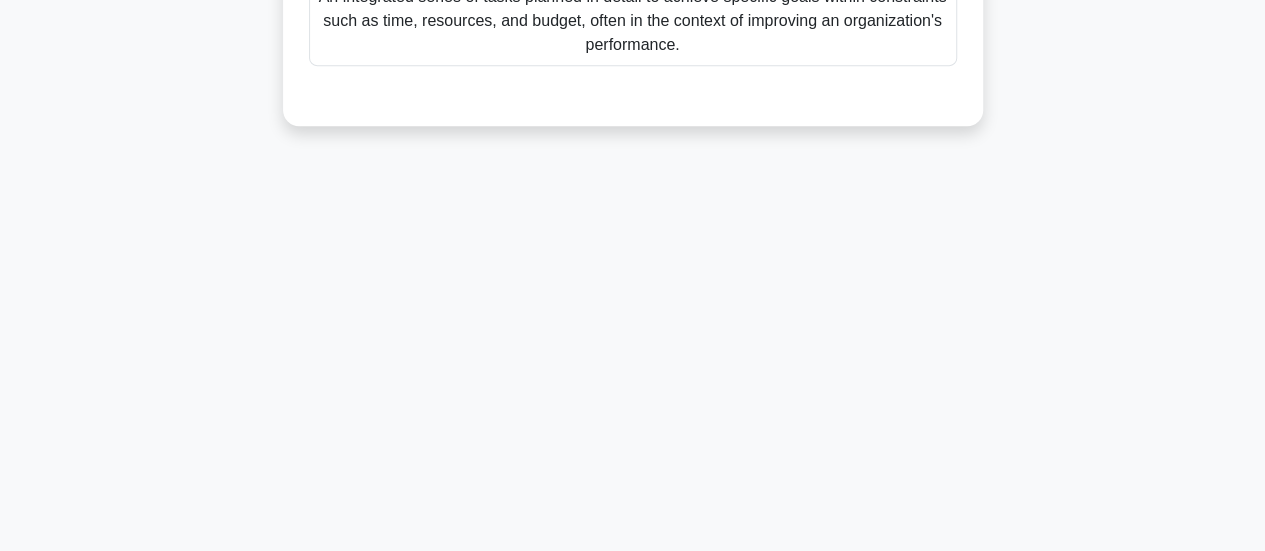 scroll, scrollTop: 47, scrollLeft: 0, axis: vertical 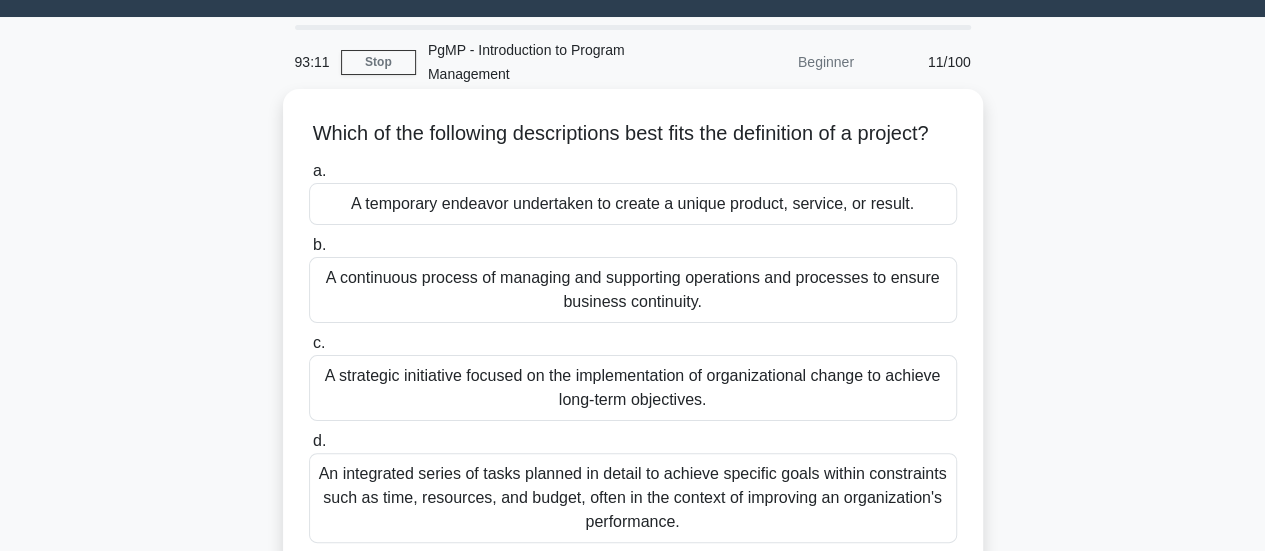 click on "A temporary endeavor undertaken to create a unique product, service, or result." at bounding box center [633, 204] 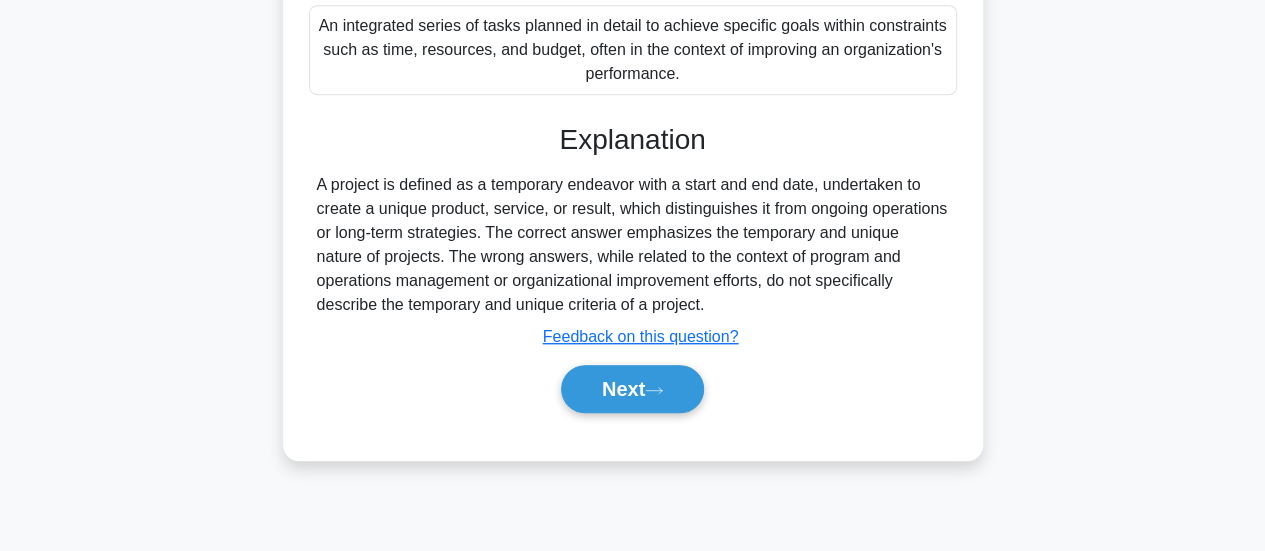 scroll, scrollTop: 529, scrollLeft: 0, axis: vertical 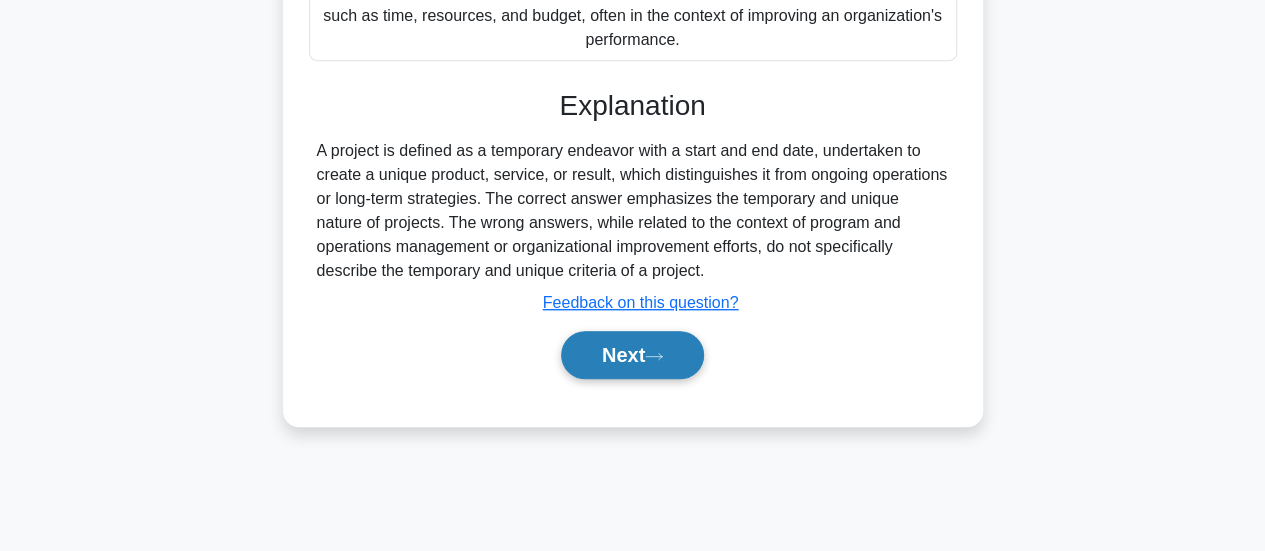 click 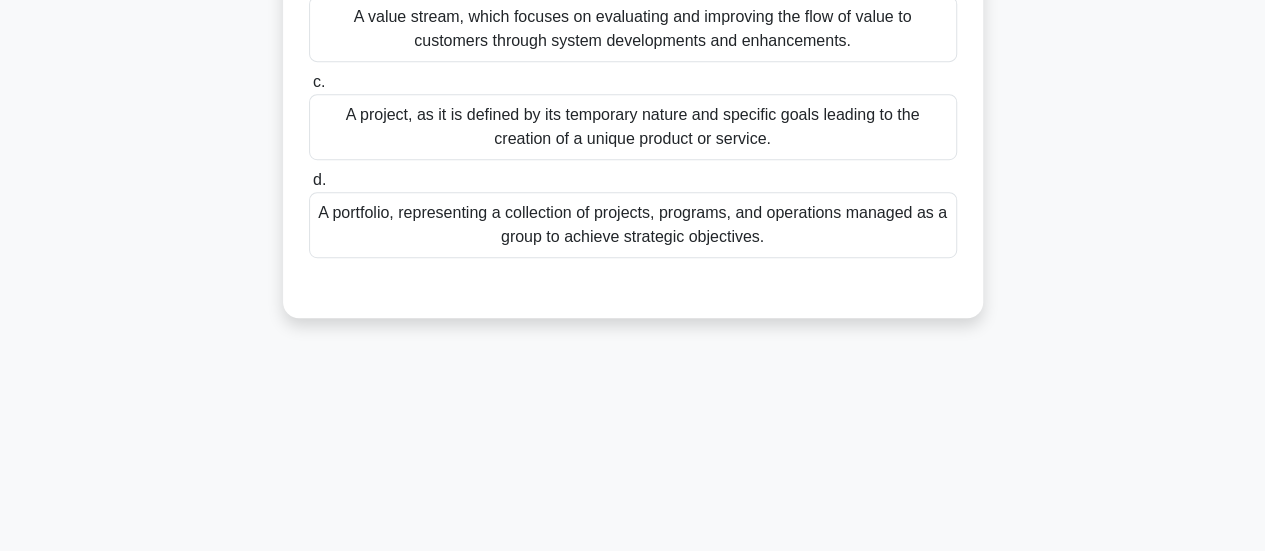 scroll, scrollTop: 47, scrollLeft: 0, axis: vertical 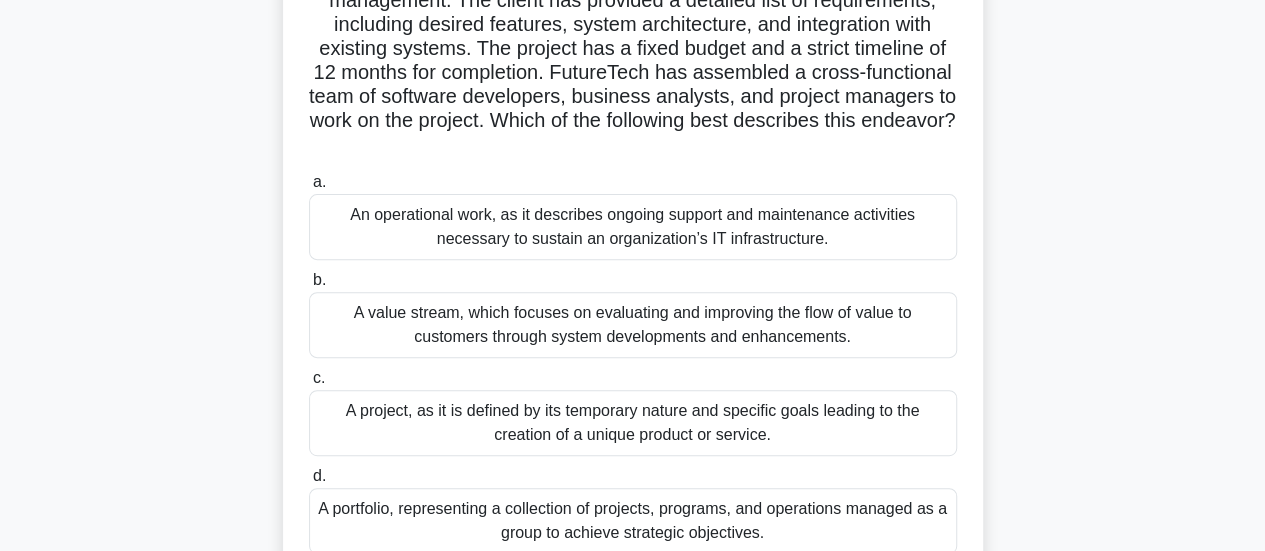 click on "A value stream, which focuses on evaluating and improving the flow of value to customers through system developments and enhancements." at bounding box center [633, 325] 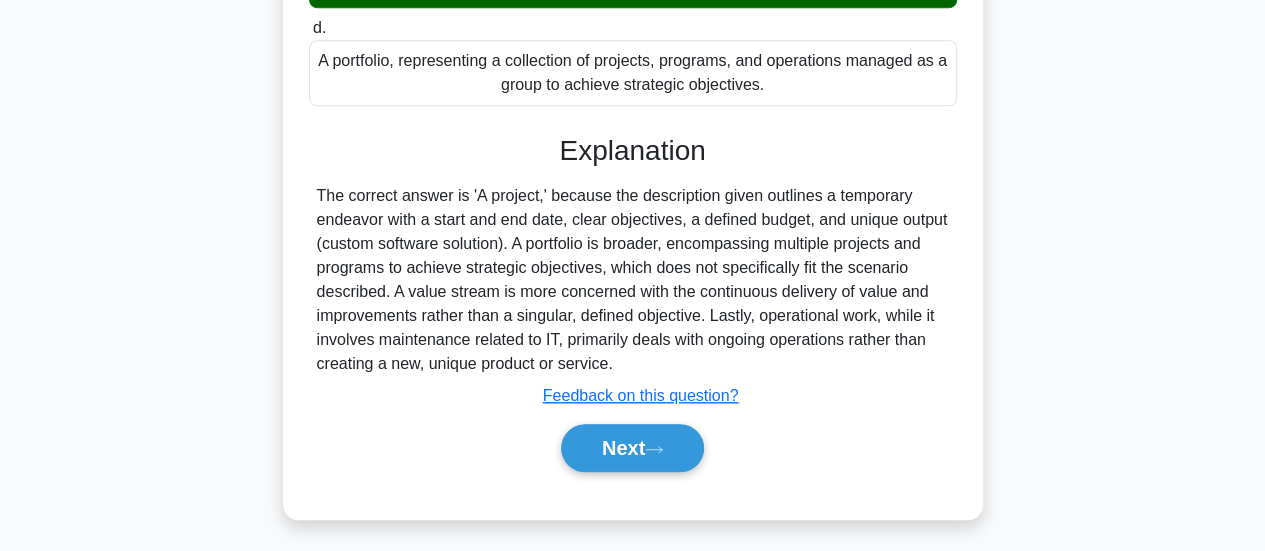 scroll, scrollTop: 682, scrollLeft: 0, axis: vertical 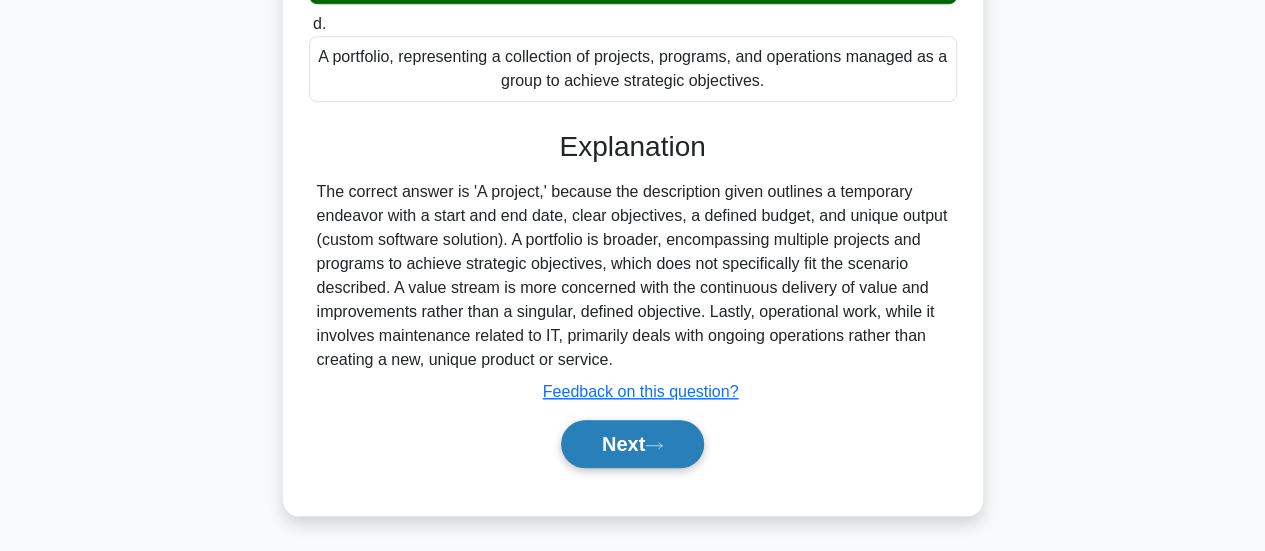 click on "Next" at bounding box center [632, 444] 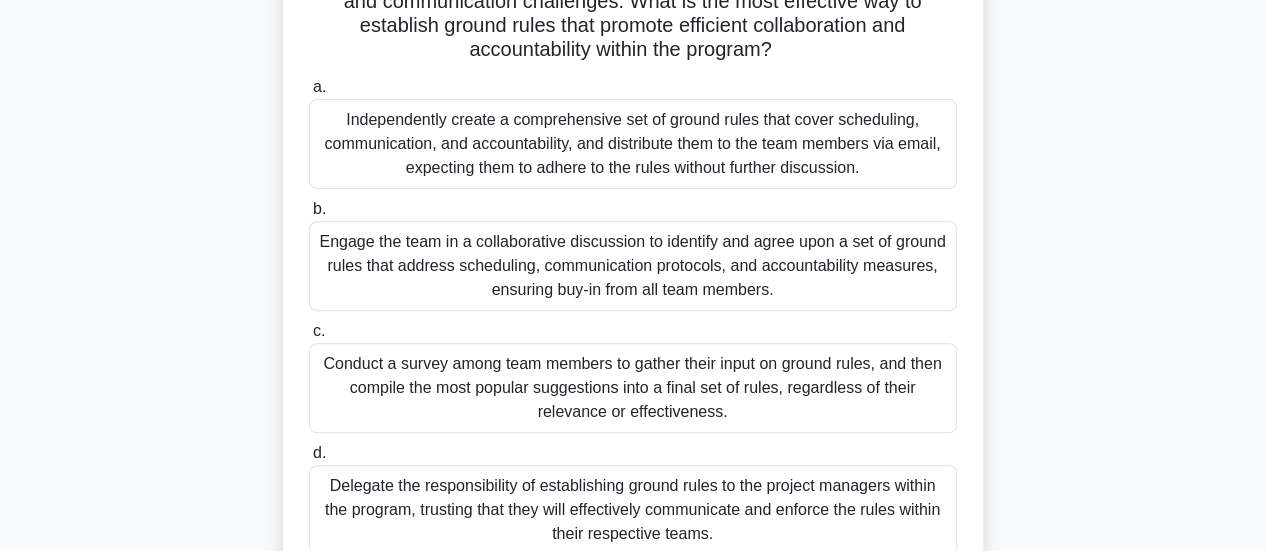 scroll, scrollTop: 293, scrollLeft: 0, axis: vertical 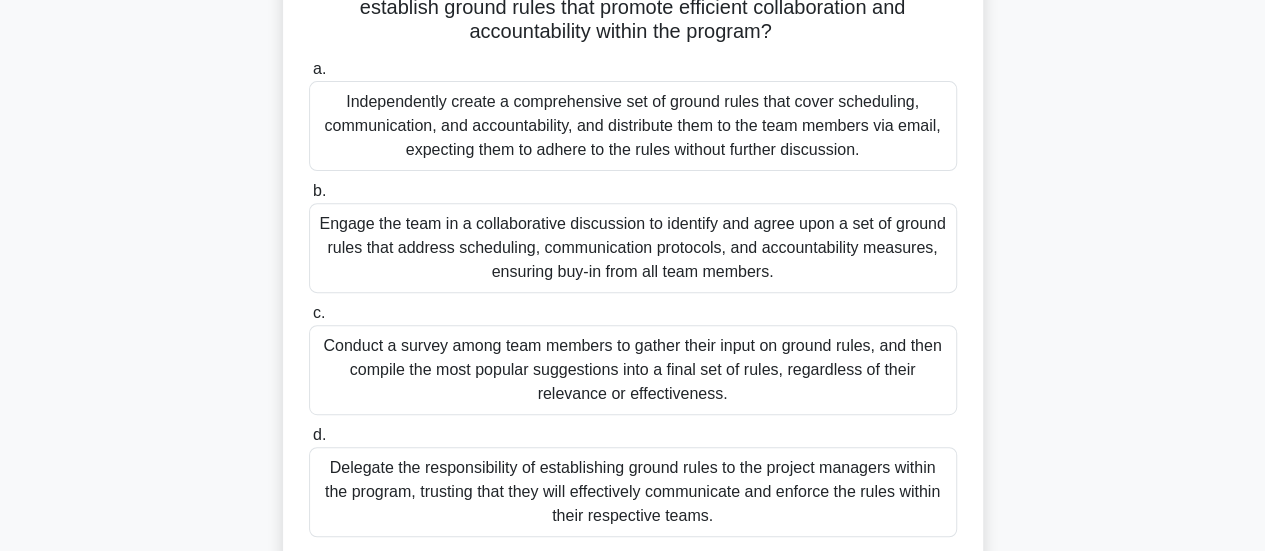 click on "Engage the team in a collaborative discussion to identify and agree upon a set of ground rules that address scheduling, communication protocols, and accountability measures, ensuring buy-in from all team members." at bounding box center [633, 248] 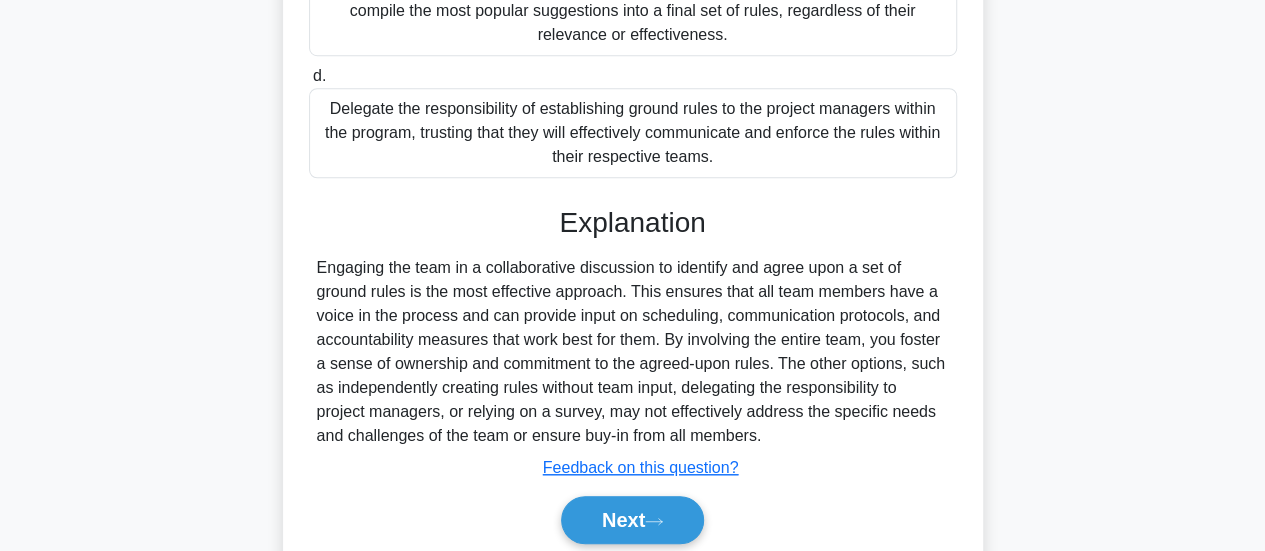 scroll, scrollTop: 727, scrollLeft: 0, axis: vertical 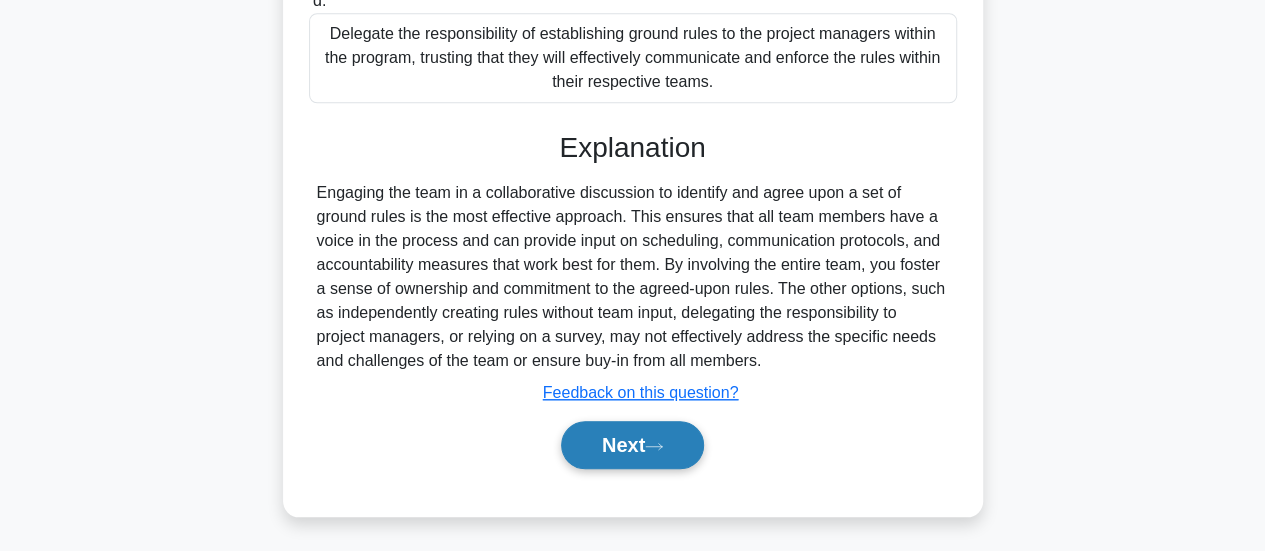 click on "Next" at bounding box center (632, 445) 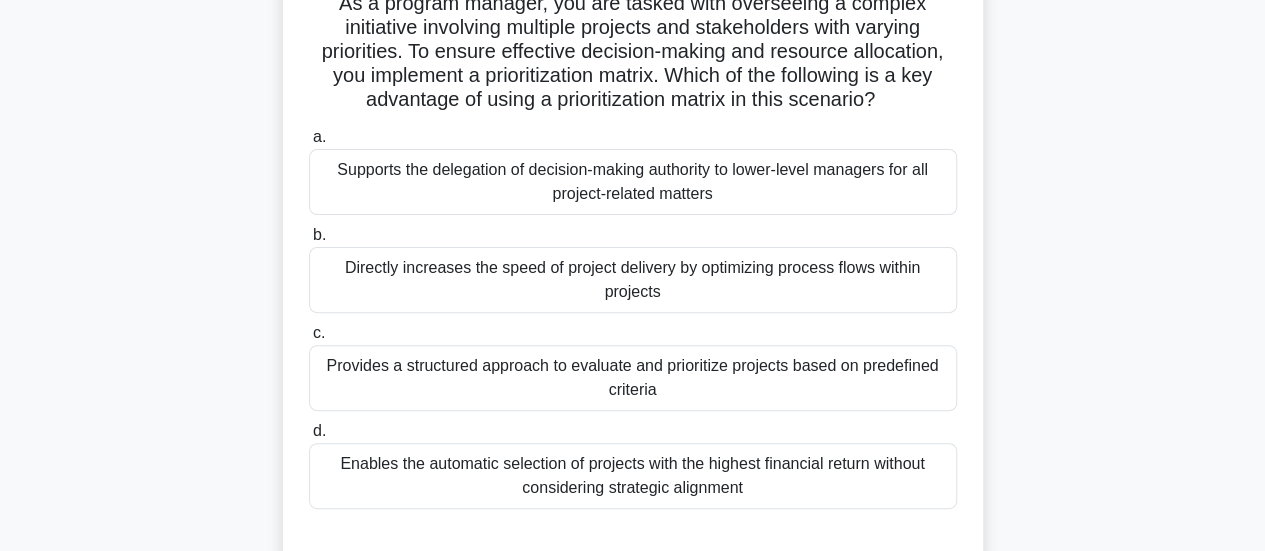 scroll, scrollTop: 182, scrollLeft: 0, axis: vertical 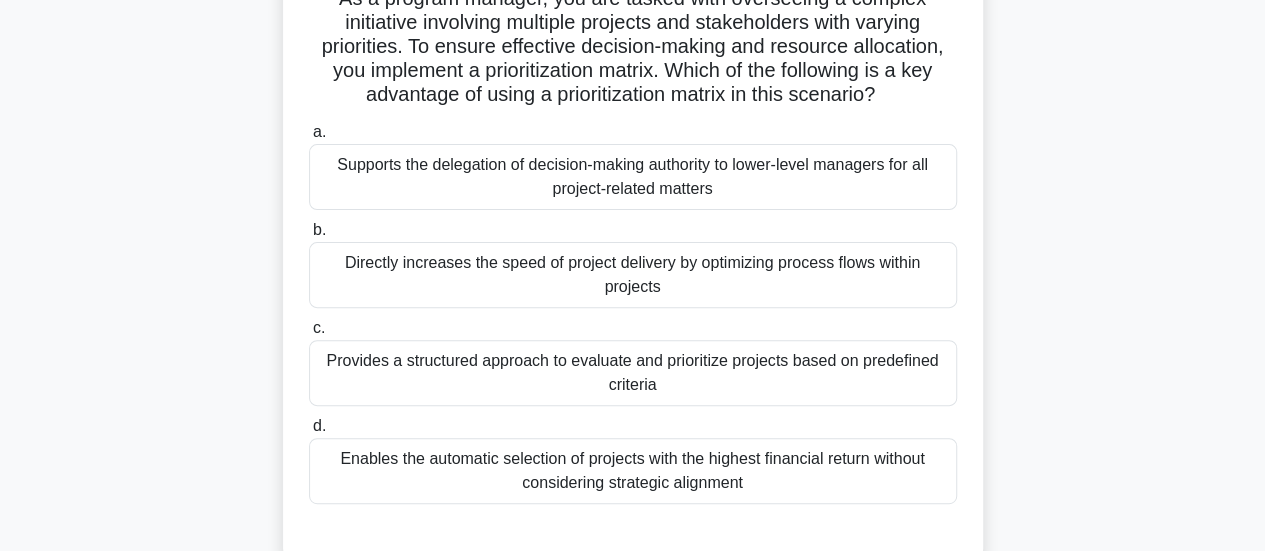 click on "Provides a structured approach to evaluate and prioritize projects based on predefined criteria" at bounding box center [633, 373] 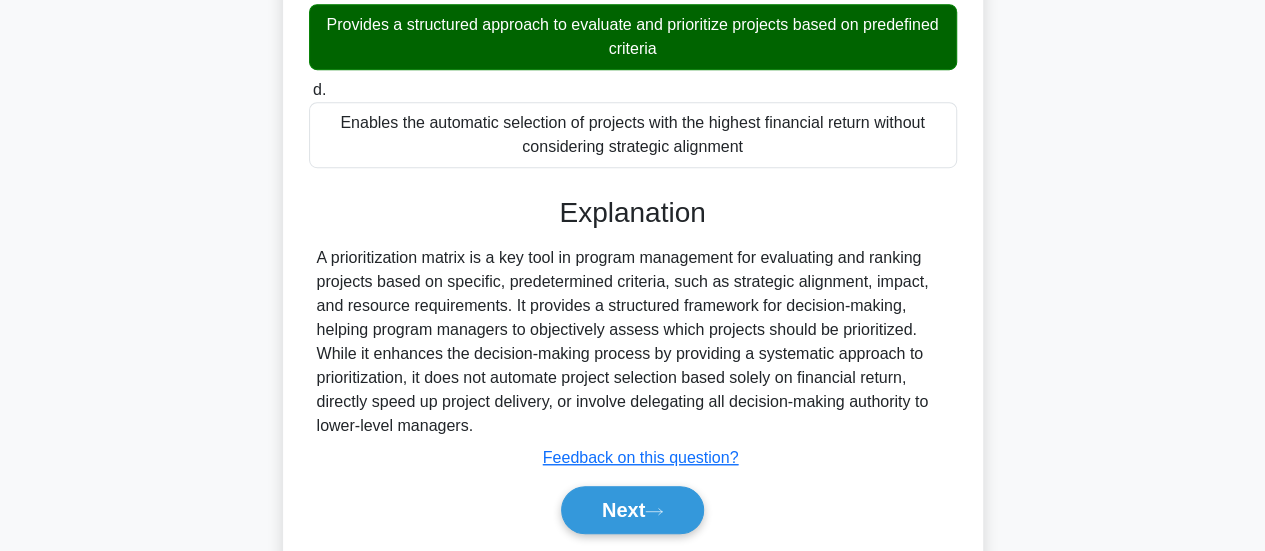 scroll, scrollTop: 583, scrollLeft: 0, axis: vertical 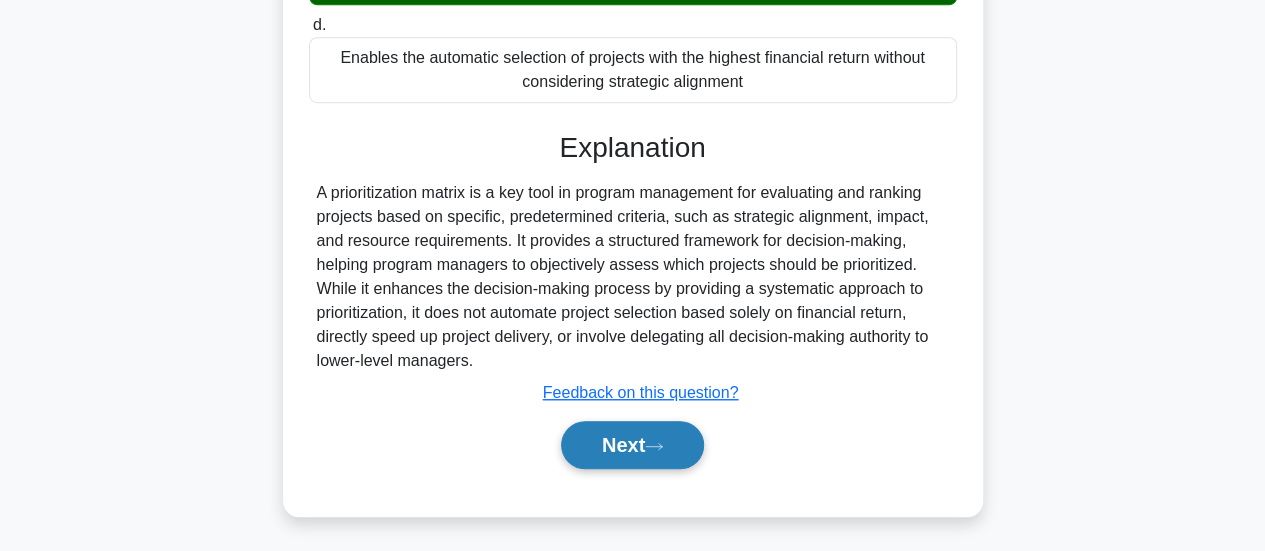 click on "Next" at bounding box center [632, 445] 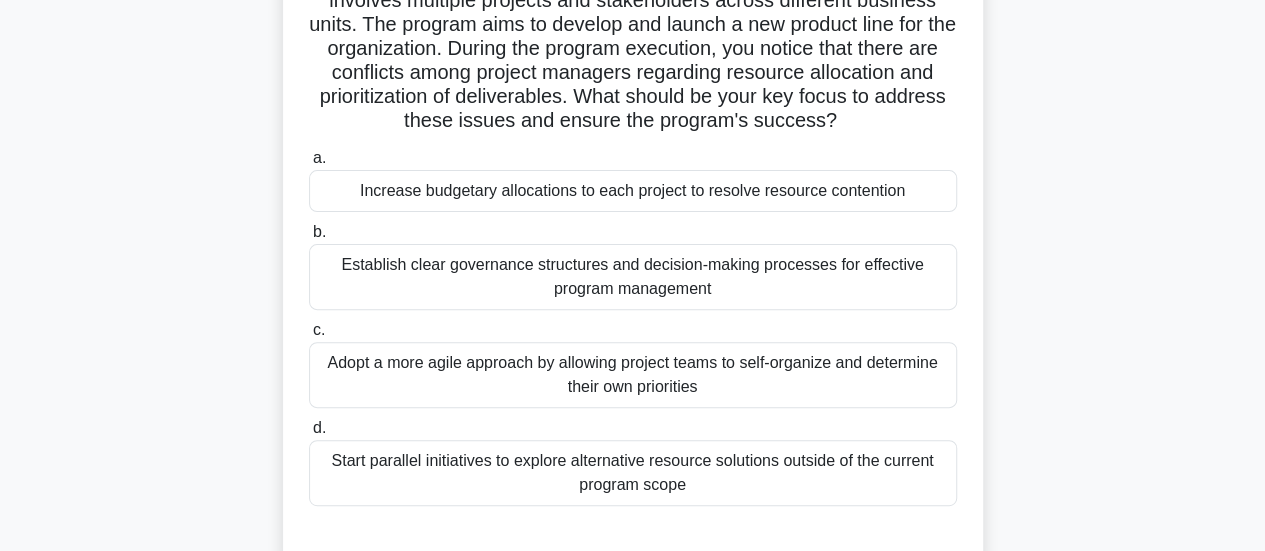 scroll, scrollTop: 162, scrollLeft: 0, axis: vertical 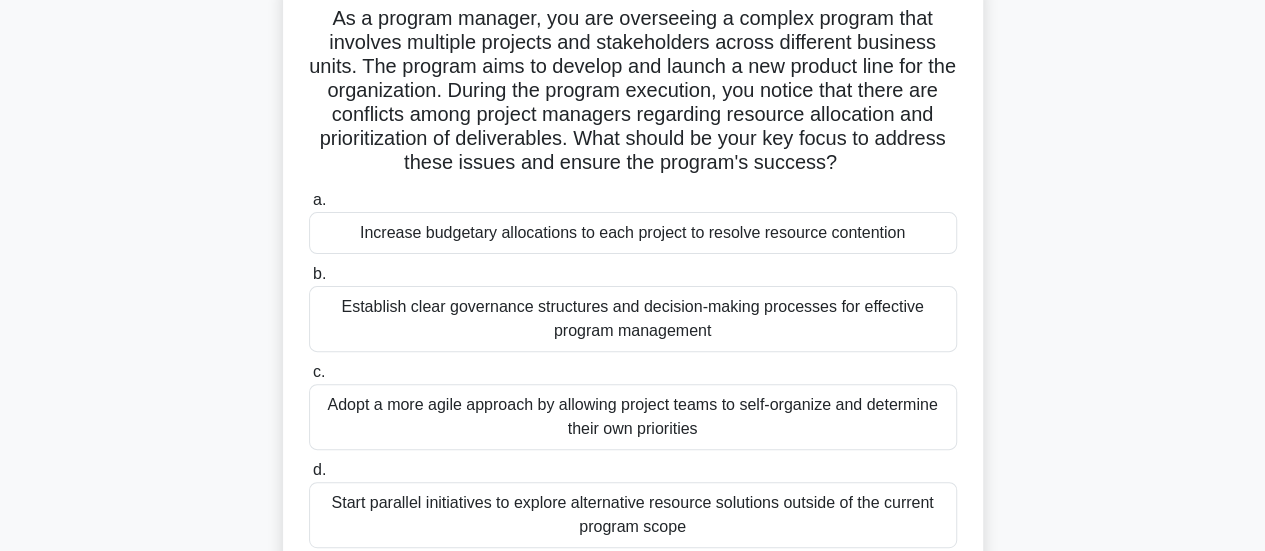 click on "Adopt a more agile approach by allowing project teams to self-organize and determine their own priorities" at bounding box center (633, 417) 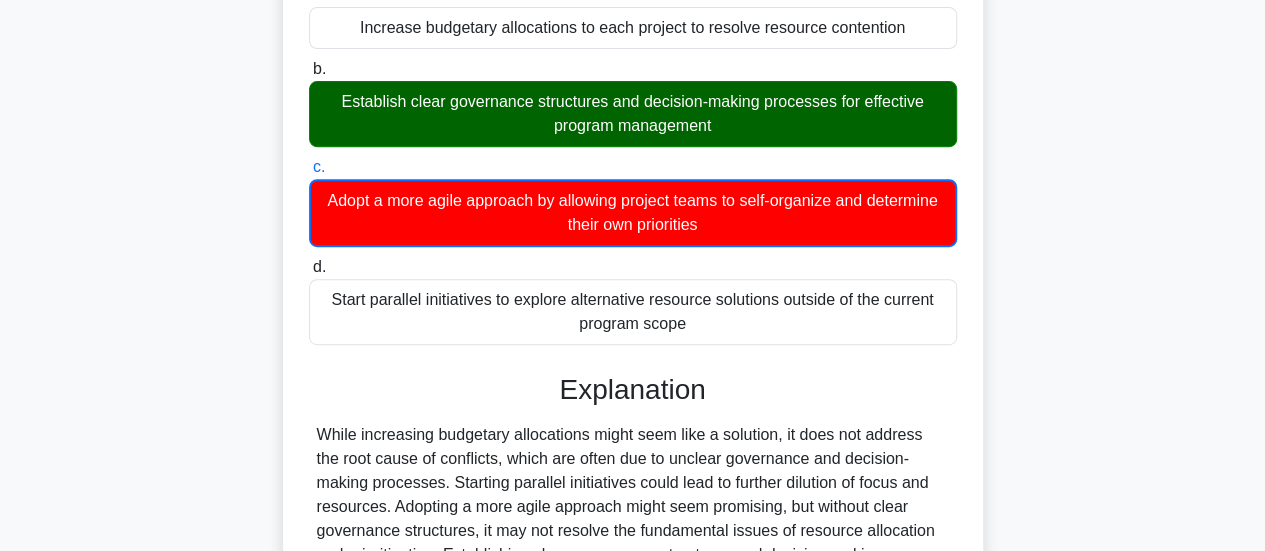scroll, scrollTop: 610, scrollLeft: 0, axis: vertical 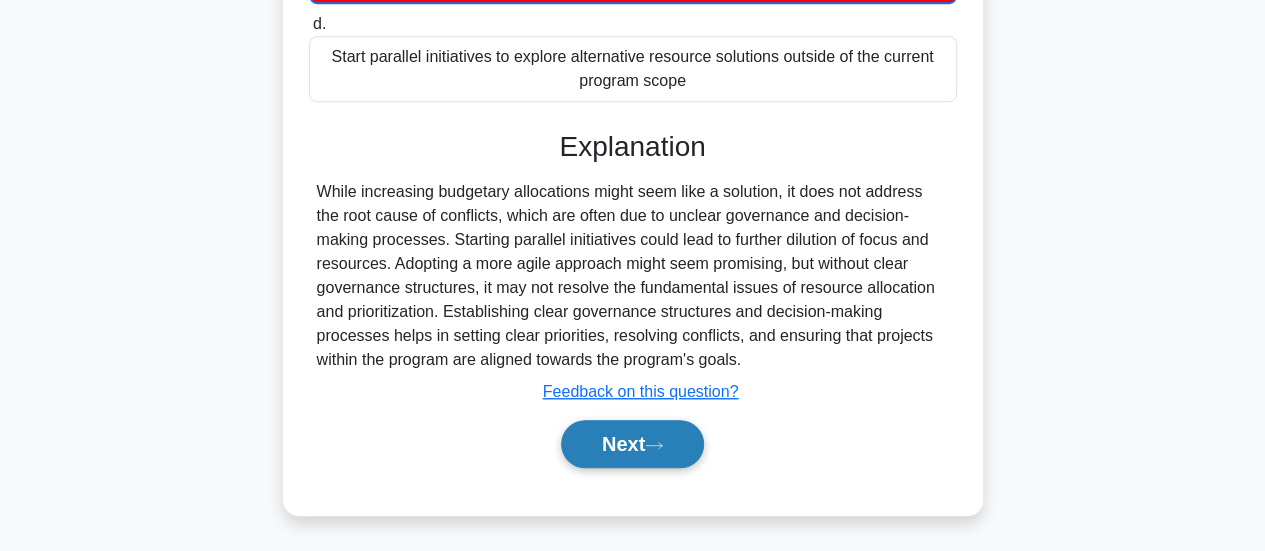 click on "Next" at bounding box center [632, 444] 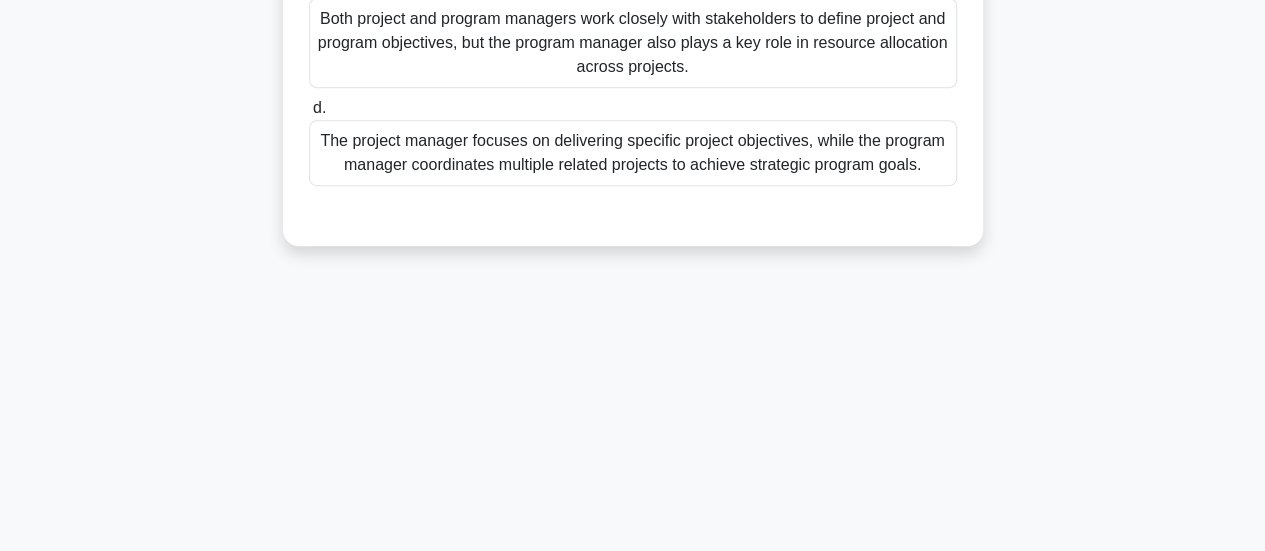 scroll, scrollTop: 47, scrollLeft: 0, axis: vertical 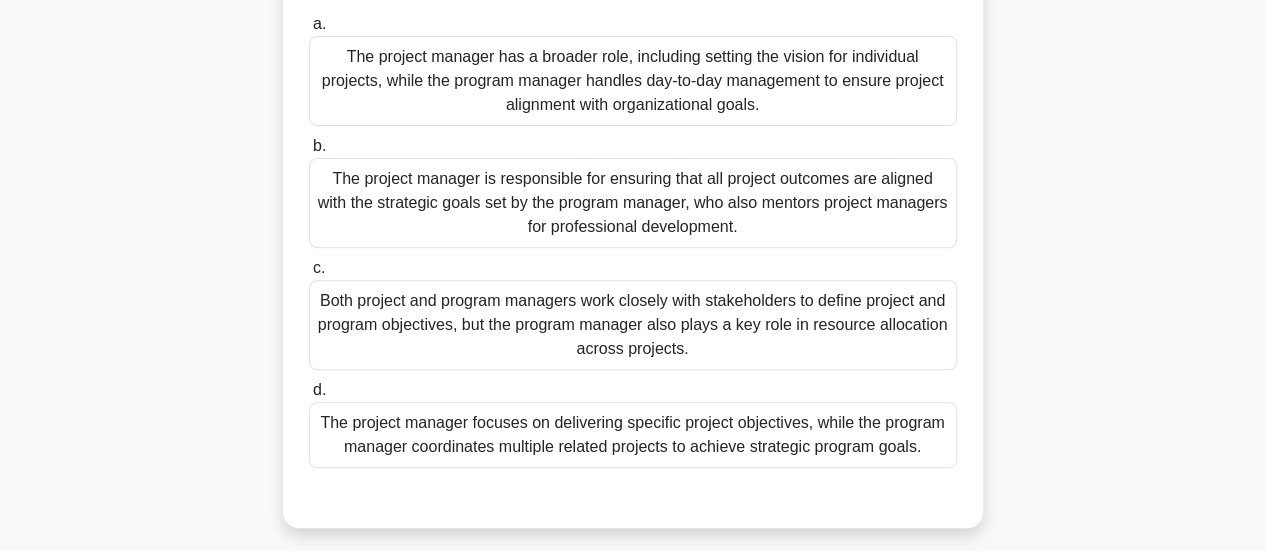 click on "The project manager focuses on delivering specific project objectives, while the program manager coordinates multiple related projects to achieve strategic program goals." at bounding box center [633, 435] 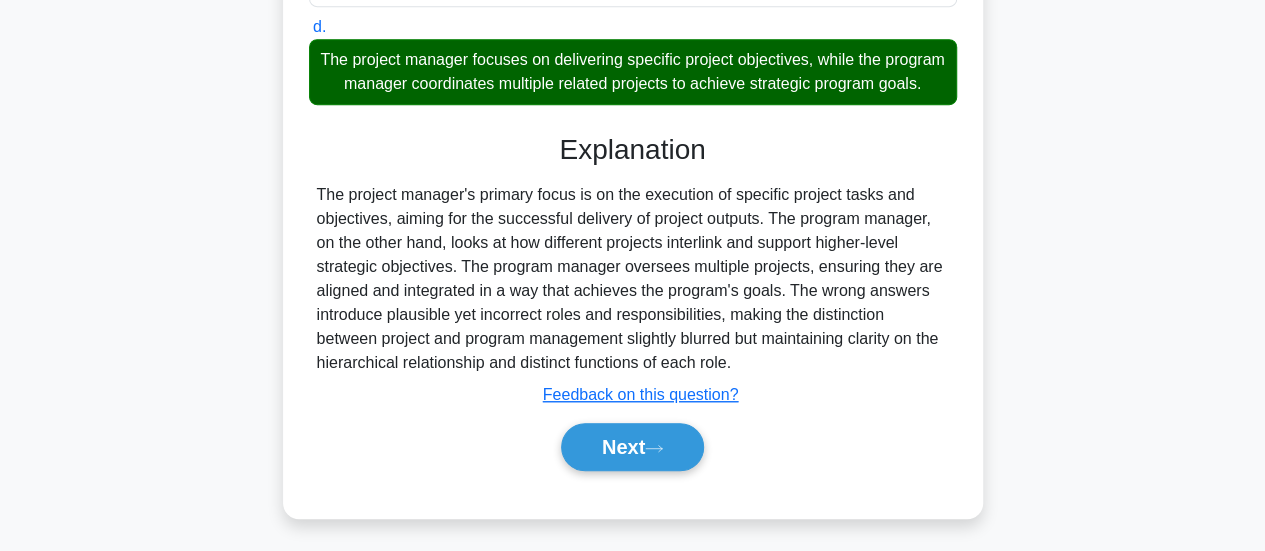 scroll, scrollTop: 631, scrollLeft: 0, axis: vertical 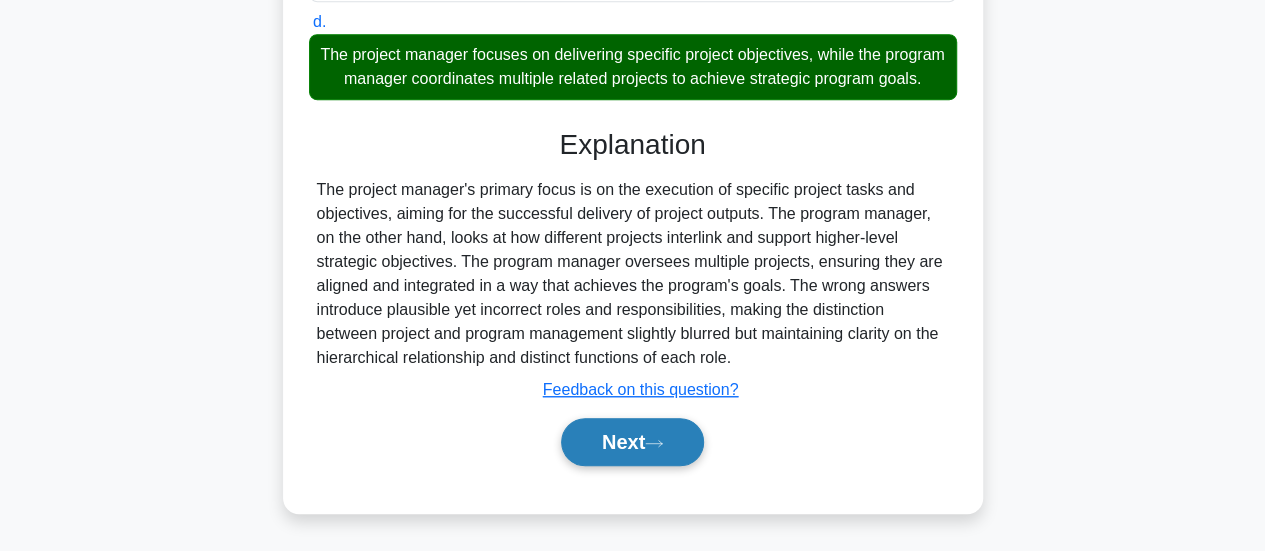 click on "Next" at bounding box center (632, 442) 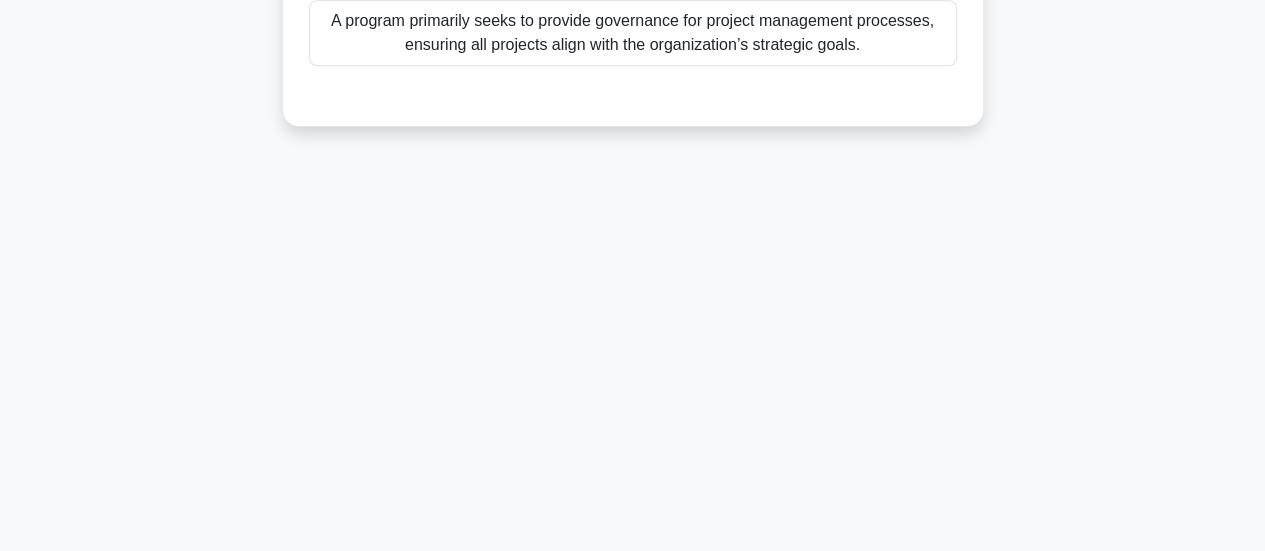 scroll, scrollTop: 47, scrollLeft: 0, axis: vertical 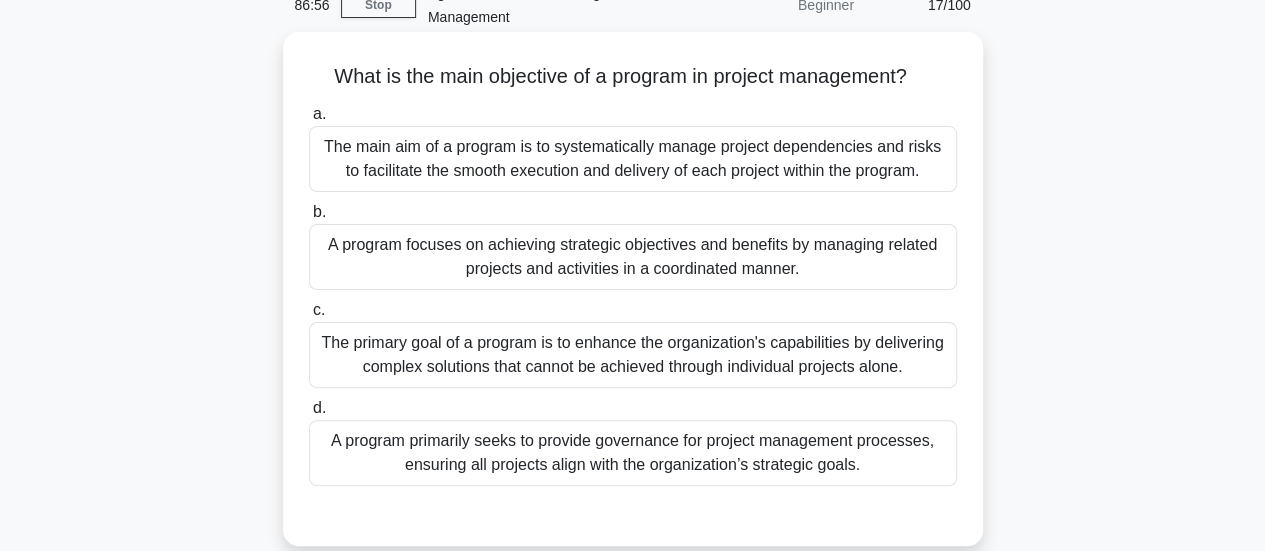 click on "A program focuses on achieving strategic objectives and benefits by managing related projects and activities in a coordinated manner." at bounding box center [633, 257] 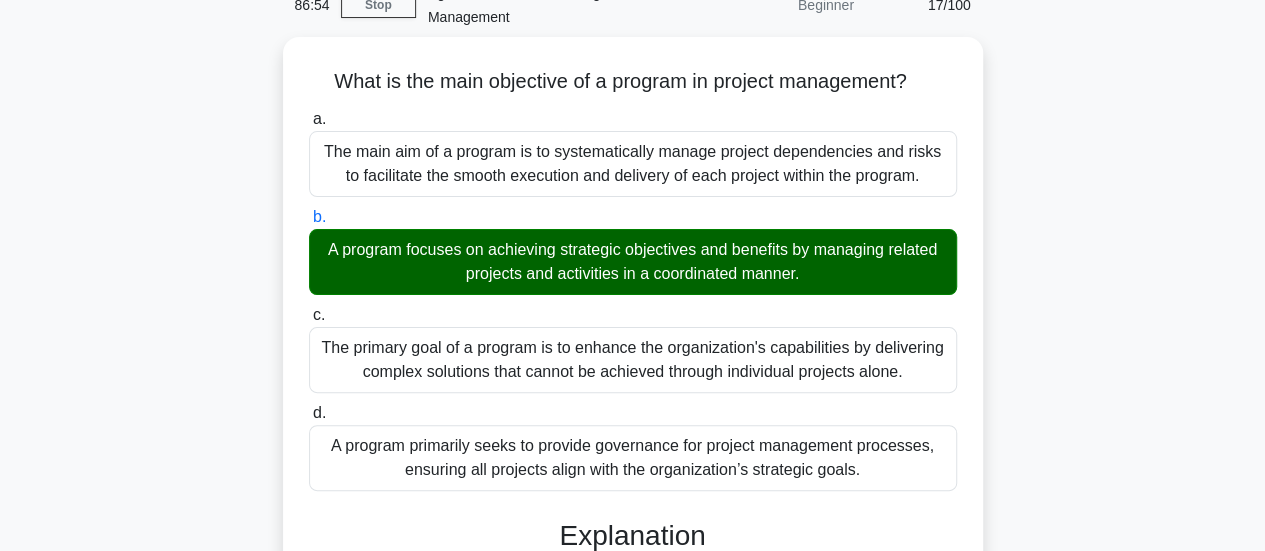 scroll, scrollTop: 379, scrollLeft: 0, axis: vertical 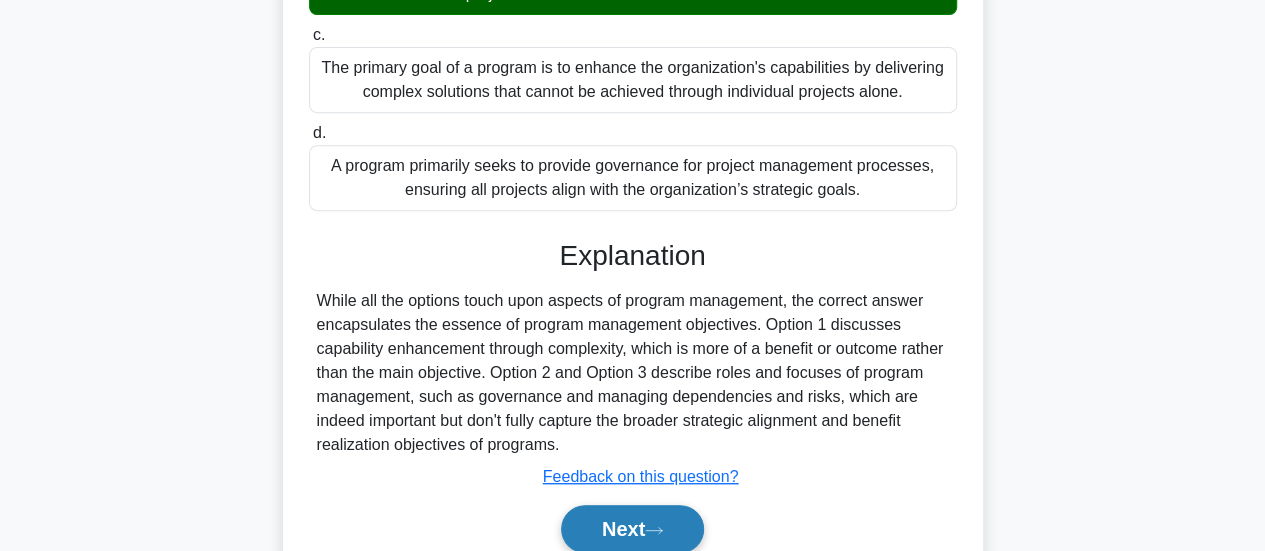 click on "Next" at bounding box center [632, 529] 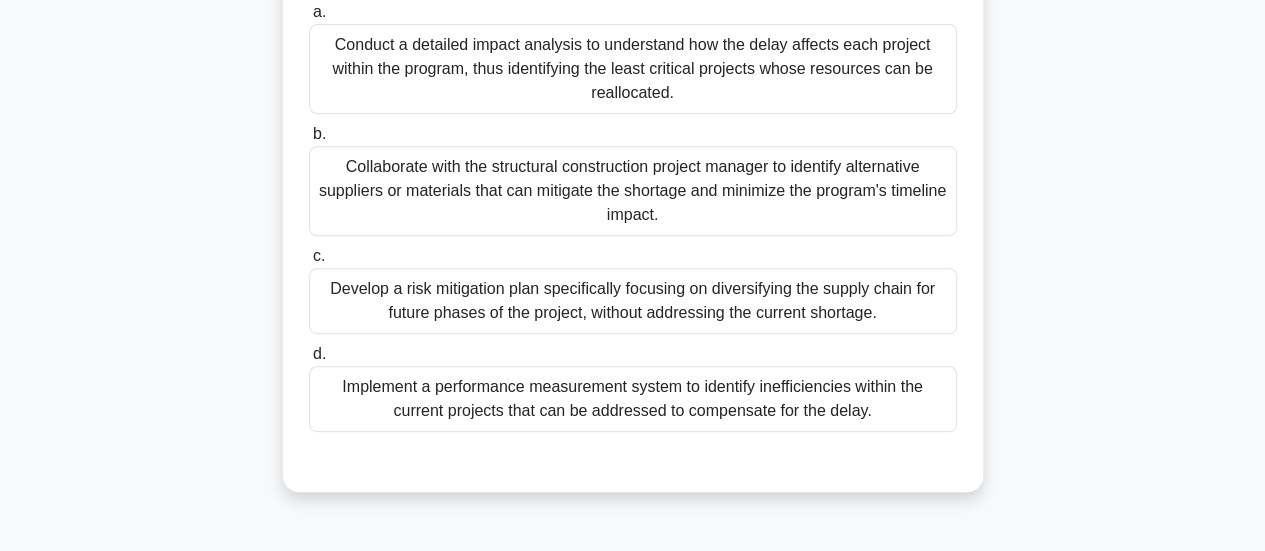 scroll, scrollTop: 0, scrollLeft: 0, axis: both 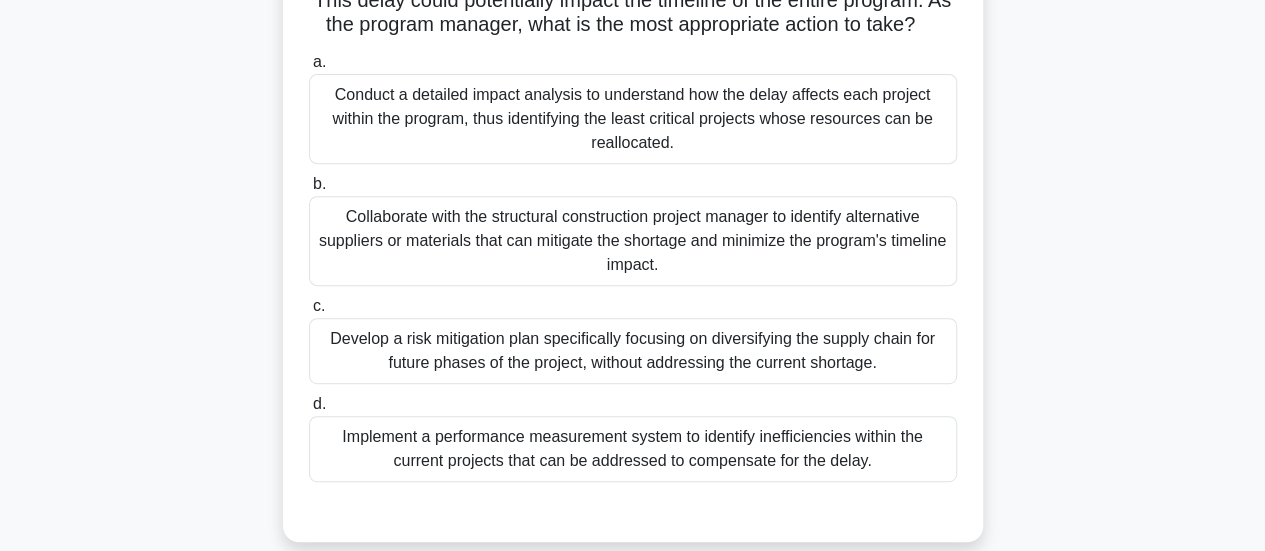 click on "Collaborate with the structural construction project manager to identify alternative suppliers or materials that can mitigate the shortage and minimize the program's timeline impact." at bounding box center [633, 241] 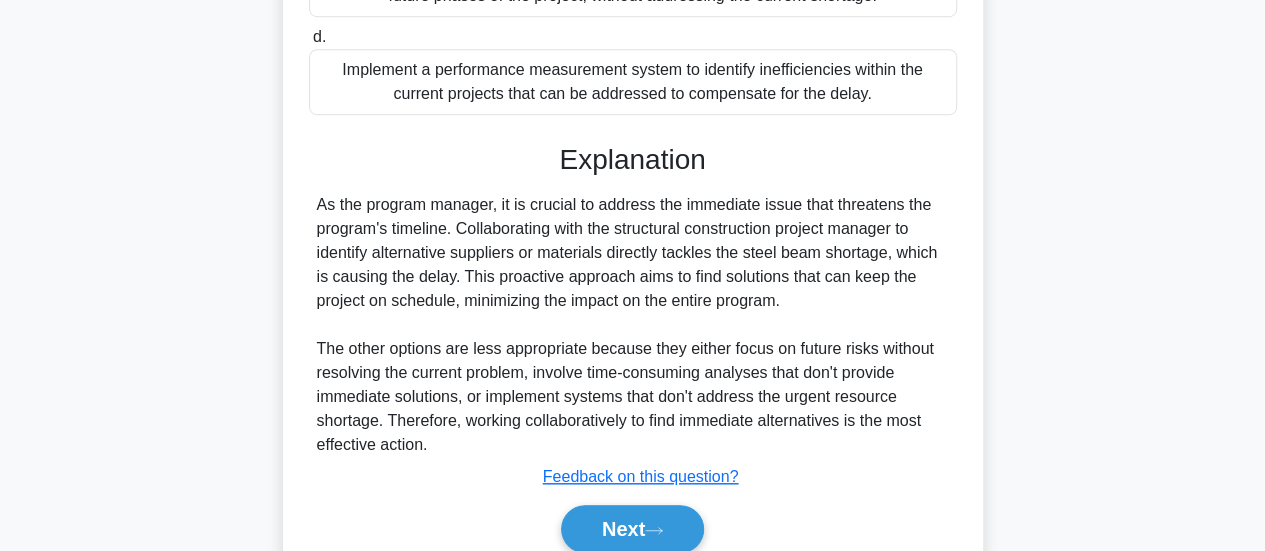 scroll, scrollTop: 799, scrollLeft: 0, axis: vertical 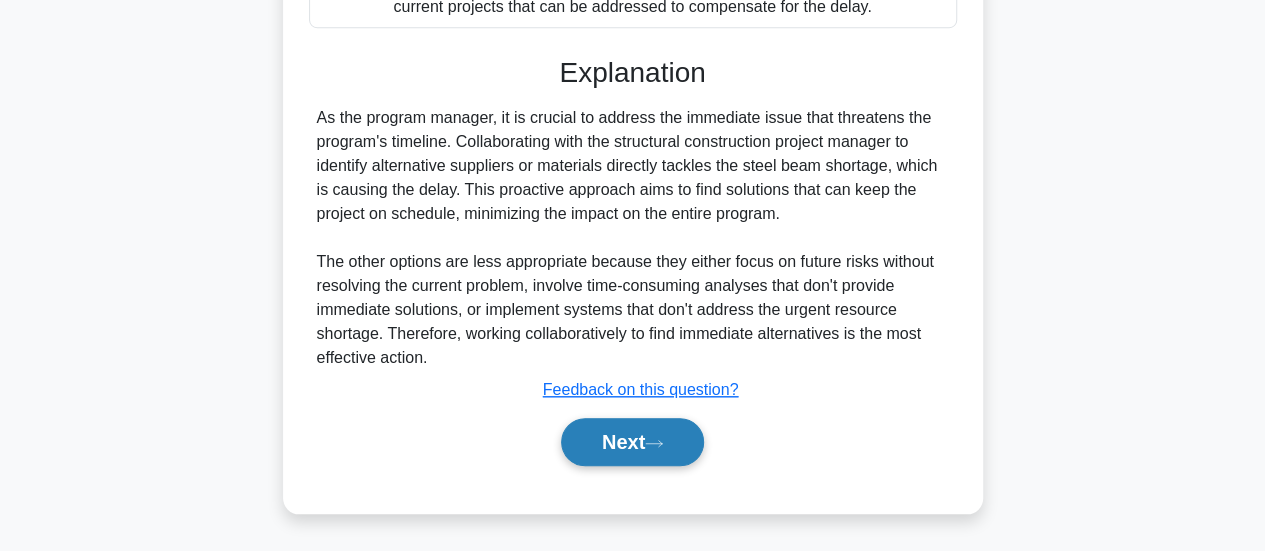 click on "Next" at bounding box center (632, 442) 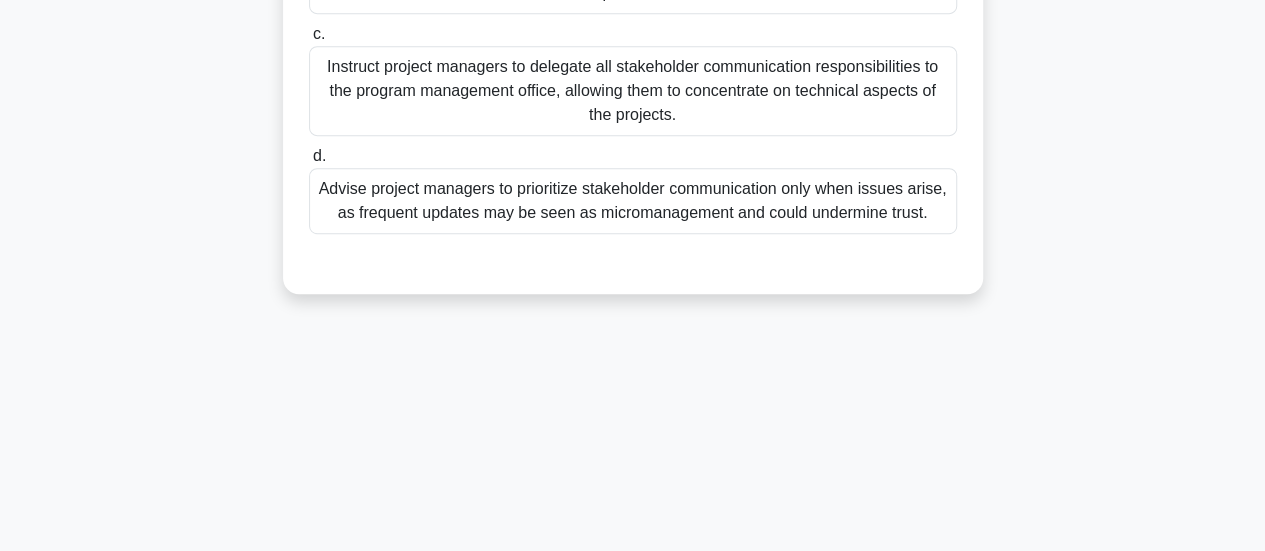 scroll, scrollTop: 47, scrollLeft: 0, axis: vertical 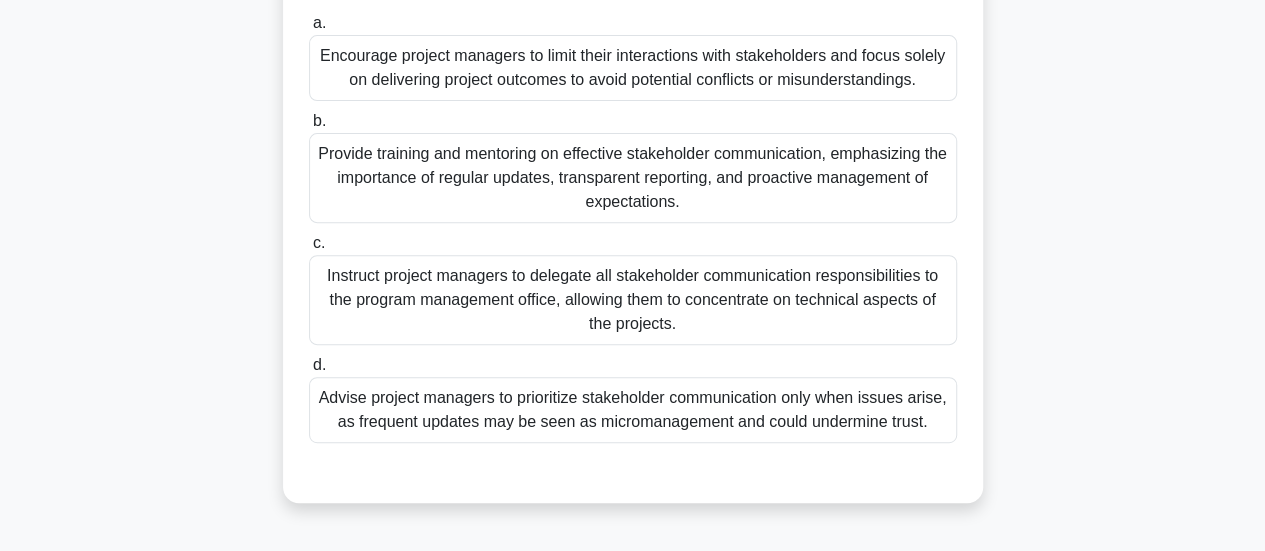 click on "Provide training and mentoring on effective stakeholder communication, emphasizing the importance of regular updates, transparent reporting, and proactive management of expectations." at bounding box center [633, 178] 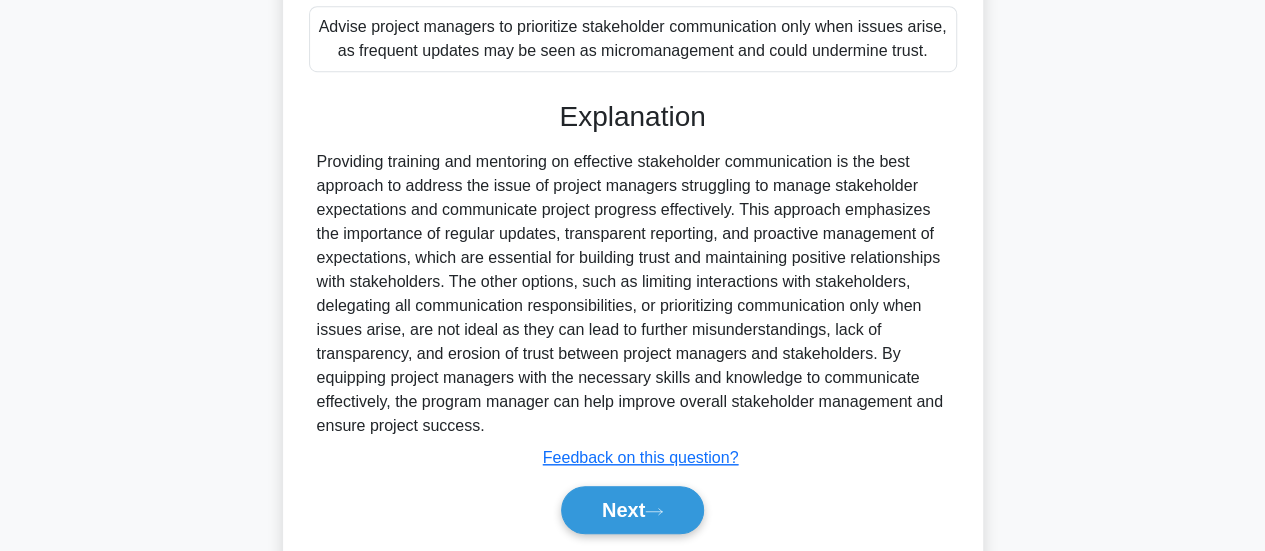 scroll, scrollTop: 751, scrollLeft: 0, axis: vertical 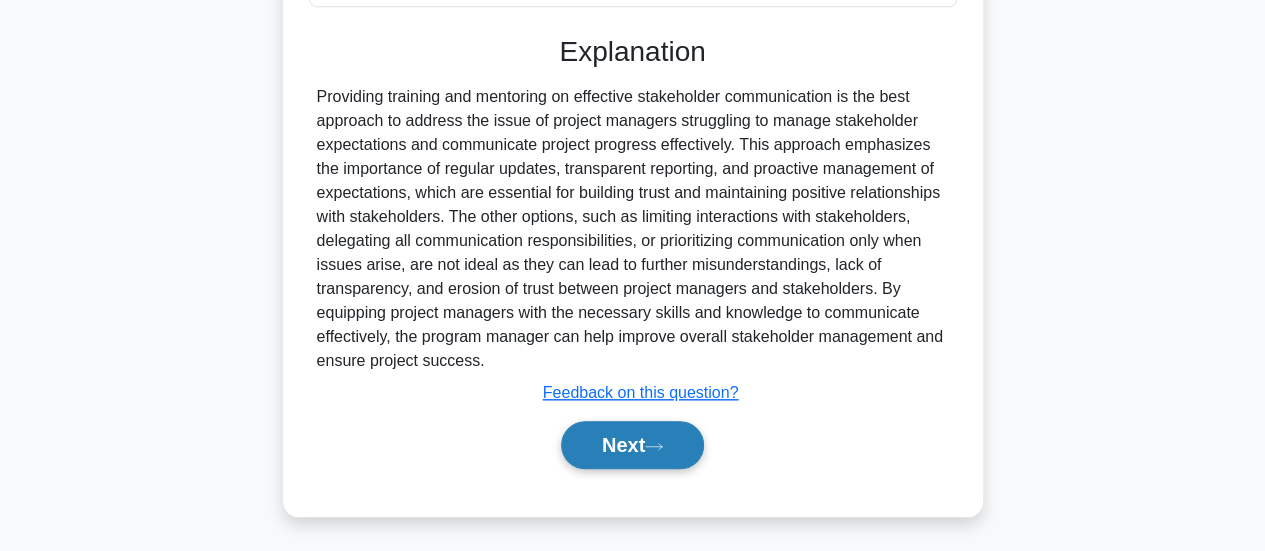 click 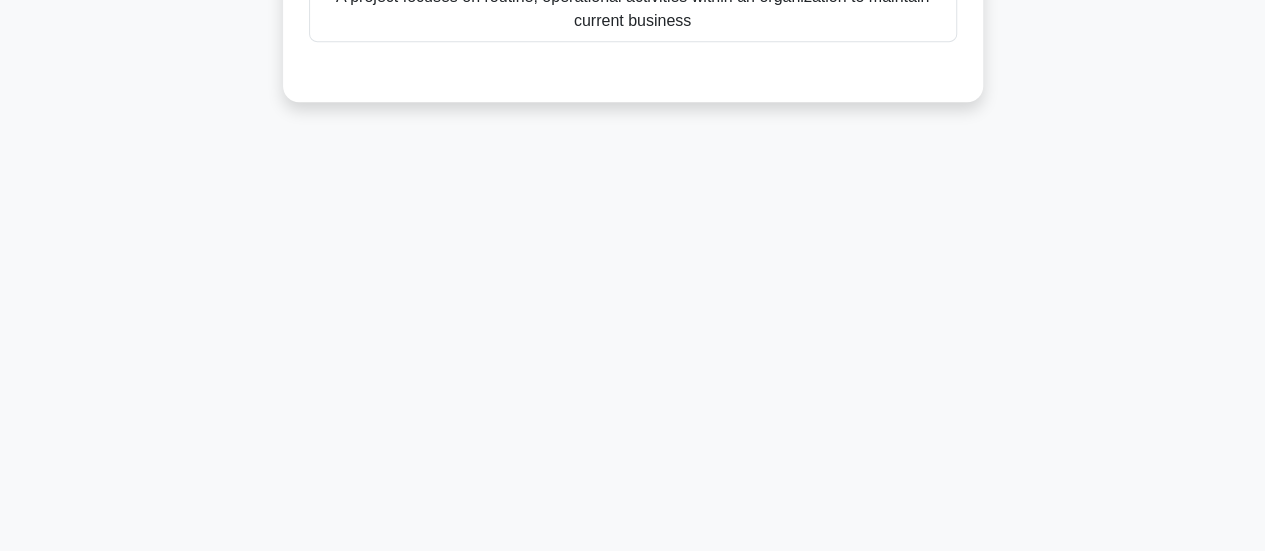 scroll, scrollTop: 47, scrollLeft: 0, axis: vertical 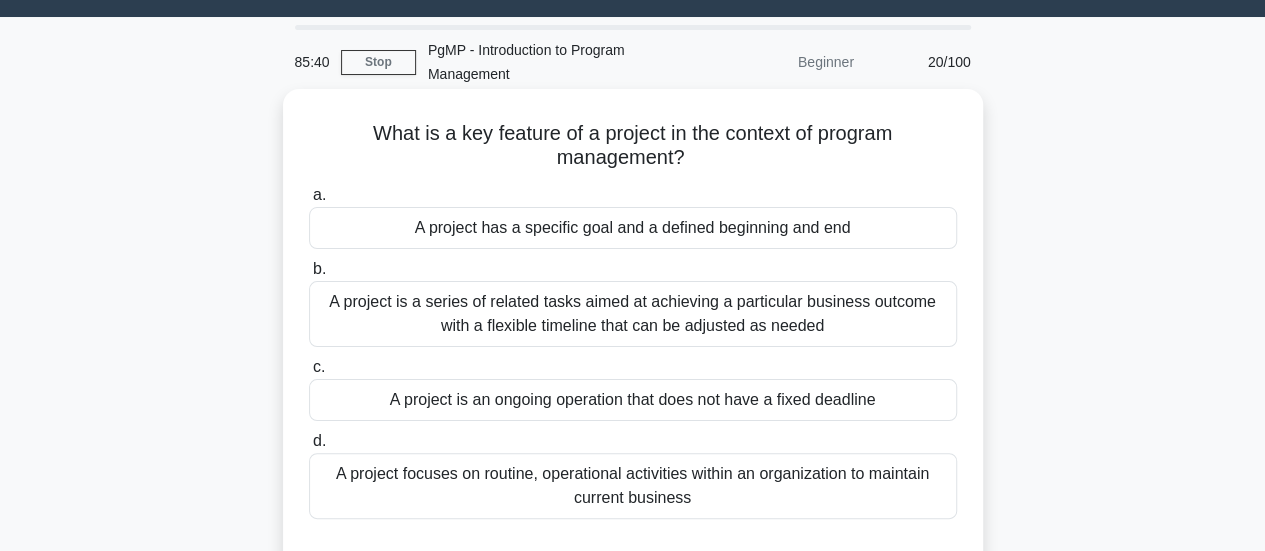 click on "A project has a specific goal and a defined beginning and end" at bounding box center (633, 228) 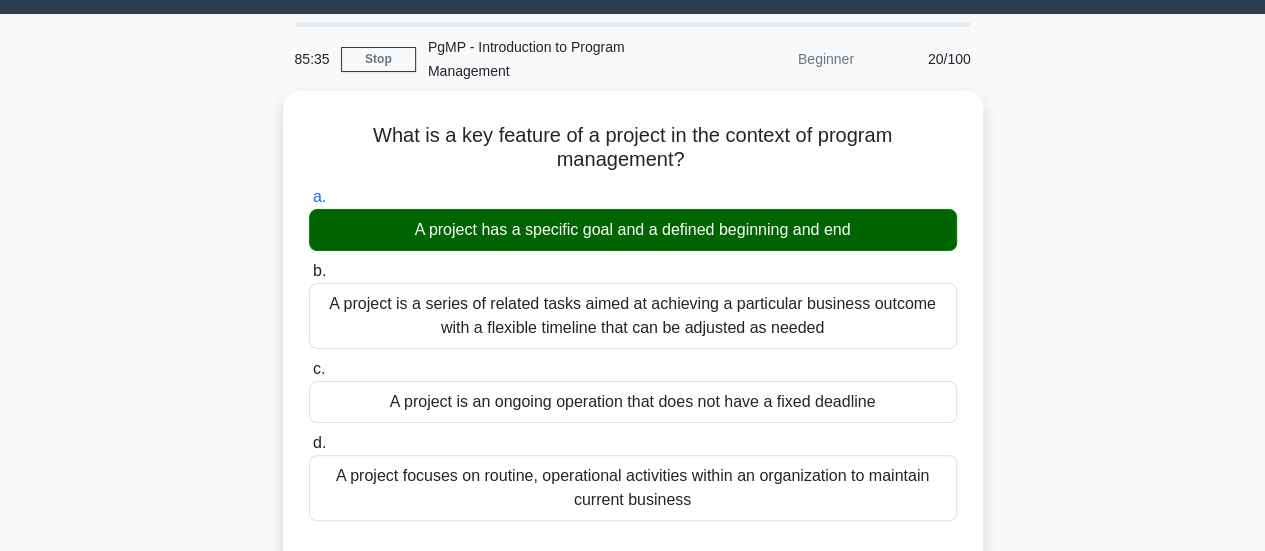 scroll, scrollTop: 52, scrollLeft: 0, axis: vertical 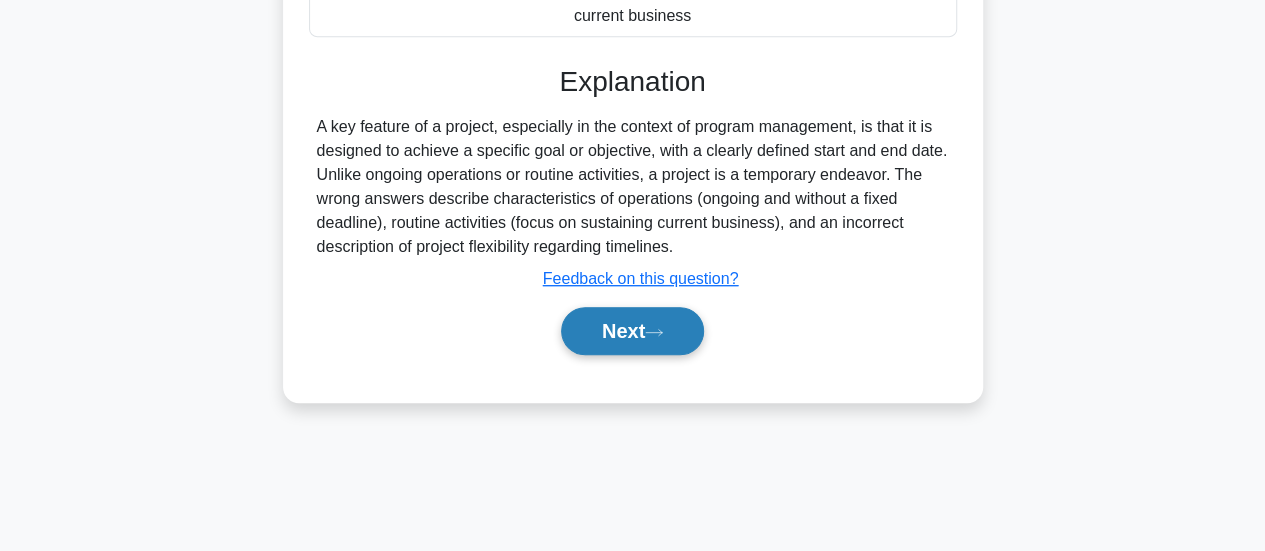 click on "Next" at bounding box center (632, 331) 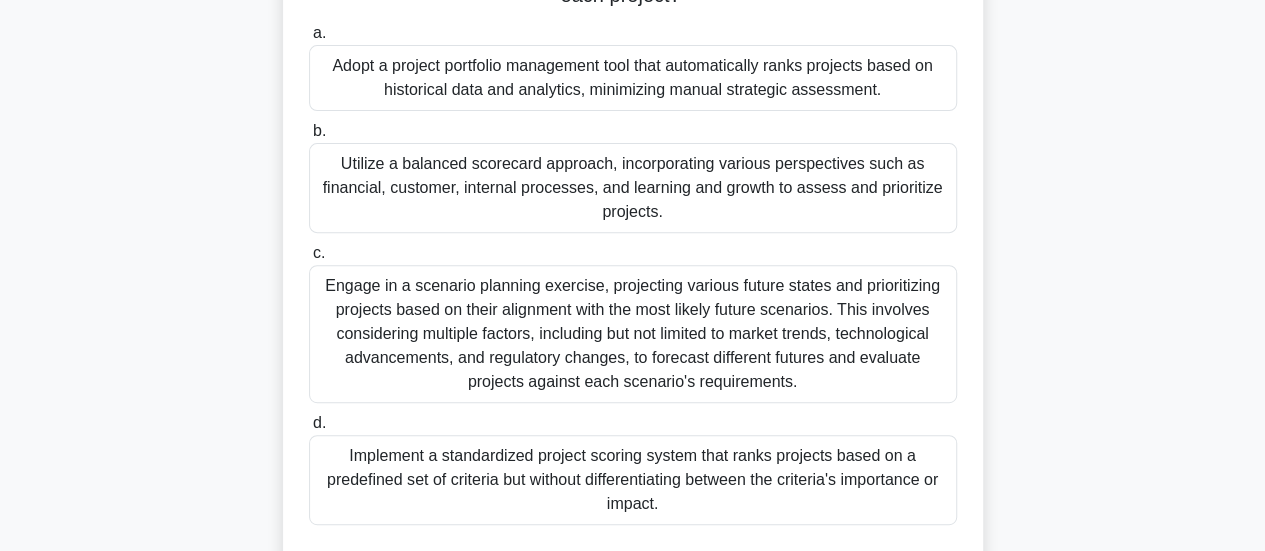 scroll, scrollTop: 285, scrollLeft: 0, axis: vertical 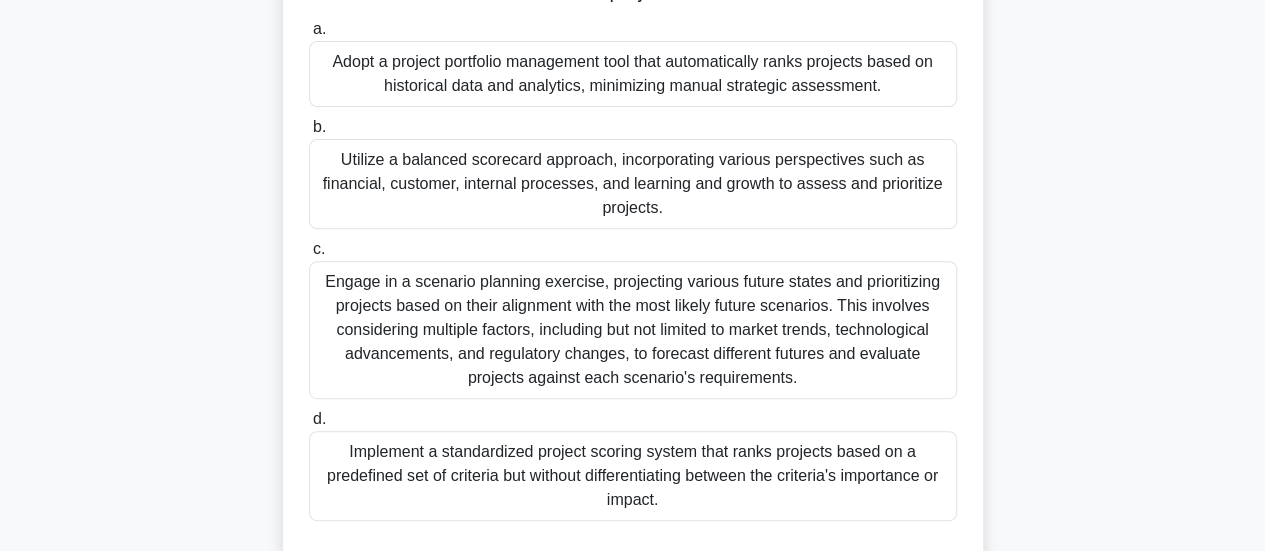 click on "Engage in a scenario planning exercise, projecting various future states and prioritizing projects based on their alignment with the most likely future scenarios. This involves considering multiple factors, including but not limited to market trends, technological advancements, and regulatory changes, to forecast different futures and evaluate projects against each scenario's requirements." at bounding box center [633, 330] 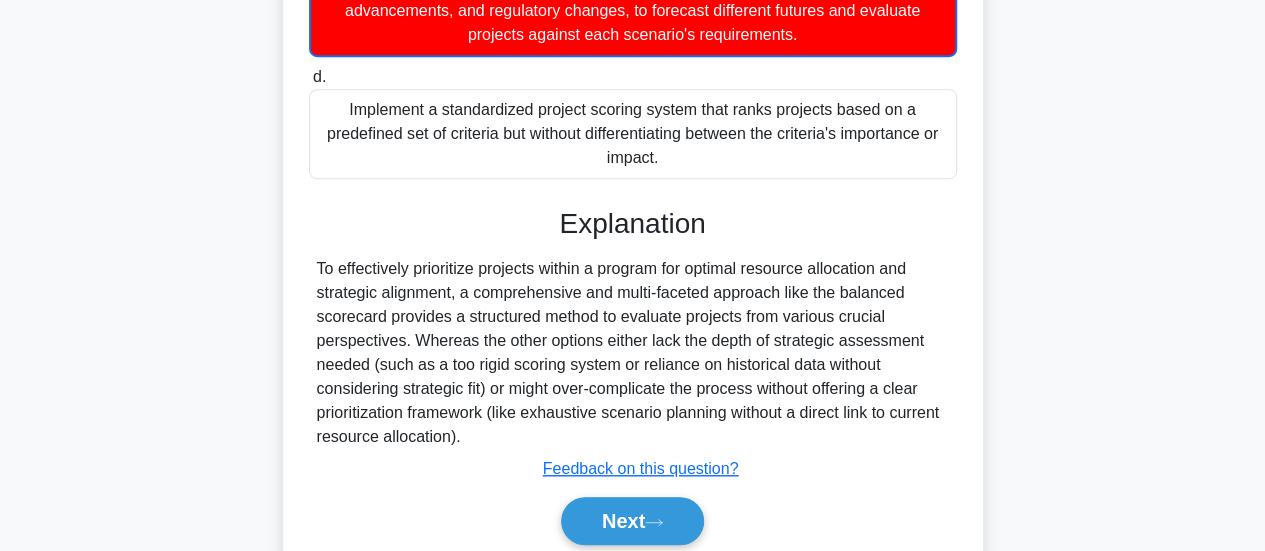 scroll, scrollTop: 706, scrollLeft: 0, axis: vertical 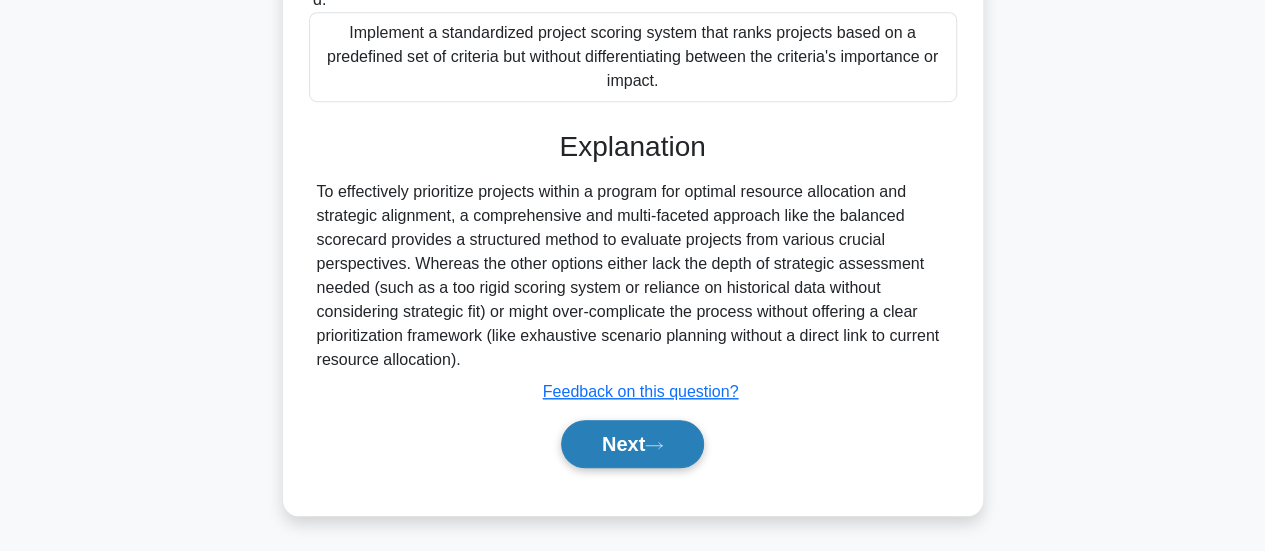 click on "Next" at bounding box center [632, 444] 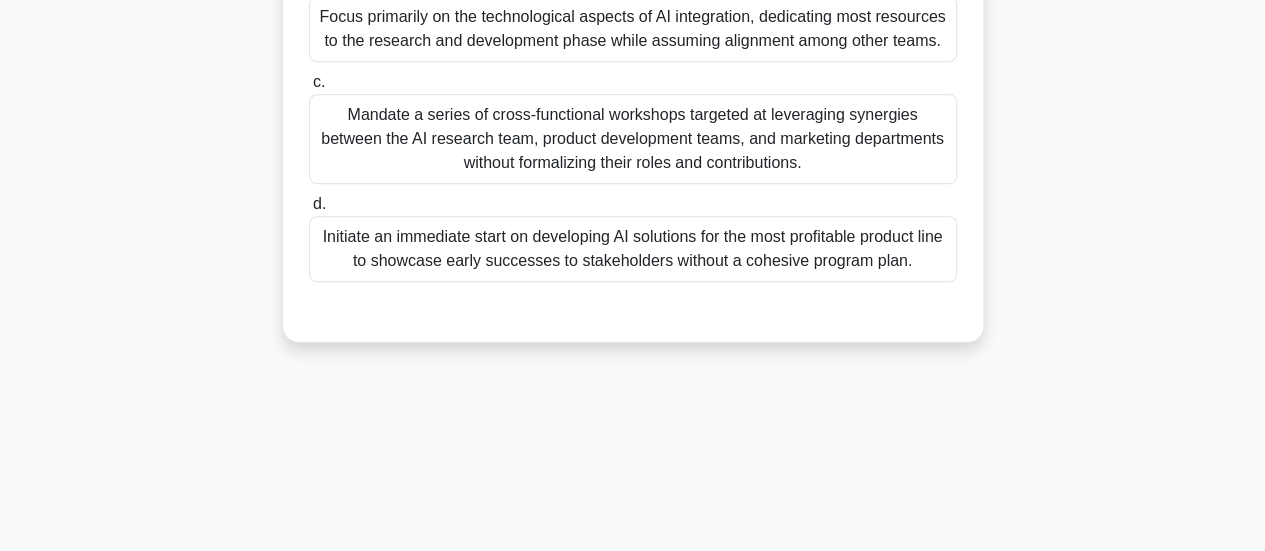 scroll, scrollTop: 47, scrollLeft: 0, axis: vertical 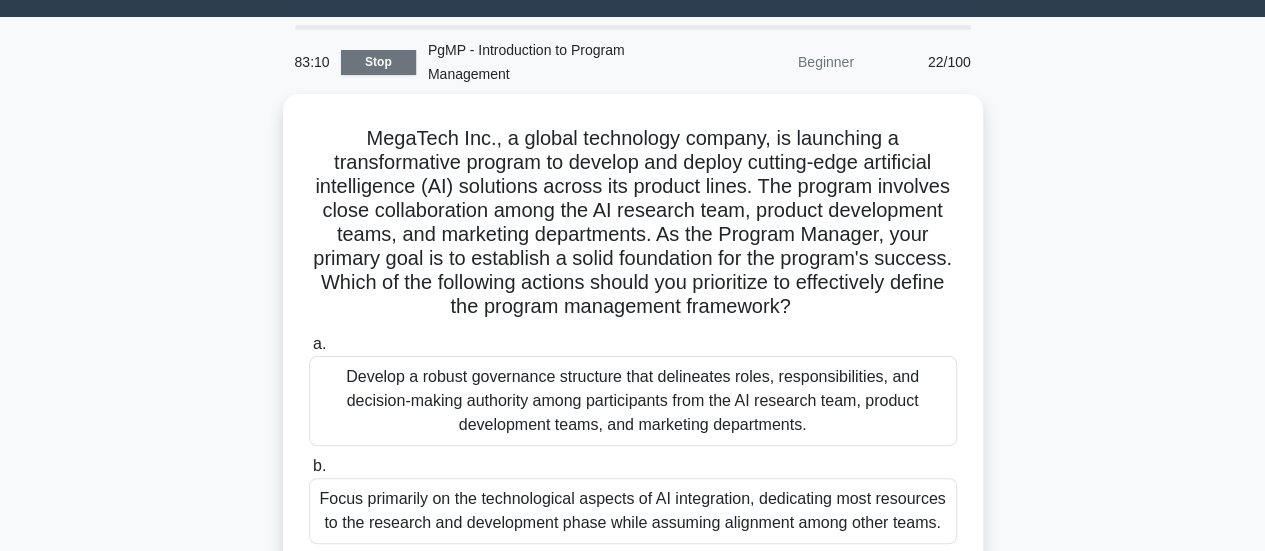 click on "Stop" at bounding box center (378, 62) 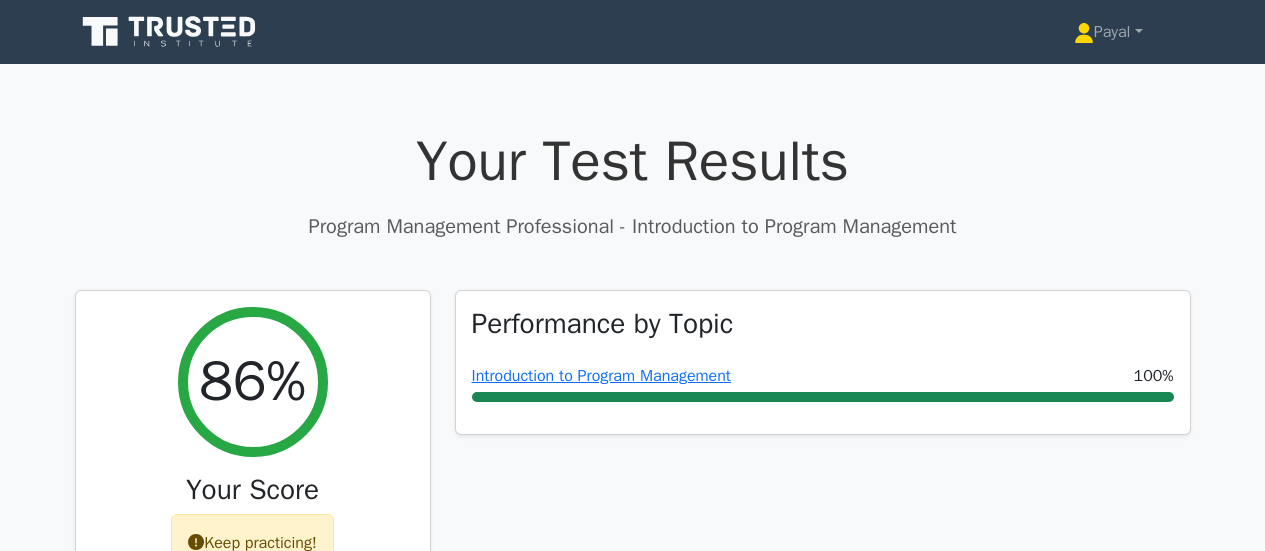 scroll, scrollTop: 0, scrollLeft: 0, axis: both 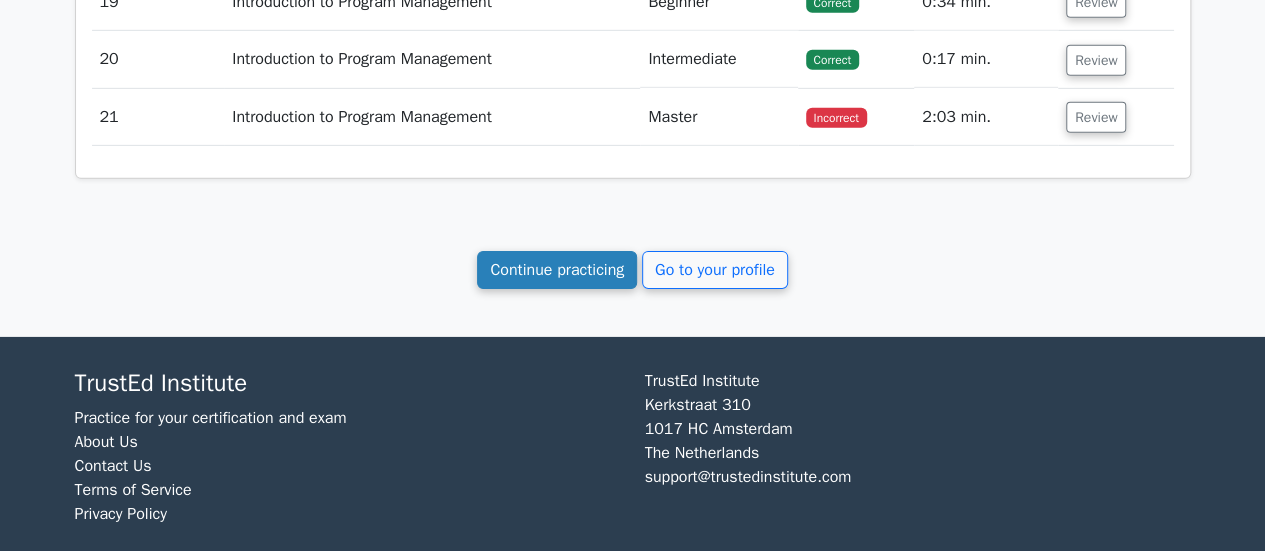 click on "Continue practicing" at bounding box center (557, 270) 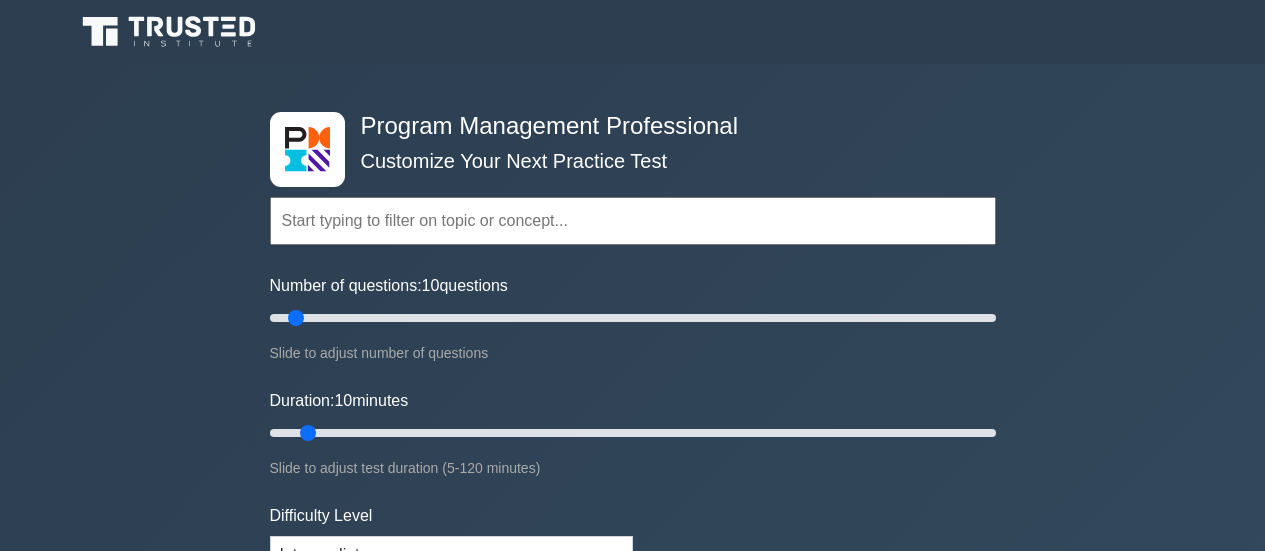 scroll, scrollTop: 0, scrollLeft: 0, axis: both 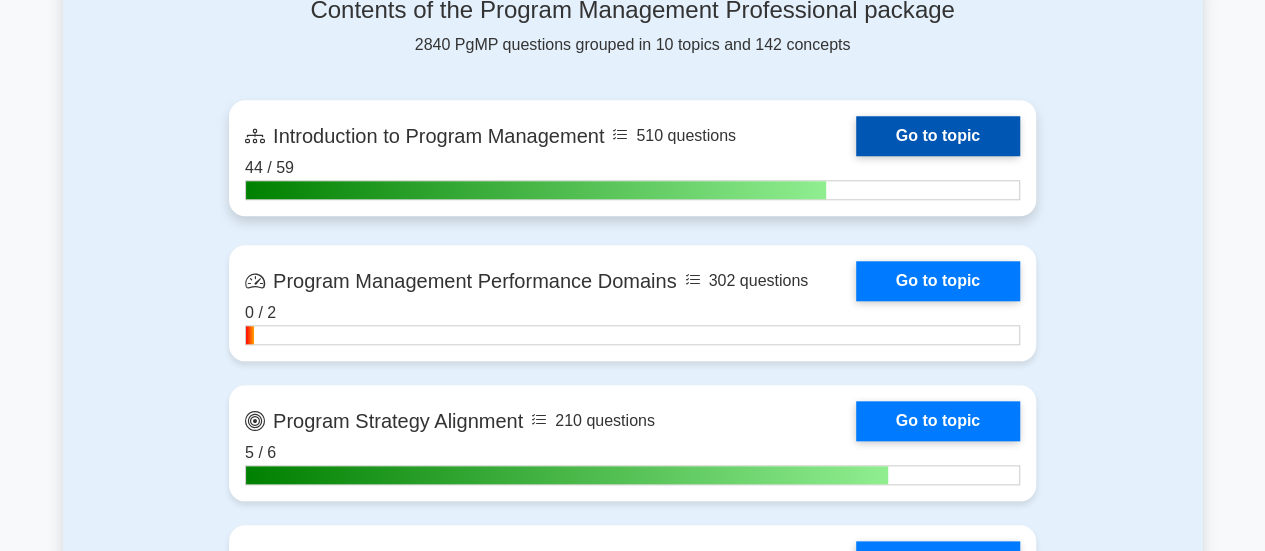 click on "Go to topic" at bounding box center [938, 136] 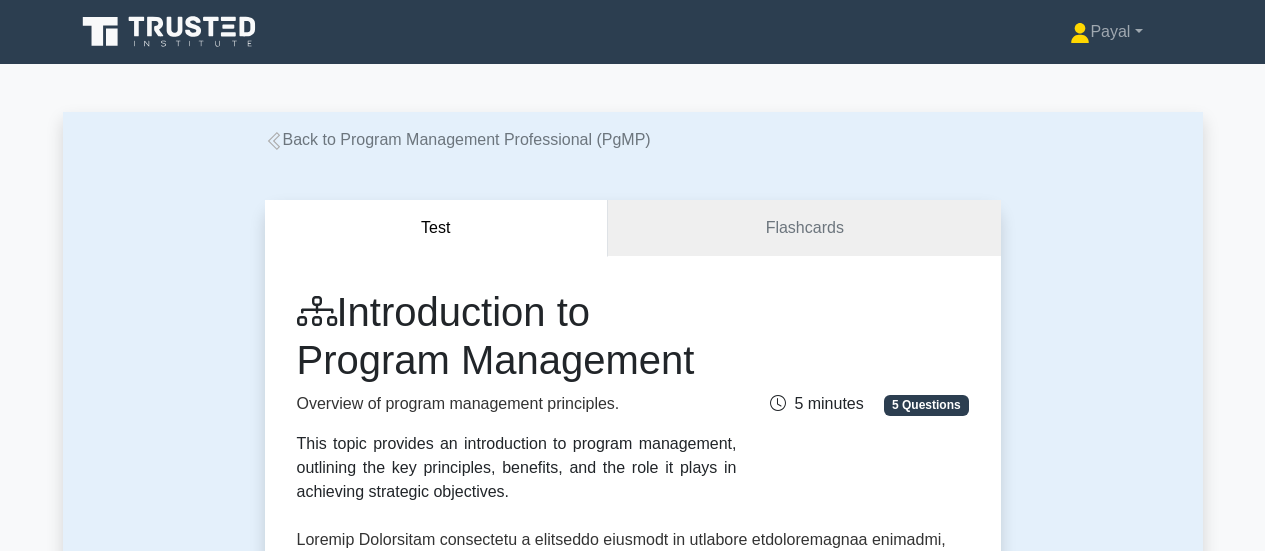 scroll, scrollTop: 0, scrollLeft: 0, axis: both 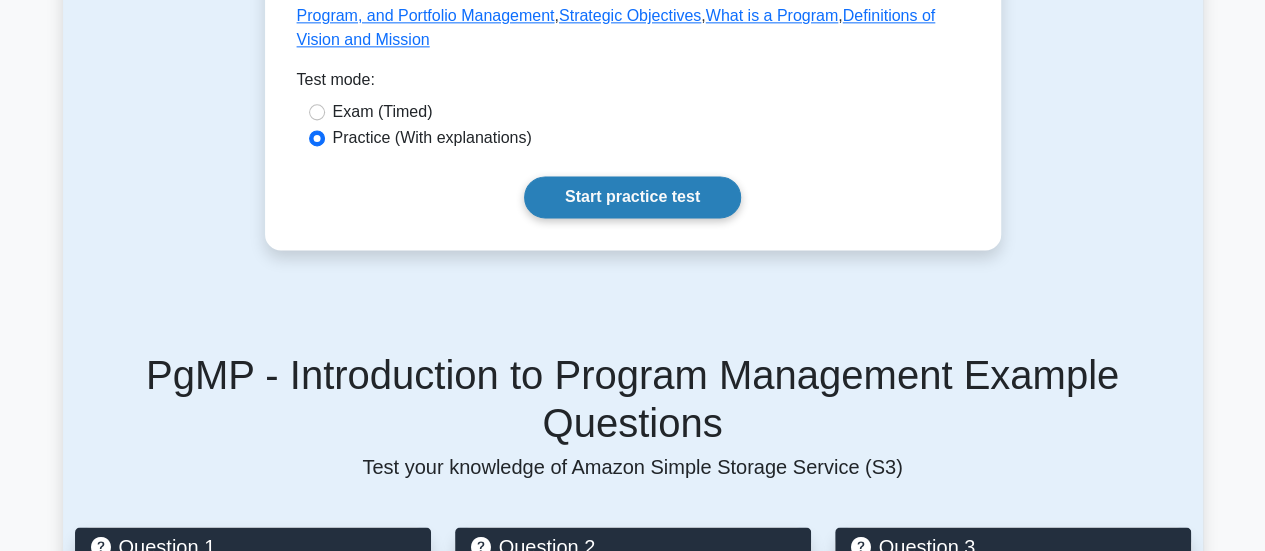 click on "Start practice test" at bounding box center [632, 197] 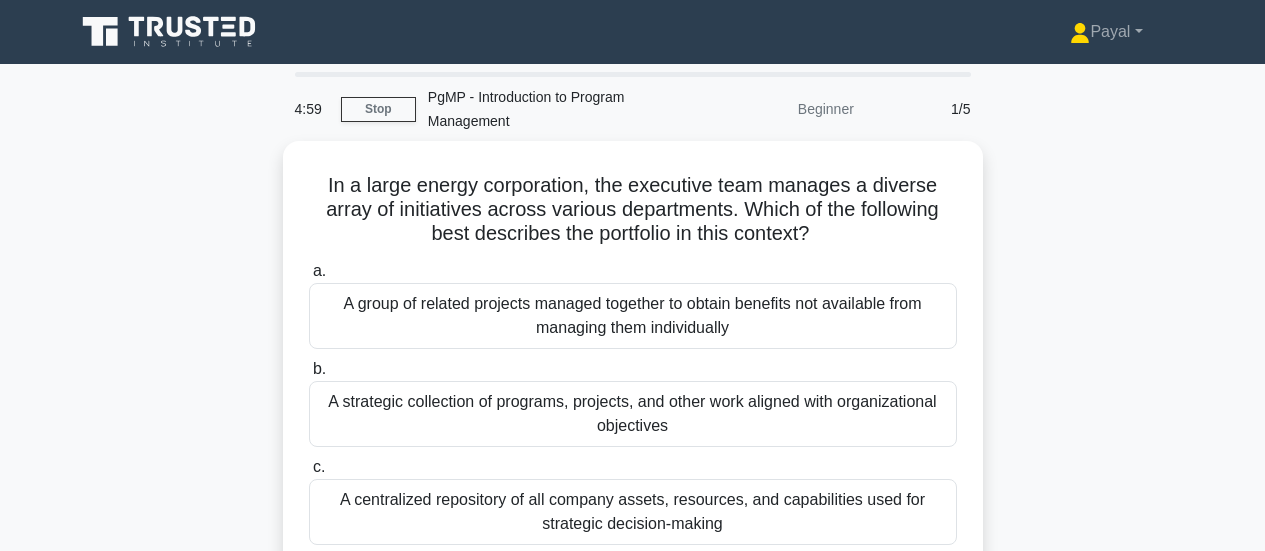 scroll, scrollTop: 0, scrollLeft: 0, axis: both 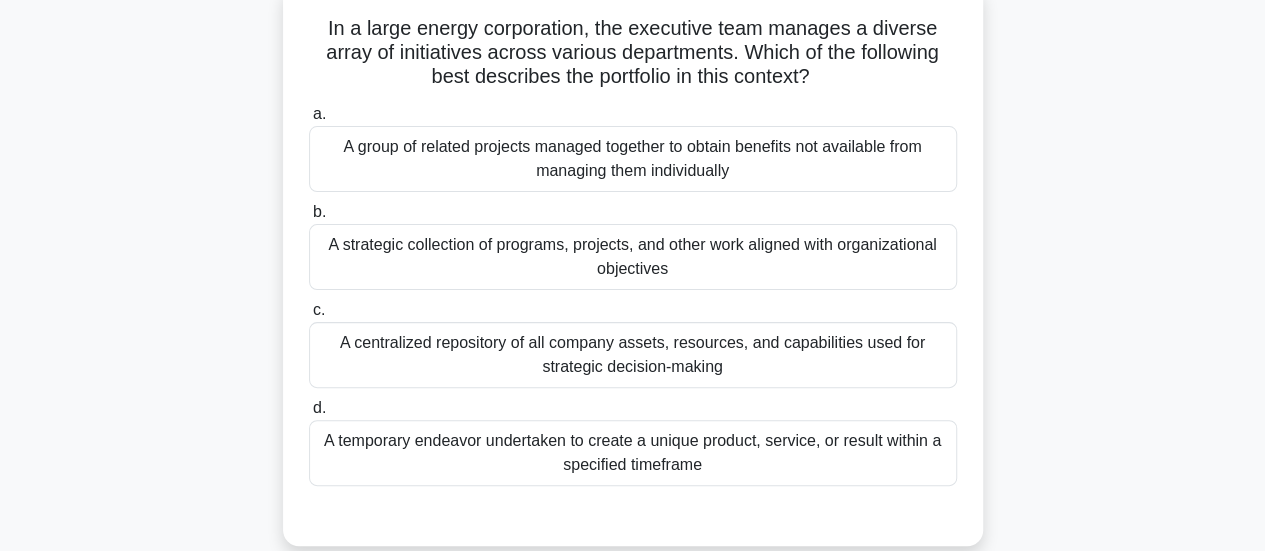 click on "A strategic collection of programs, projects, and other work aligned with organizational objectives" at bounding box center (633, 257) 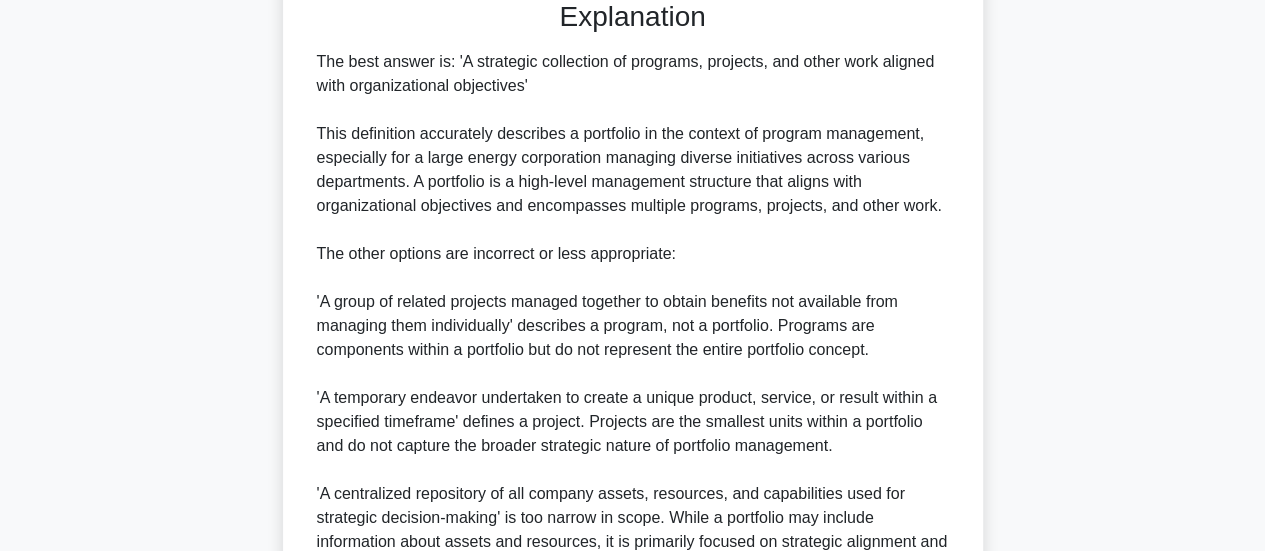 scroll, scrollTop: 871, scrollLeft: 0, axis: vertical 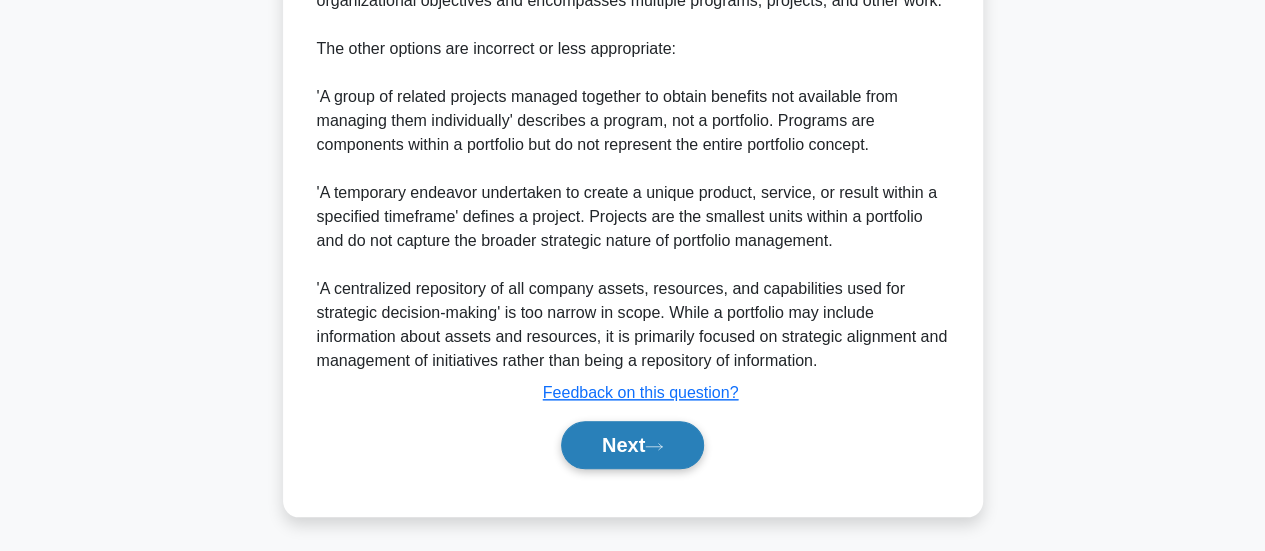 click on "Next" at bounding box center (632, 445) 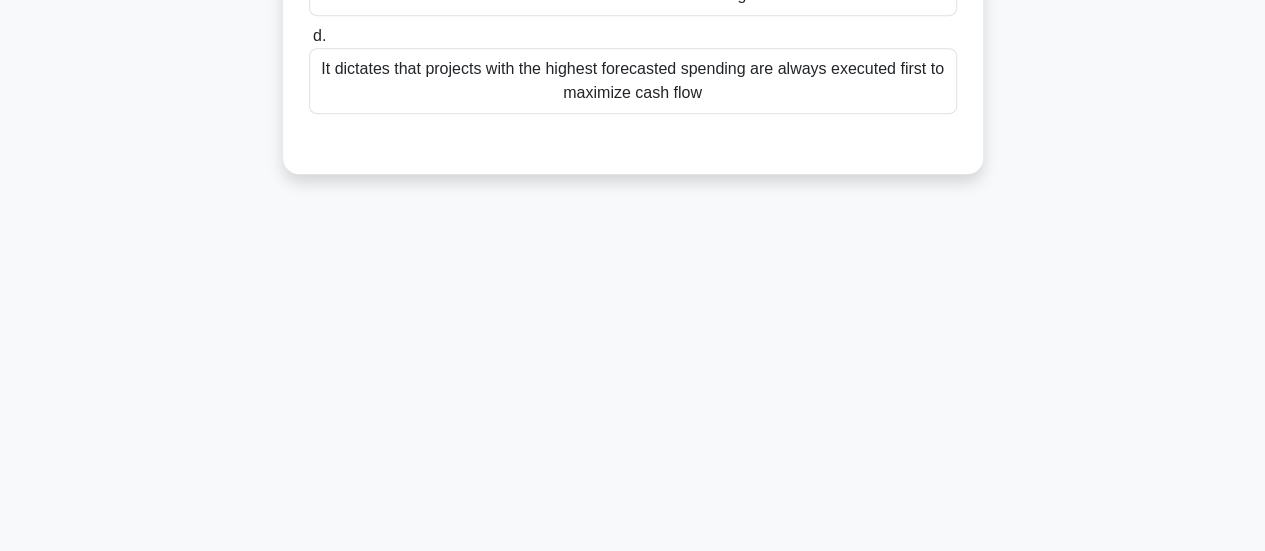 scroll, scrollTop: 47, scrollLeft: 0, axis: vertical 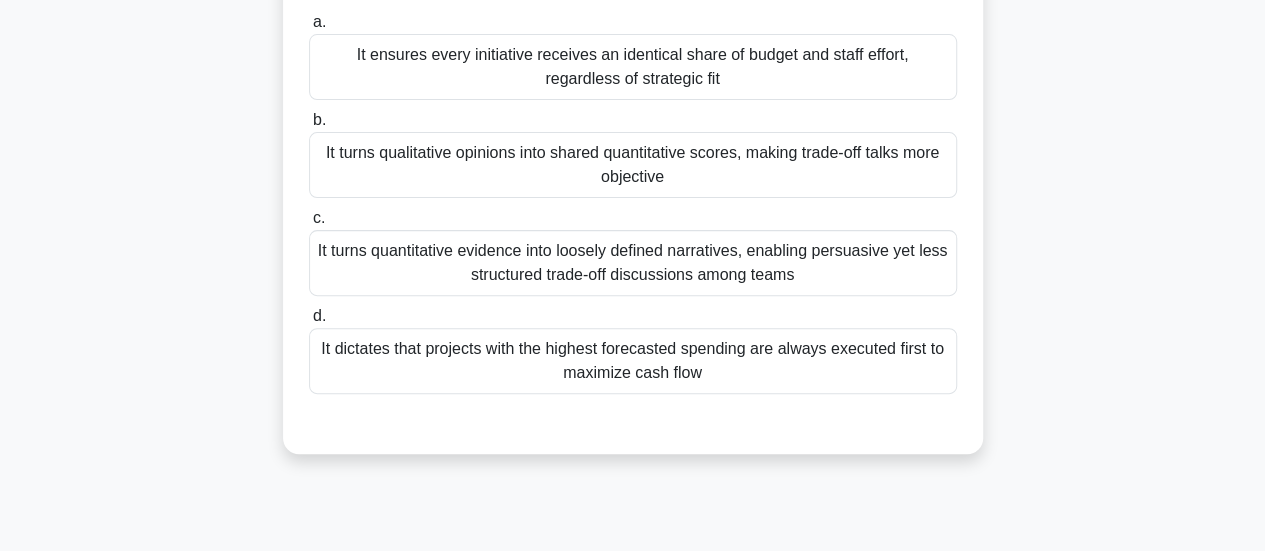 click on "It turns quantitative evidence into loosely defined narratives, enabling persuasive yet less structured trade-off discussions among teams" at bounding box center (633, 263) 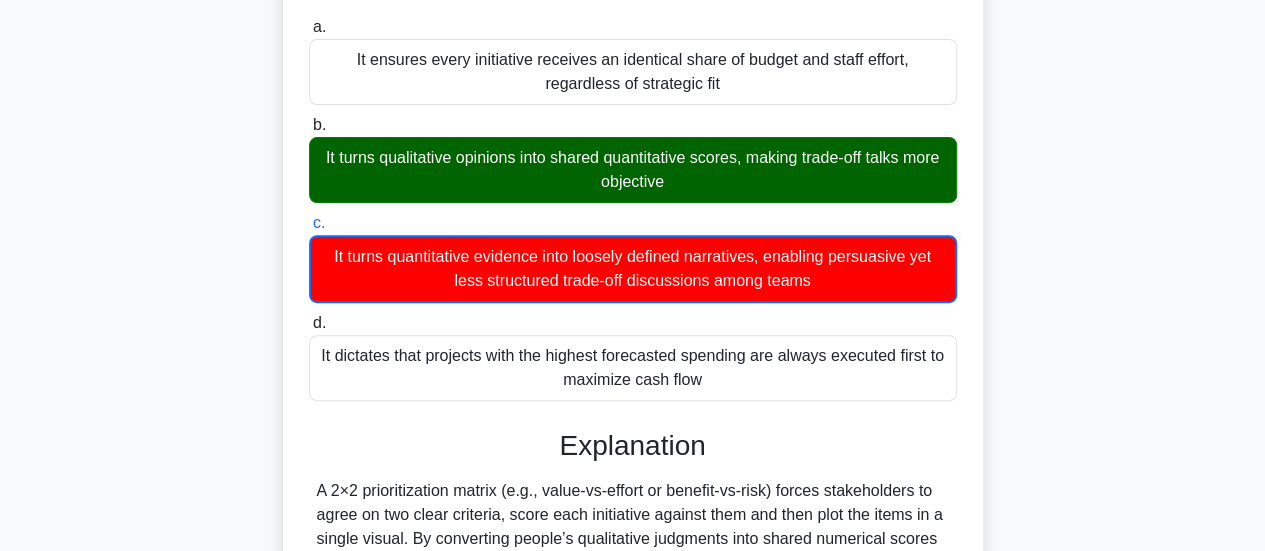 scroll, scrollTop: 658, scrollLeft: 0, axis: vertical 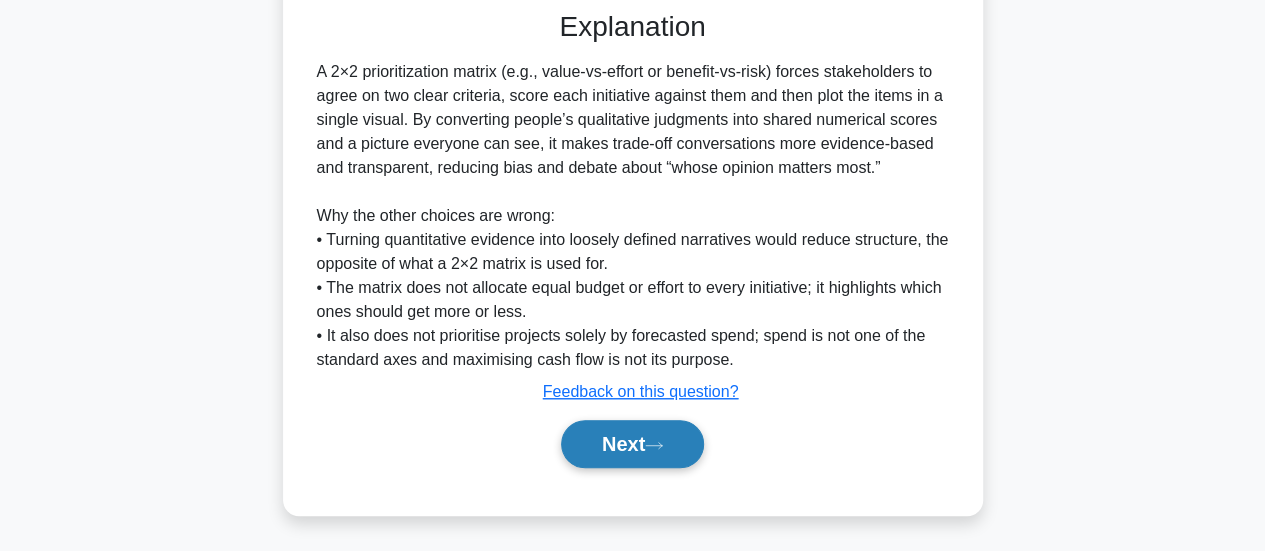 click on "Next" at bounding box center (632, 444) 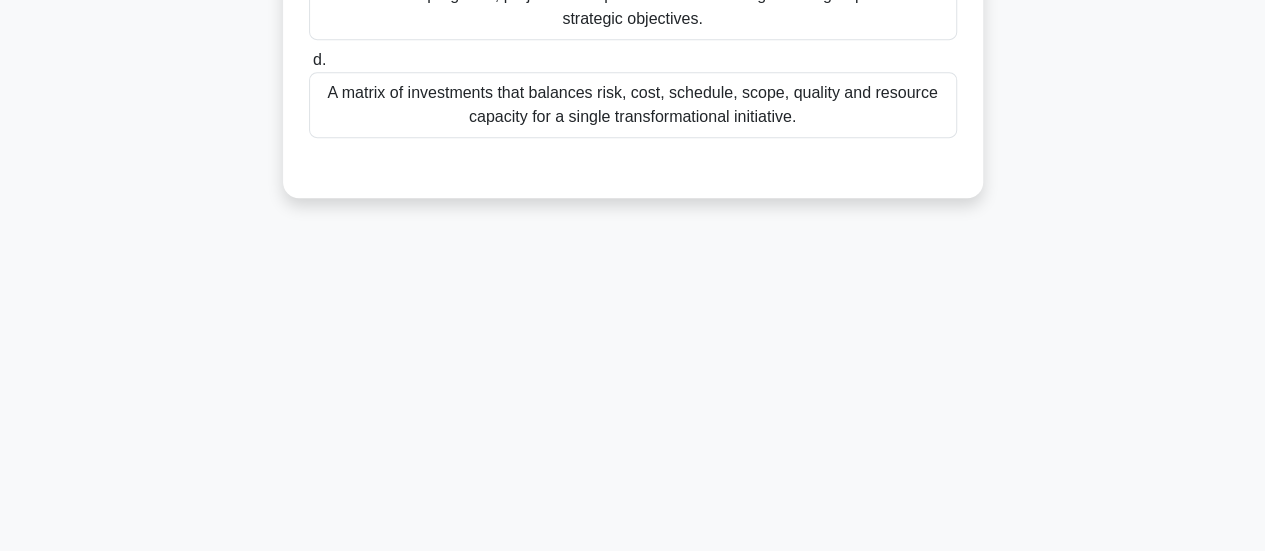 scroll, scrollTop: 47, scrollLeft: 0, axis: vertical 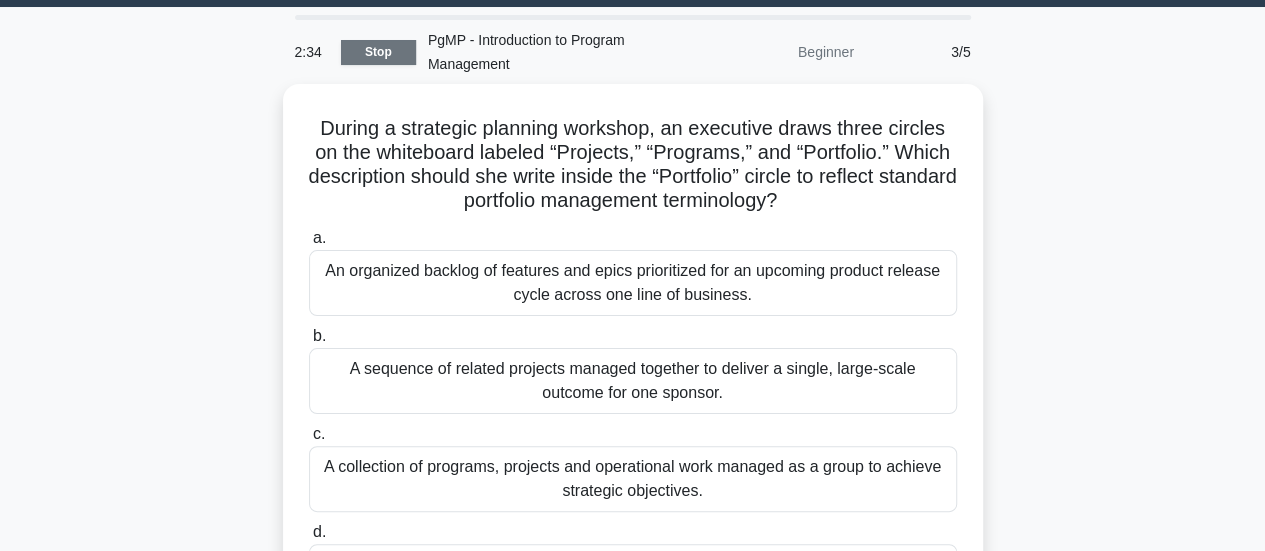 click on "Stop" at bounding box center (378, 52) 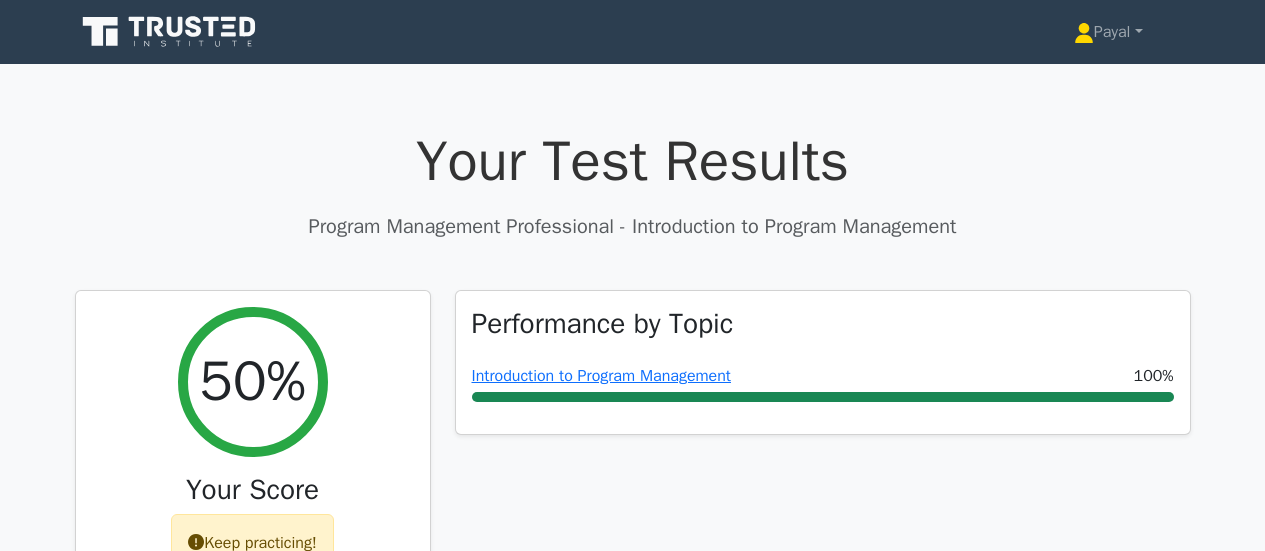 scroll, scrollTop: 0, scrollLeft: 0, axis: both 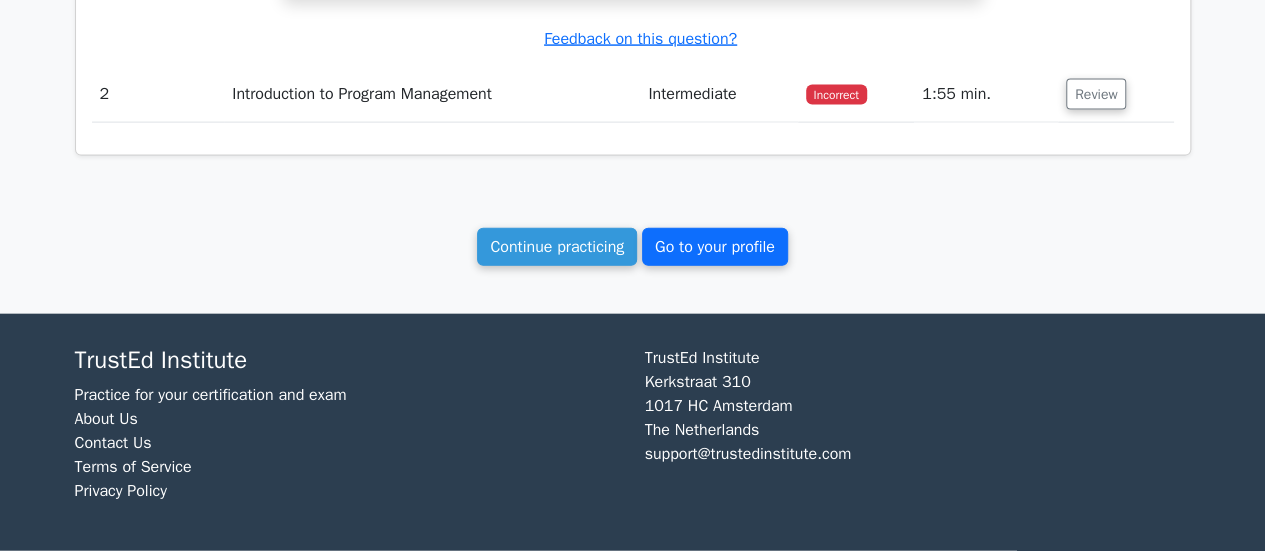 click on "Go to your profile" at bounding box center [715, 247] 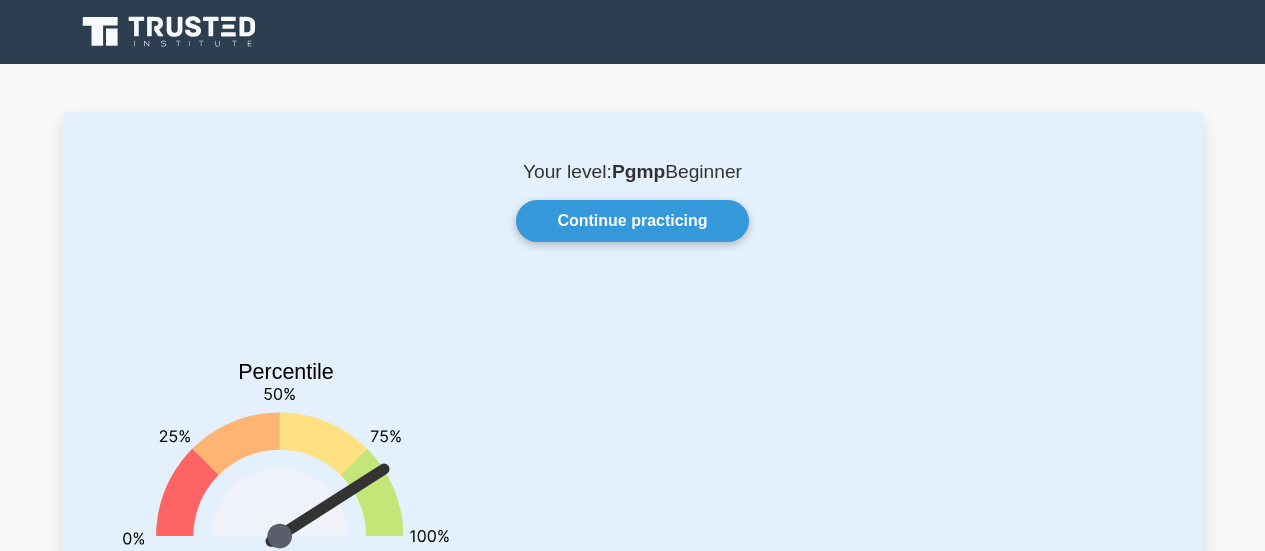 scroll, scrollTop: 0, scrollLeft: 0, axis: both 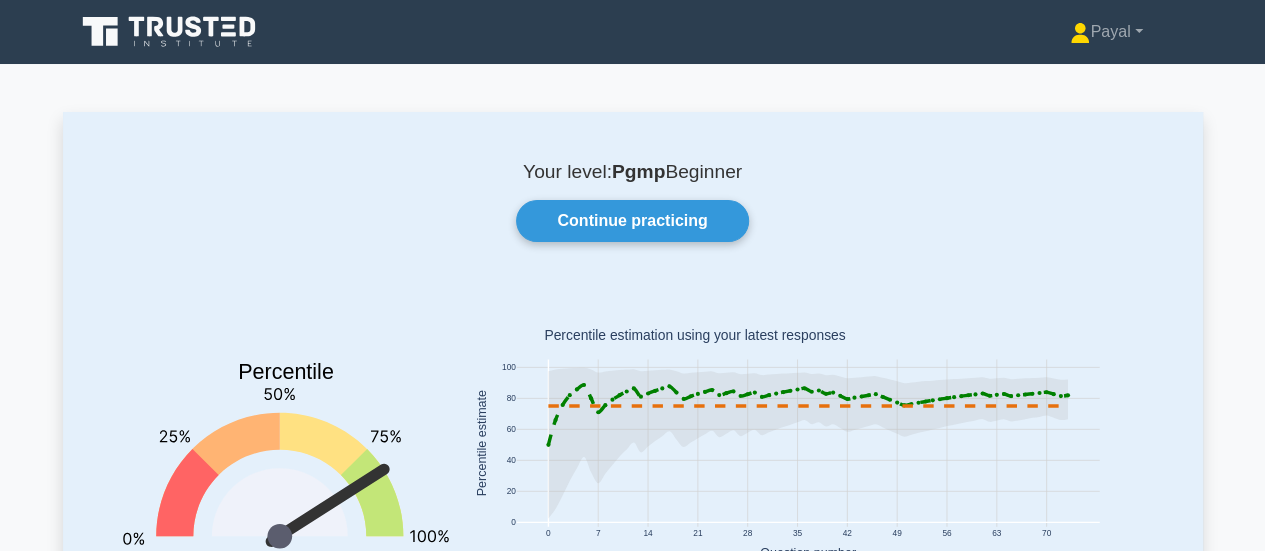 click on "Your level:
Pgmp  Beginner
Continue practicing
Percentile
You are better than 82%
of all  users
0 7 14 21 28 35 42 49 56 63 70 0 20 40 60 80 100" at bounding box center [632, 1662] 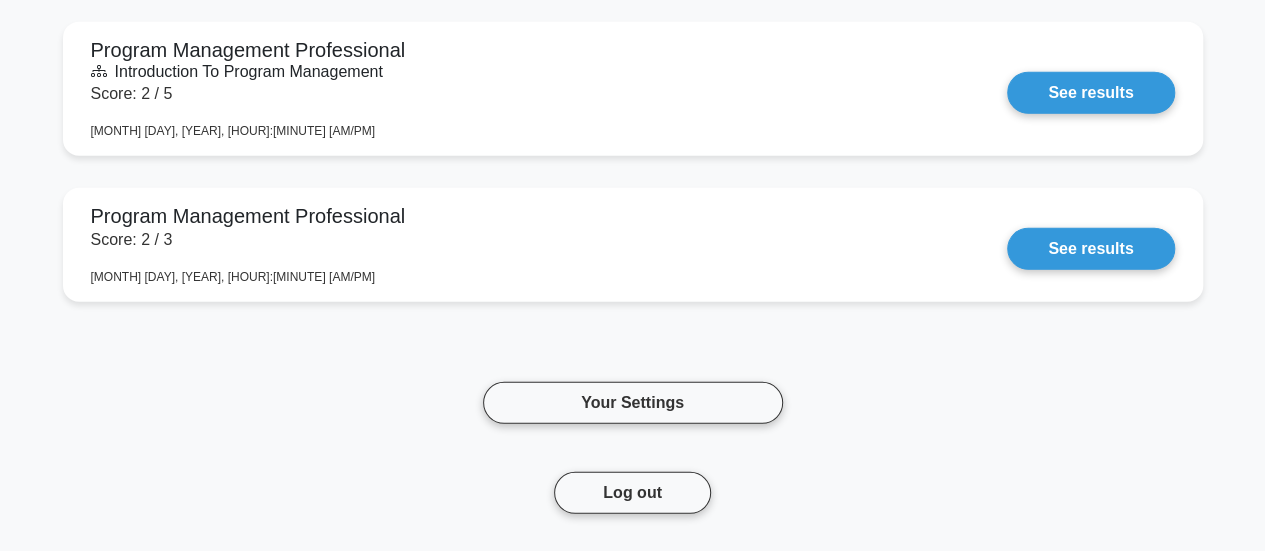 scroll, scrollTop: 2693, scrollLeft: 0, axis: vertical 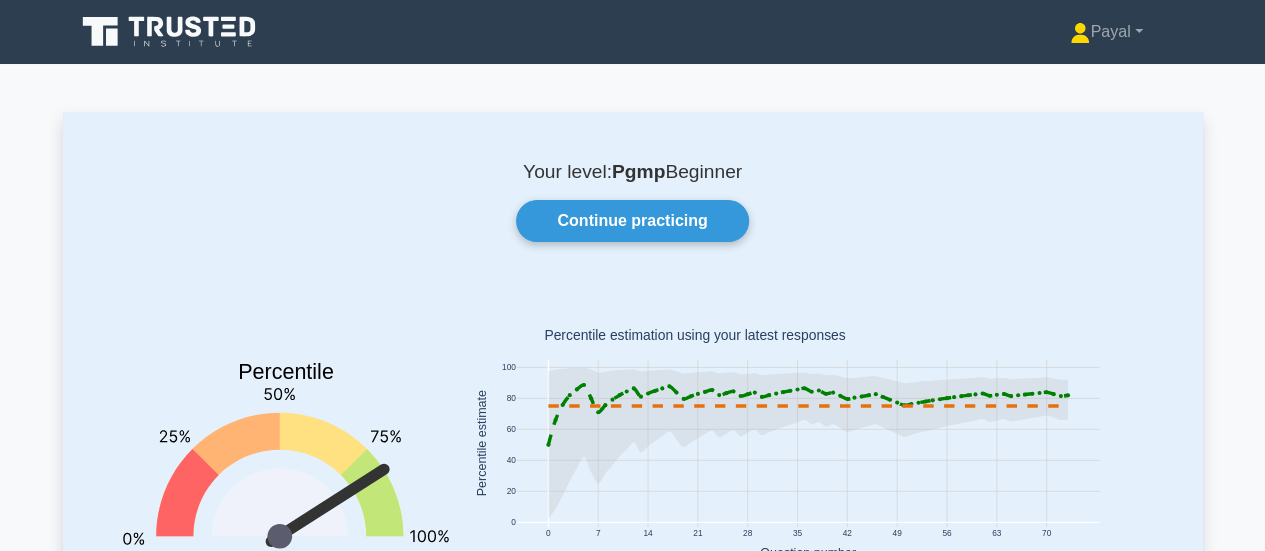 click on "Continue practicing" at bounding box center [633, 221] 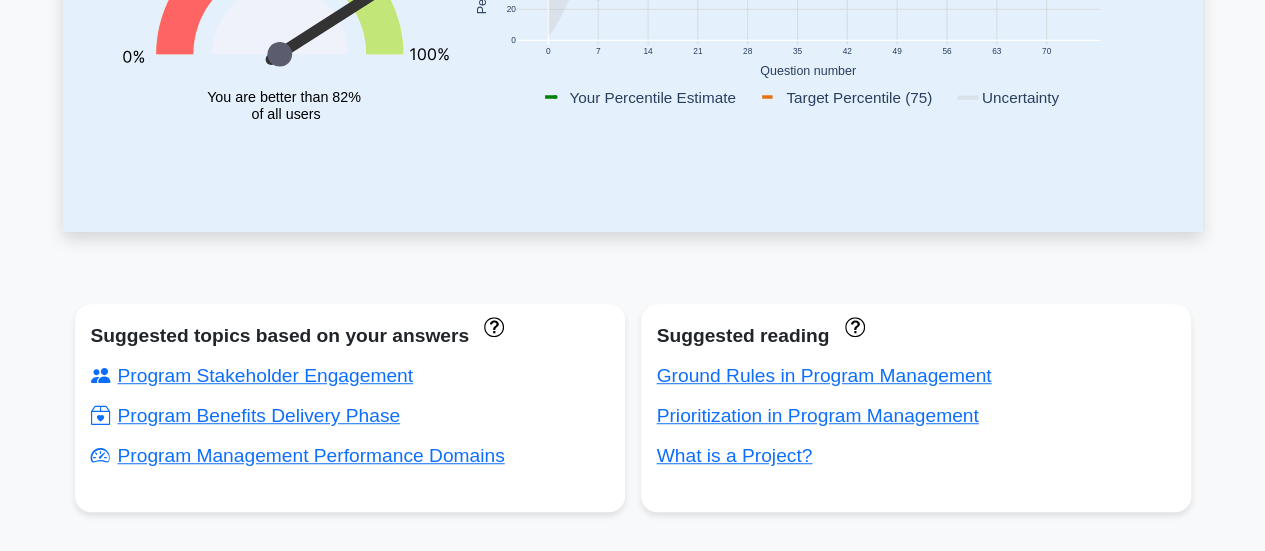 scroll, scrollTop: 1078, scrollLeft: 0, axis: vertical 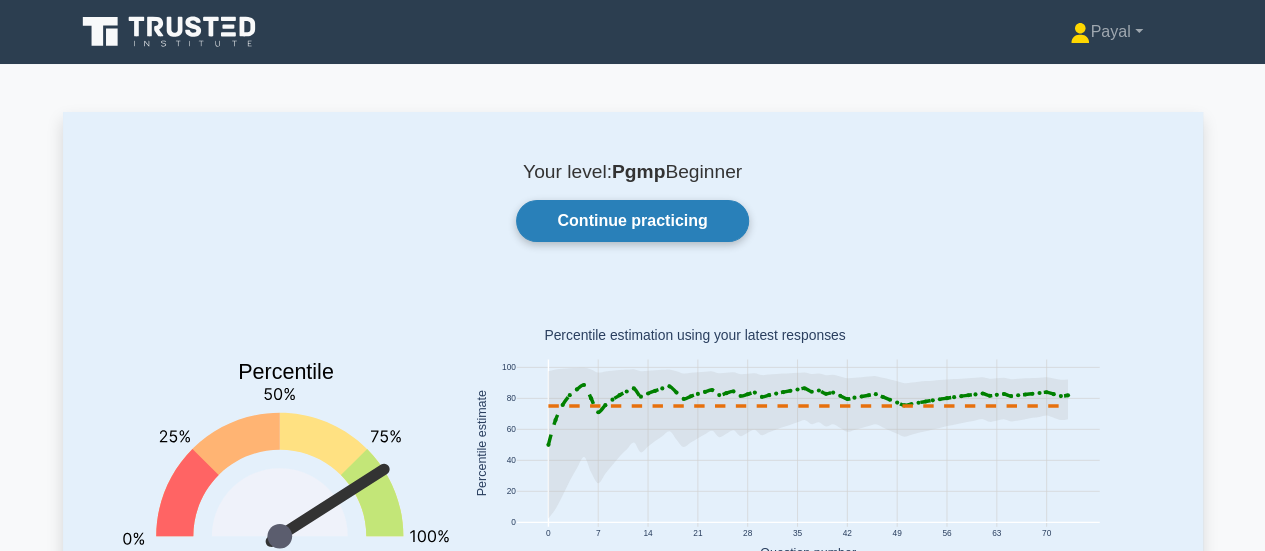 click on "Continue practicing" at bounding box center [632, 221] 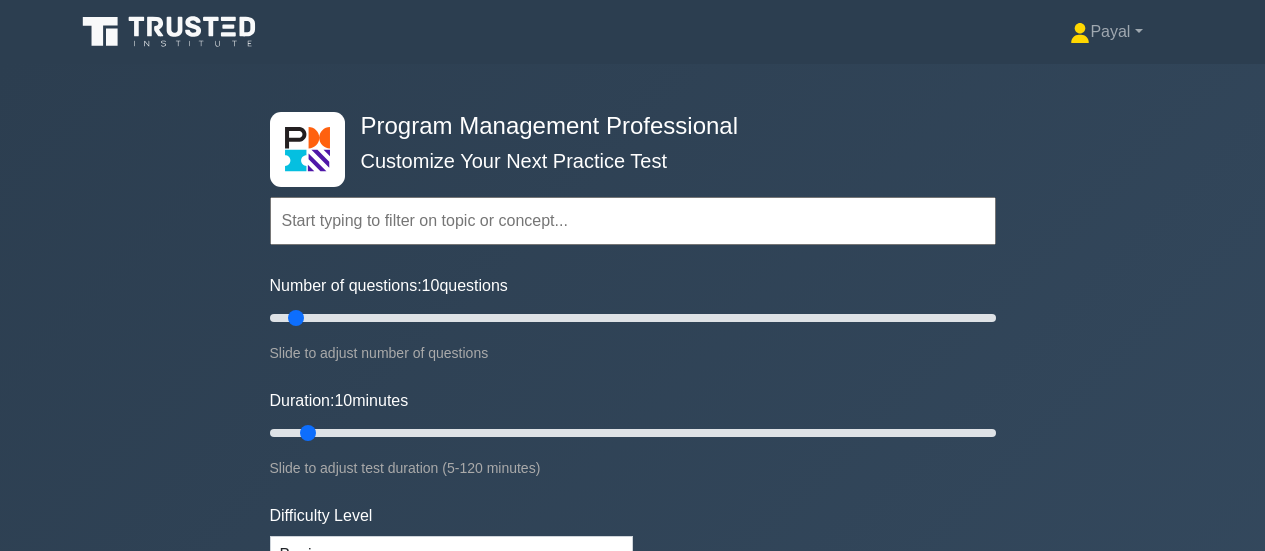 scroll, scrollTop: 0, scrollLeft: 0, axis: both 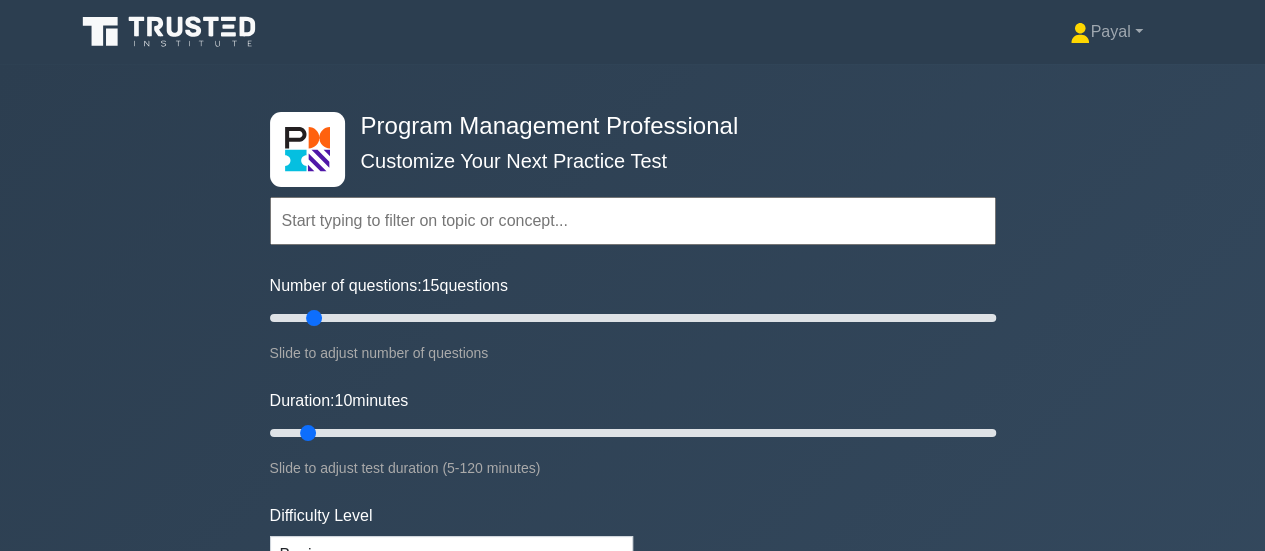 drag, startPoint x: 296, startPoint y: 321, endPoint x: 318, endPoint y: 323, distance: 22.090721 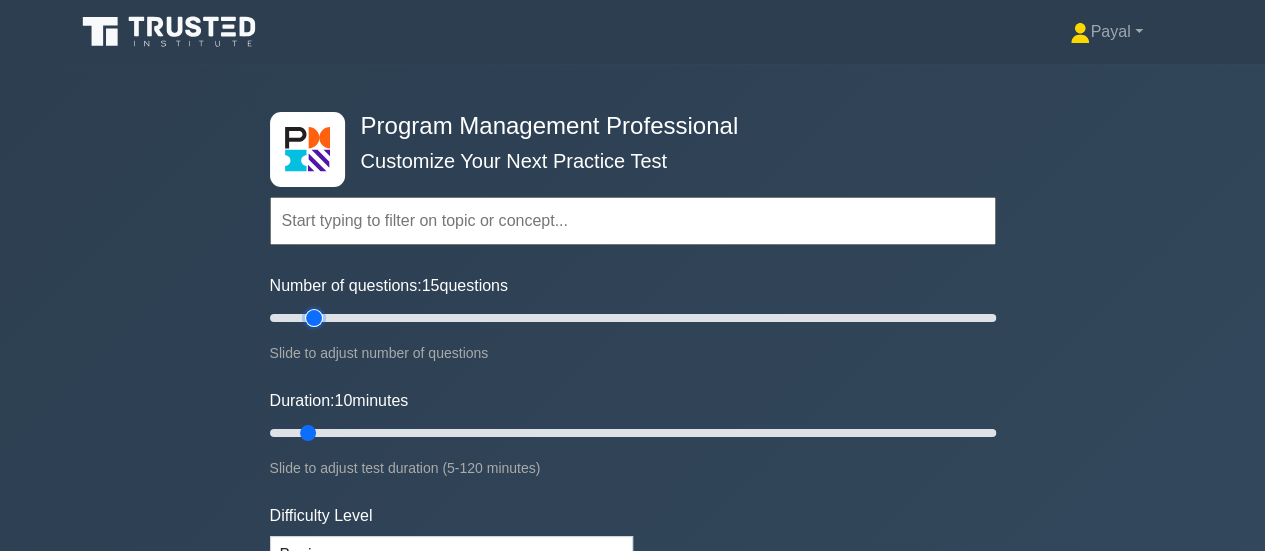 type on "15" 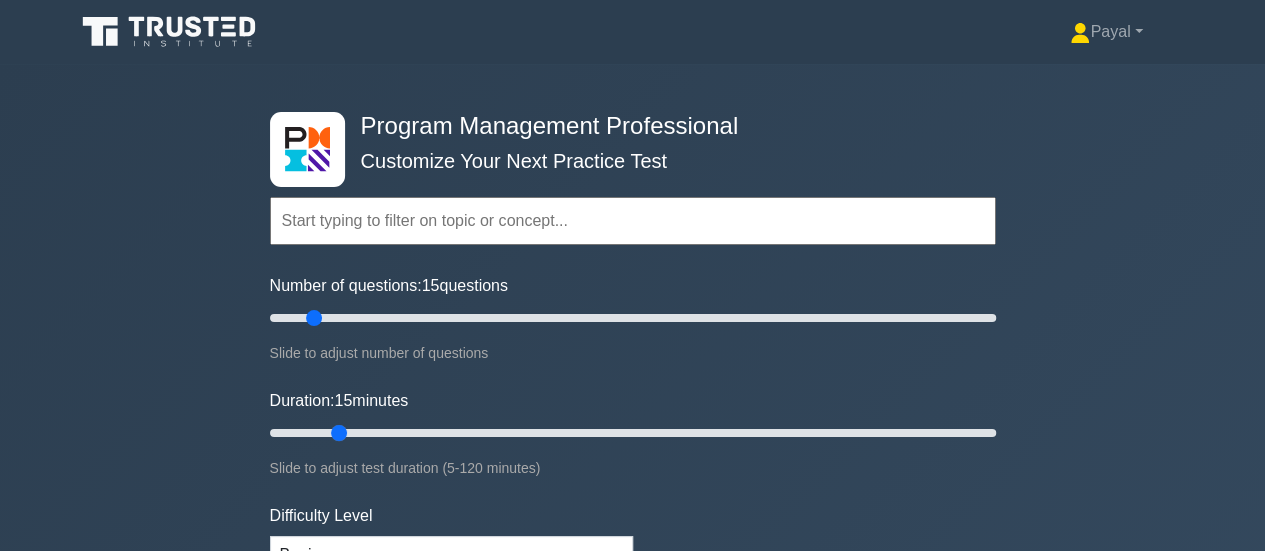 drag, startPoint x: 306, startPoint y: 431, endPoint x: 330, endPoint y: 432, distance: 24.020824 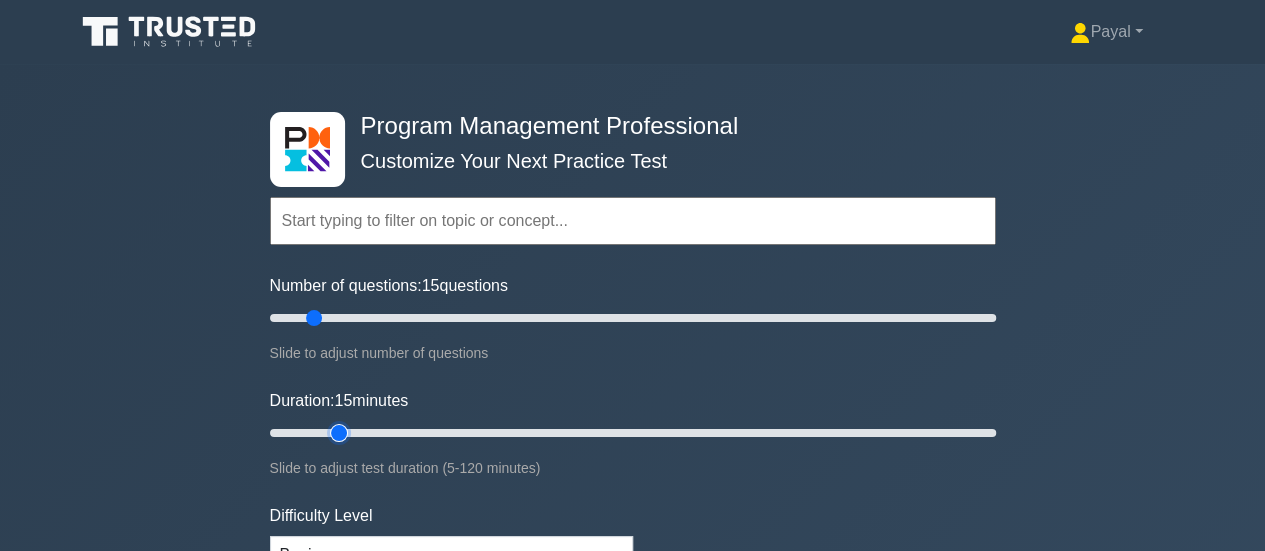 type on "15" 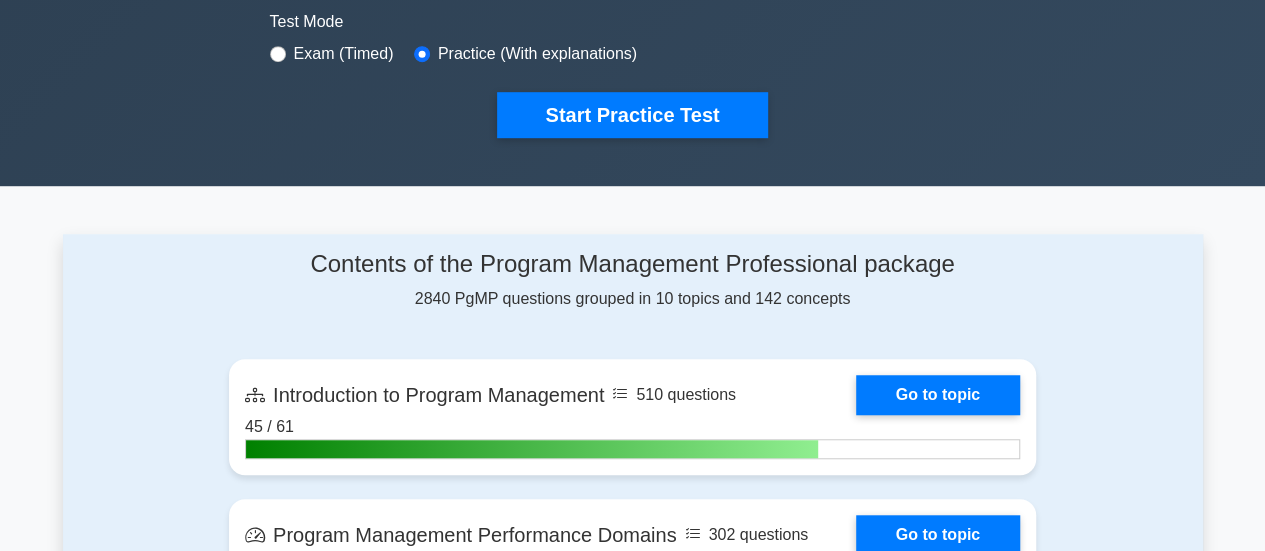 scroll, scrollTop: 553, scrollLeft: 0, axis: vertical 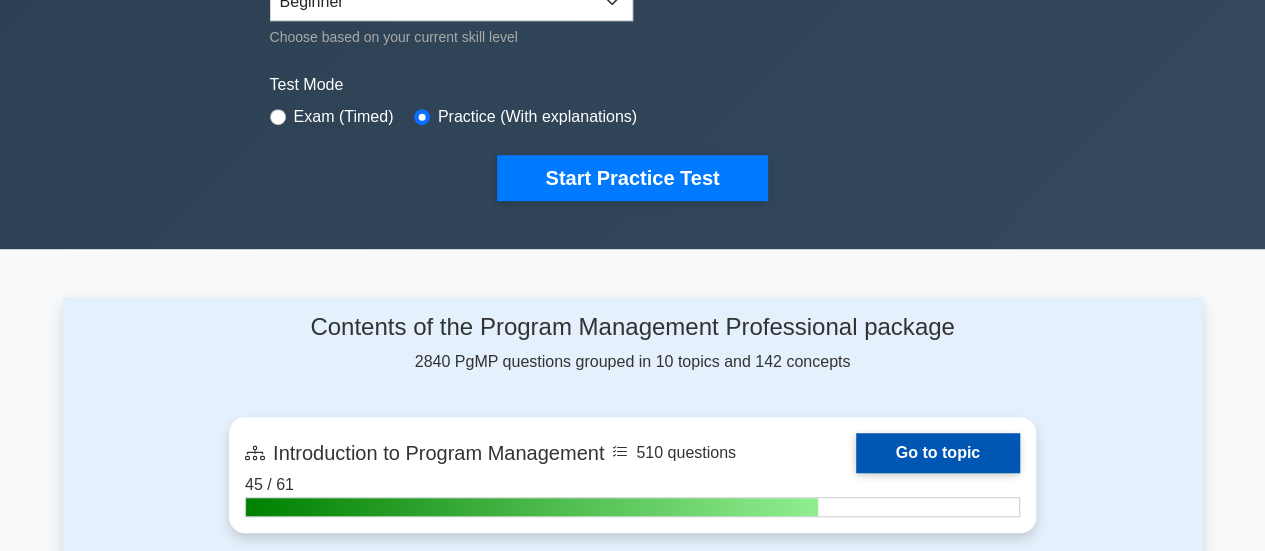 click on "Go to topic" at bounding box center [938, 453] 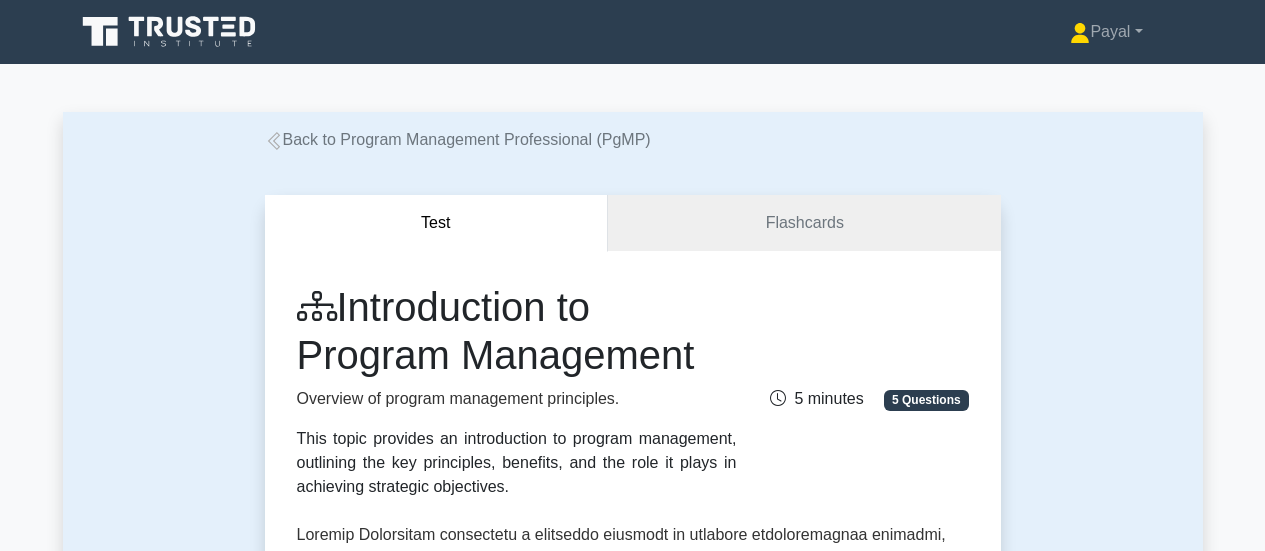scroll, scrollTop: 0, scrollLeft: 0, axis: both 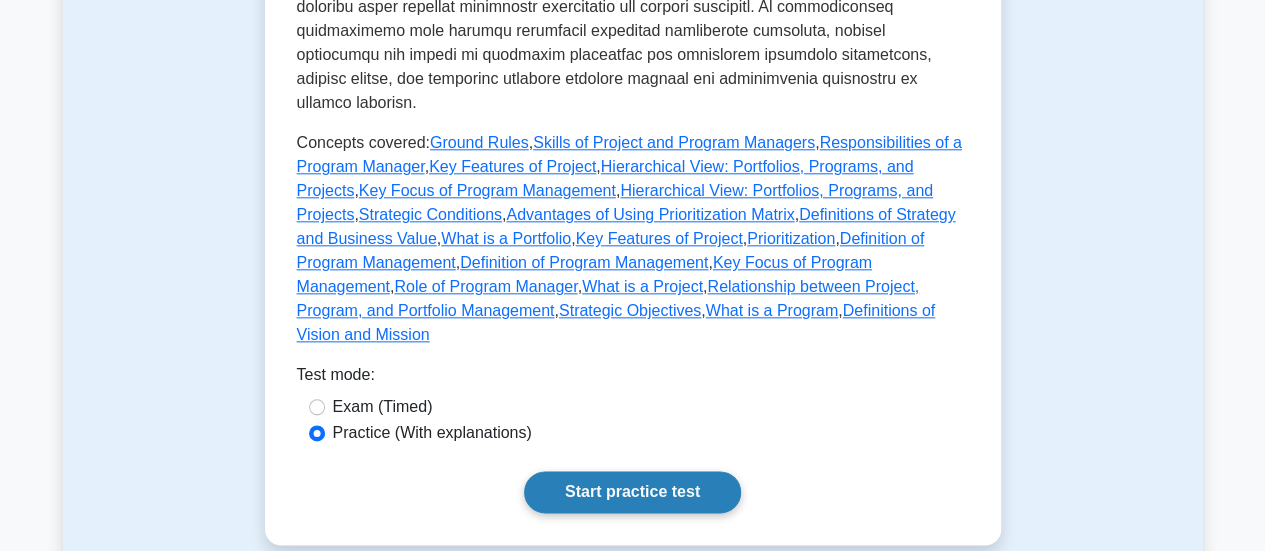 click on "Start practice test" at bounding box center [632, 492] 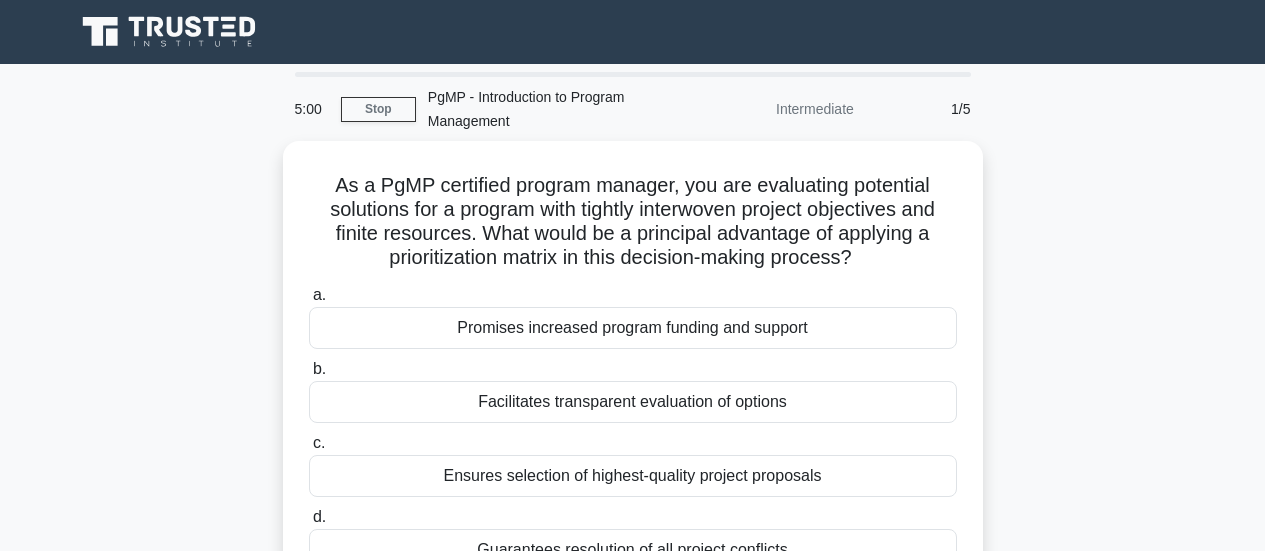 scroll, scrollTop: 0, scrollLeft: 0, axis: both 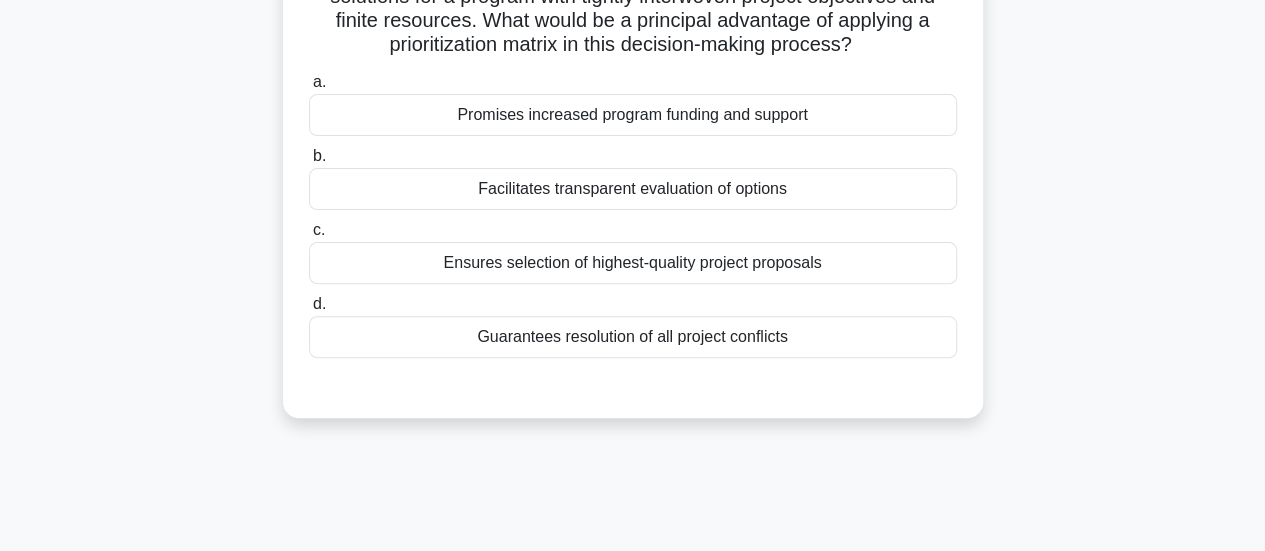click on "Facilitates transparent evaluation of options" at bounding box center [633, 189] 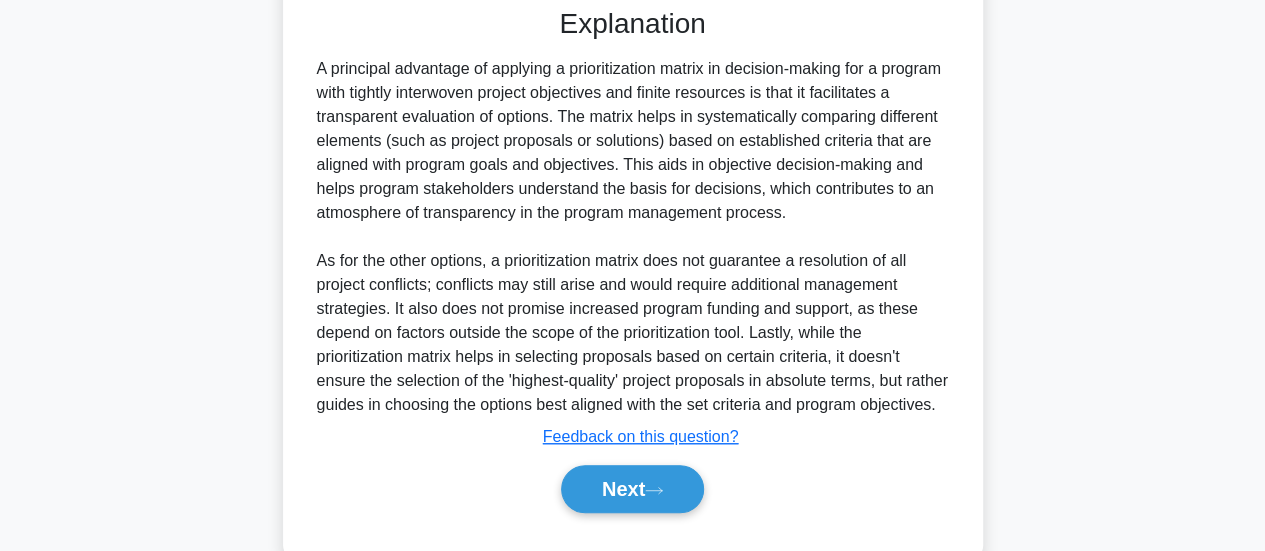 scroll, scrollTop: 656, scrollLeft: 0, axis: vertical 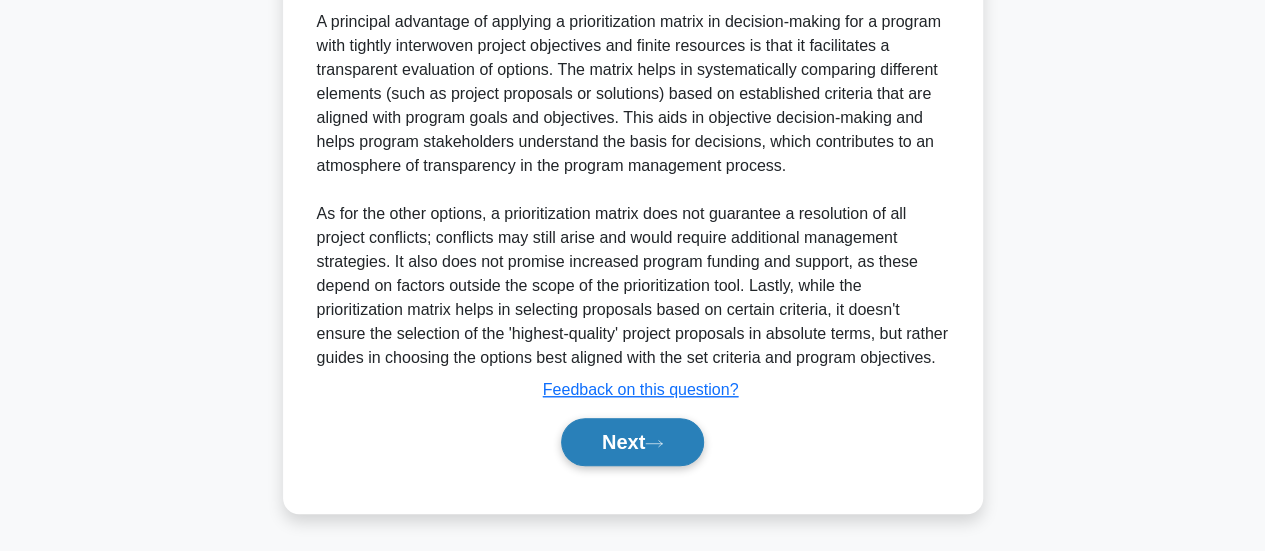 click on "Next" at bounding box center (632, 442) 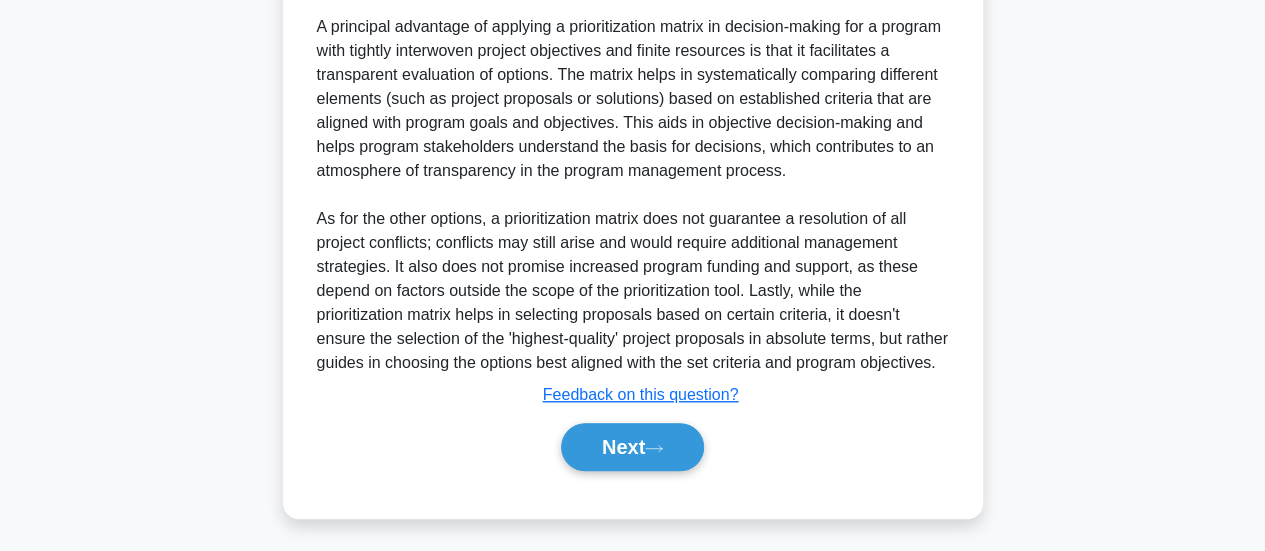 scroll, scrollTop: 529, scrollLeft: 0, axis: vertical 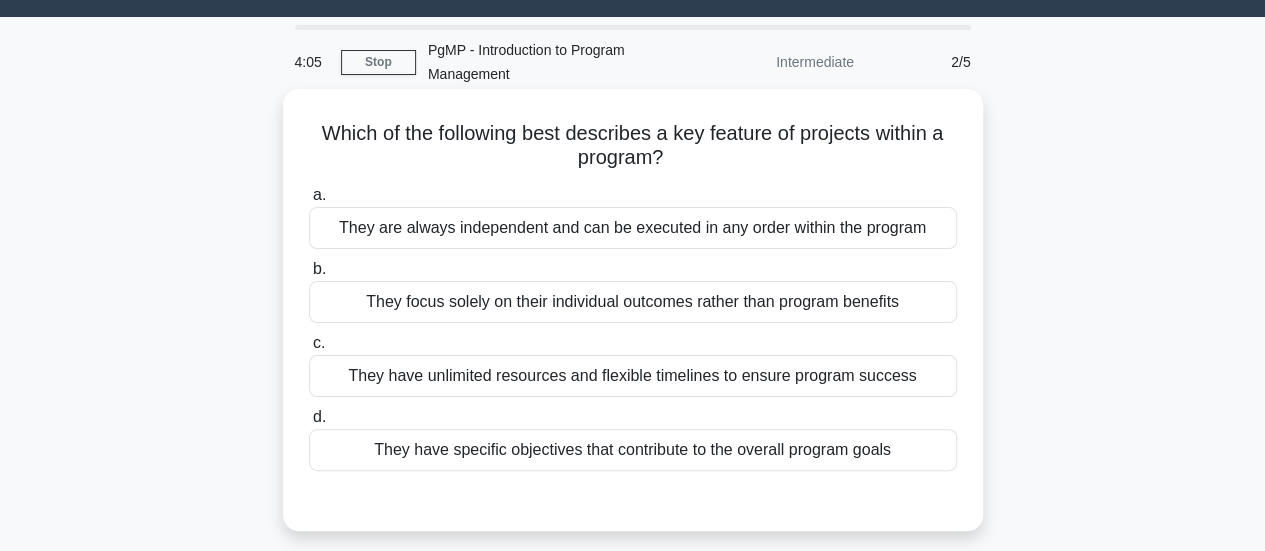 click on "They have specific objectives that contribute to the overall program goals" at bounding box center [633, 450] 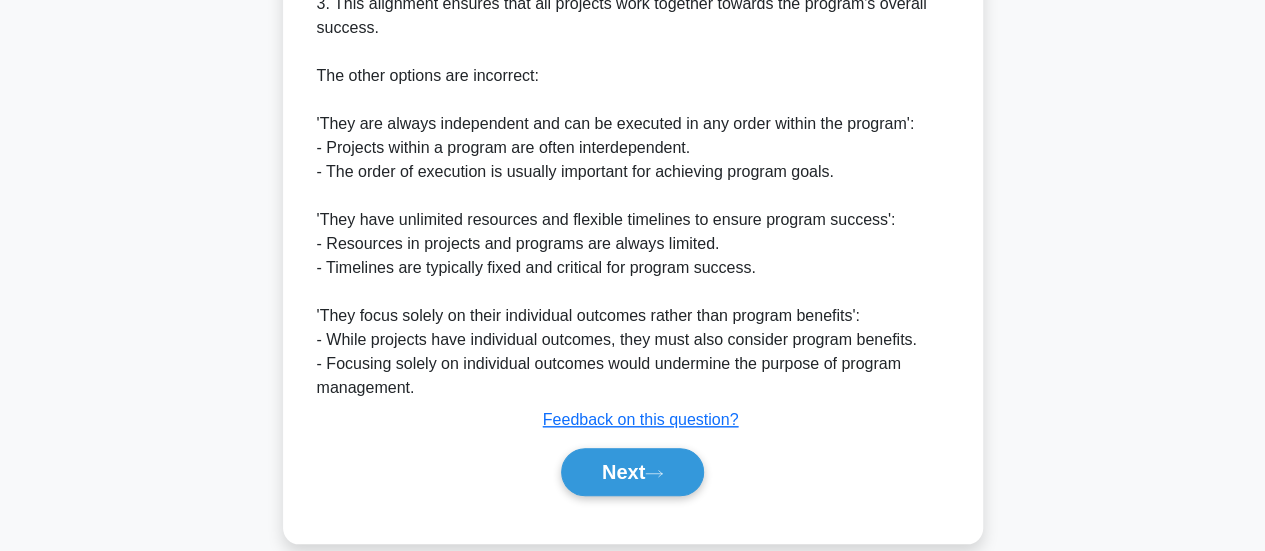 scroll, scrollTop: 774, scrollLeft: 0, axis: vertical 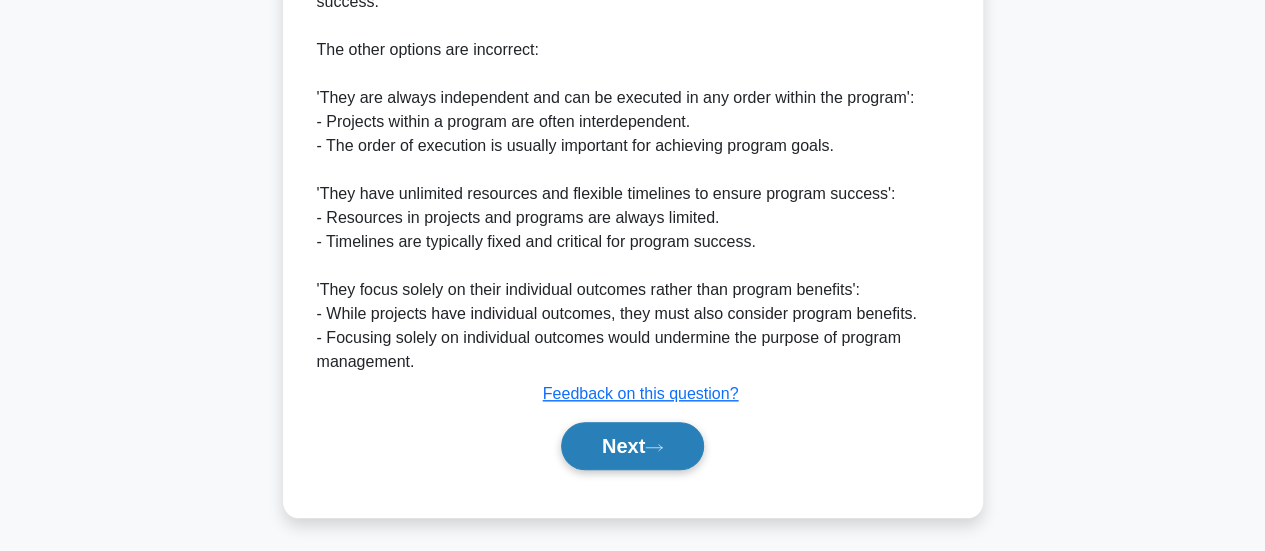 click on "Next" at bounding box center (632, 446) 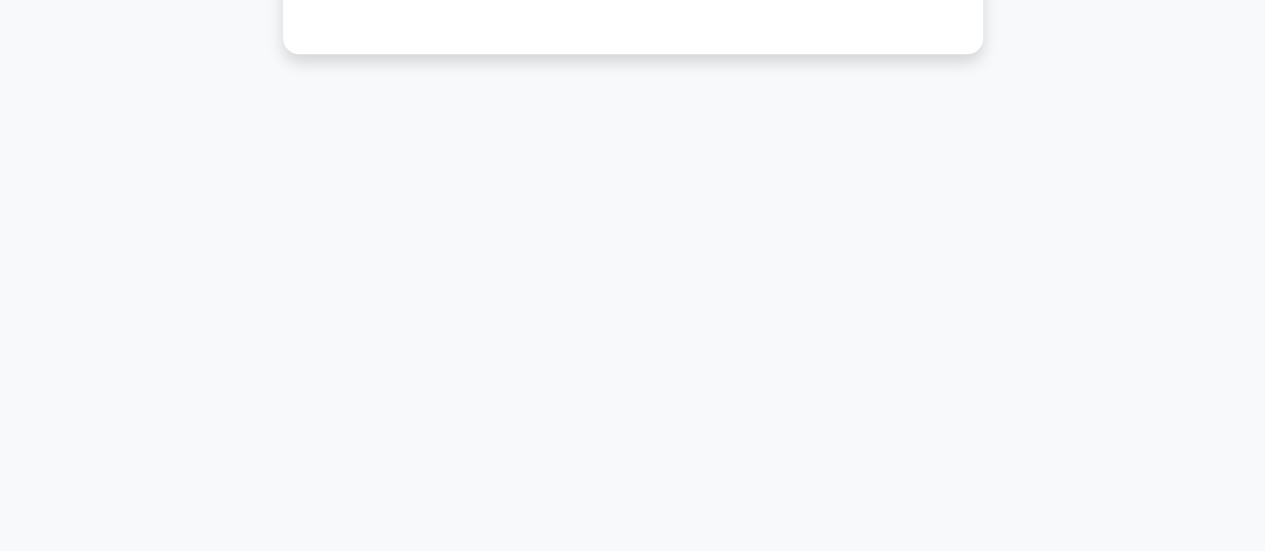 scroll, scrollTop: 529, scrollLeft: 0, axis: vertical 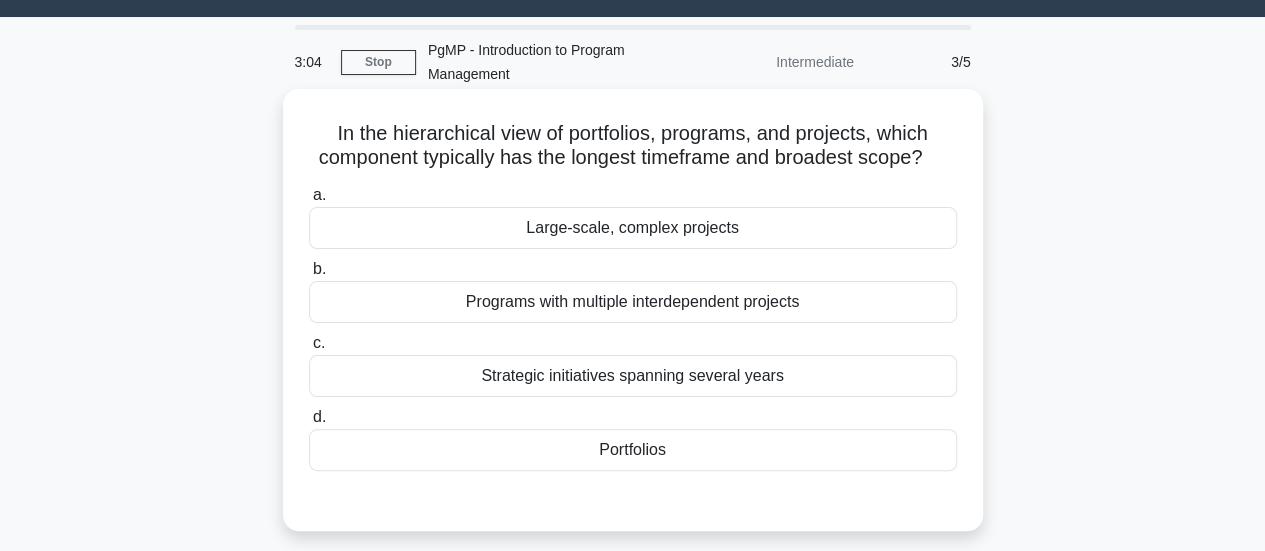 click on "Portfolios" at bounding box center [633, 450] 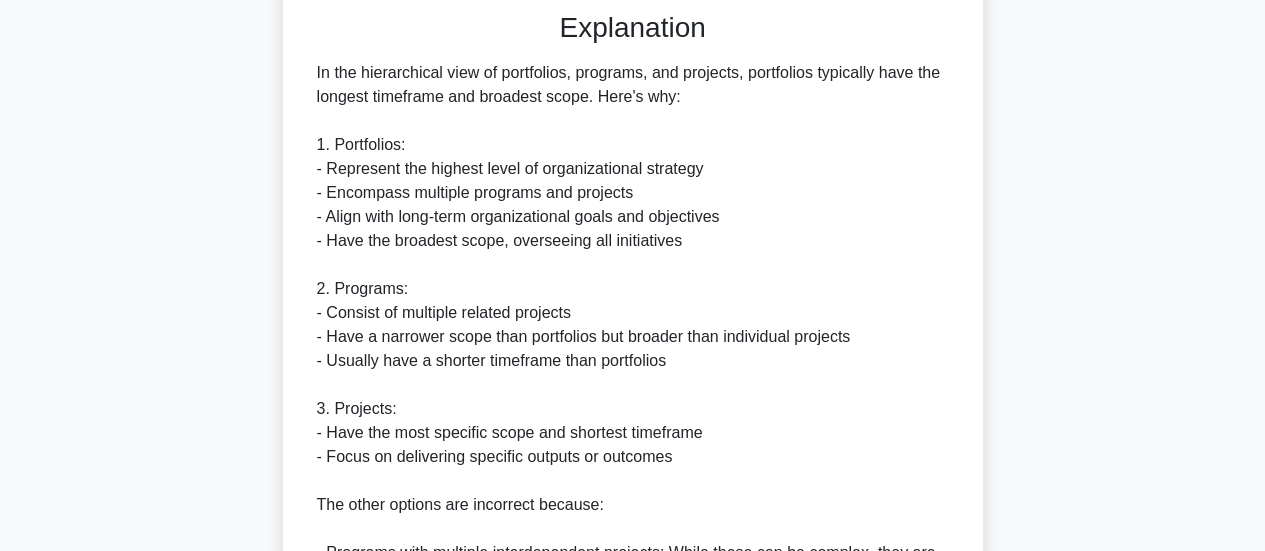 scroll, scrollTop: 544, scrollLeft: 0, axis: vertical 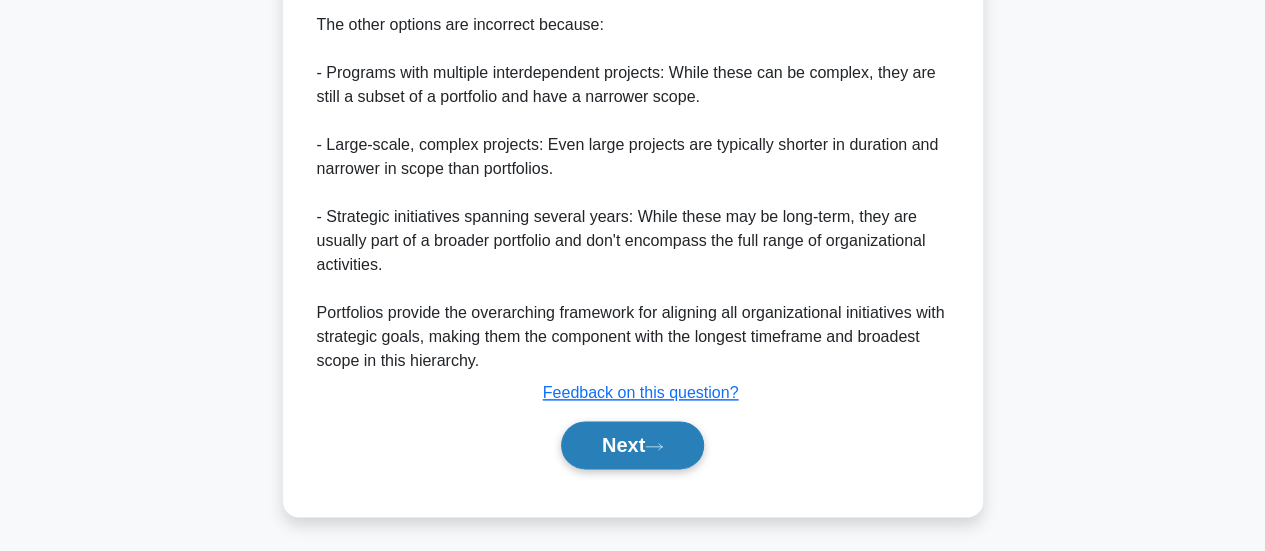 click on "Next" at bounding box center (632, 445) 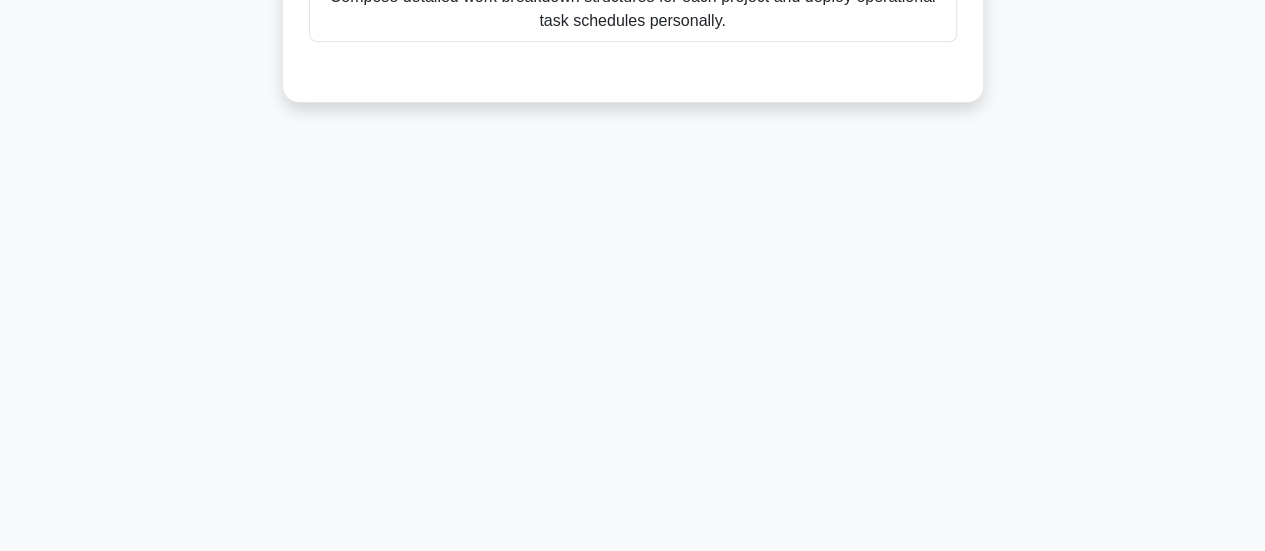 scroll, scrollTop: 47, scrollLeft: 0, axis: vertical 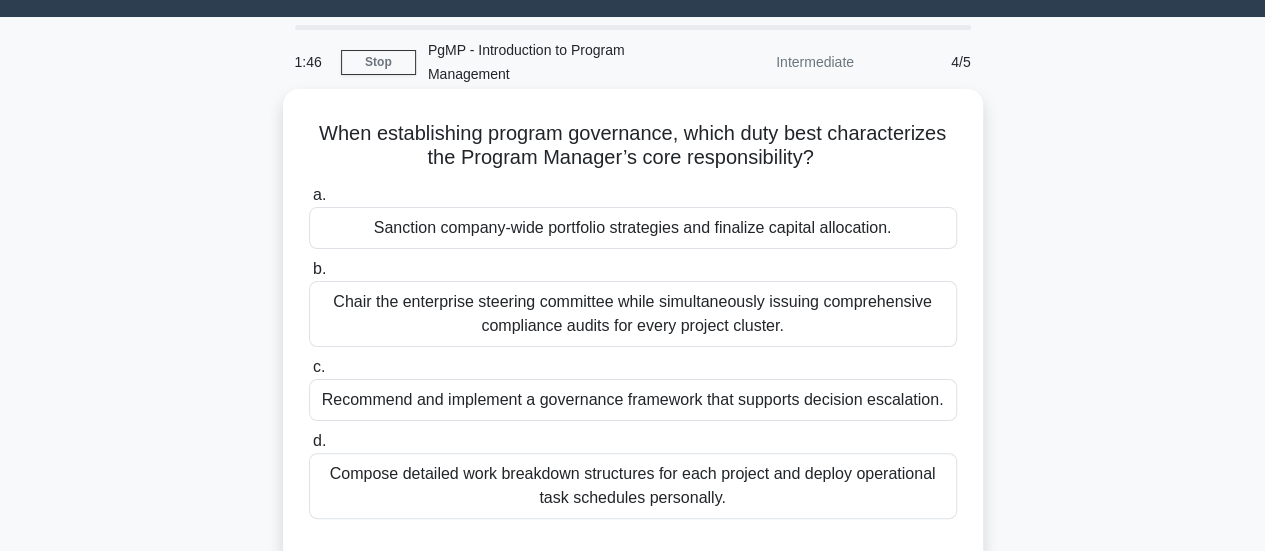 click on "Recommend and implement a governance framework that supports decision escalation." at bounding box center [633, 400] 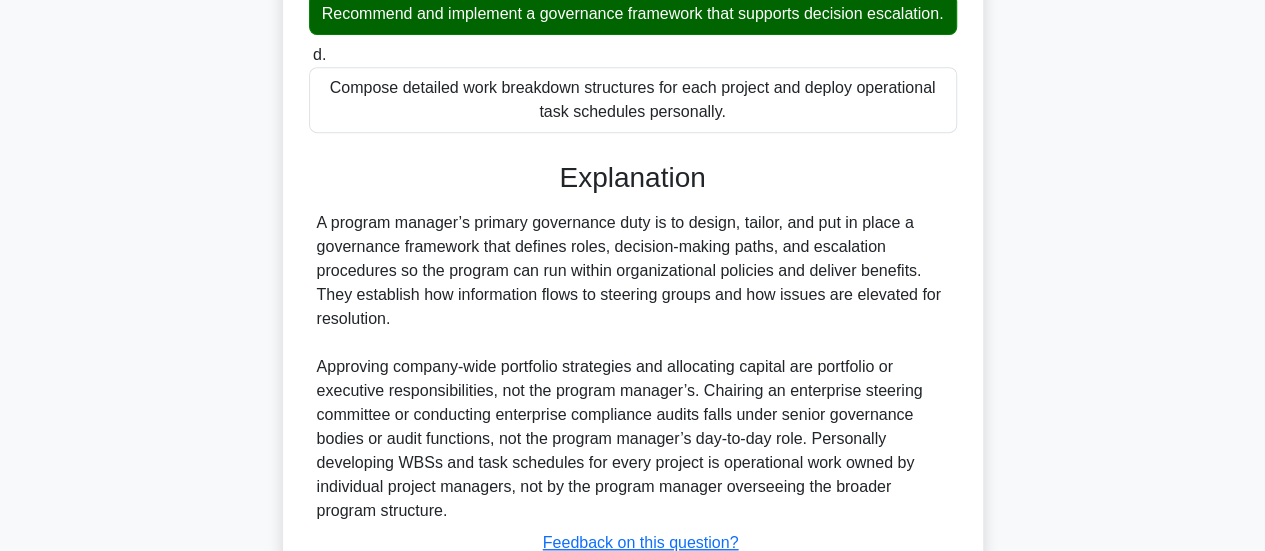 scroll, scrollTop: 607, scrollLeft: 0, axis: vertical 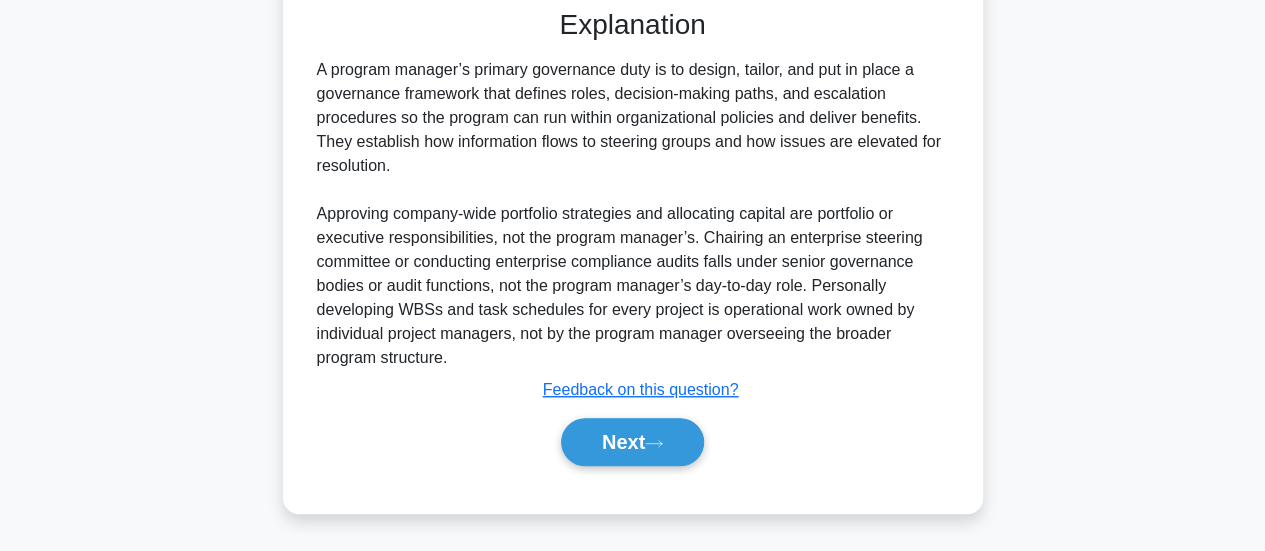 click on "Next" at bounding box center (633, 442) 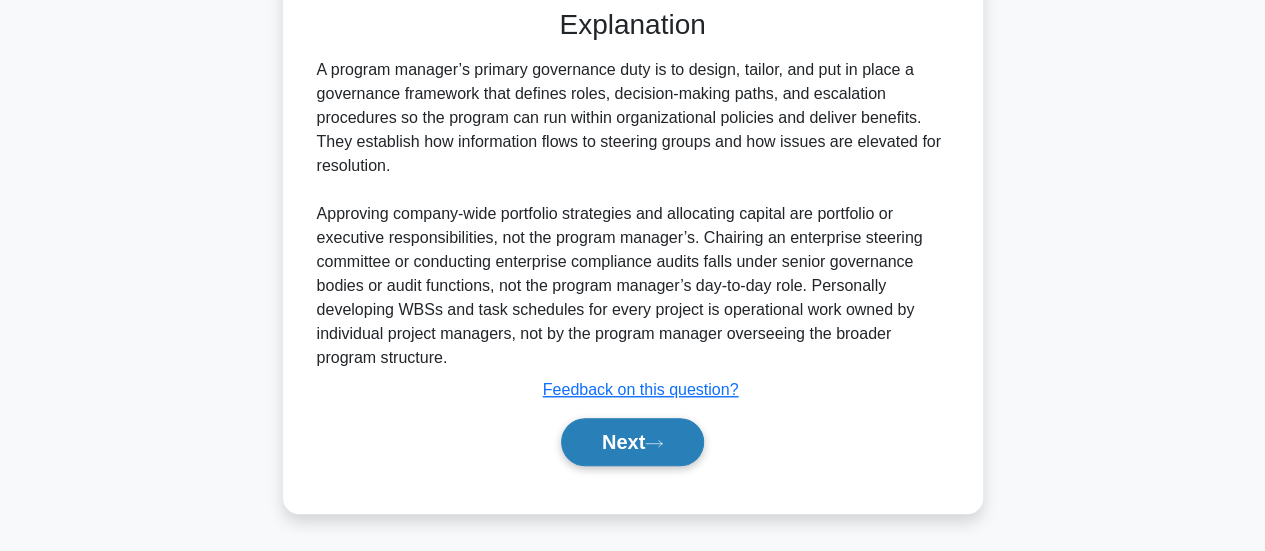 click on "Next" at bounding box center (632, 442) 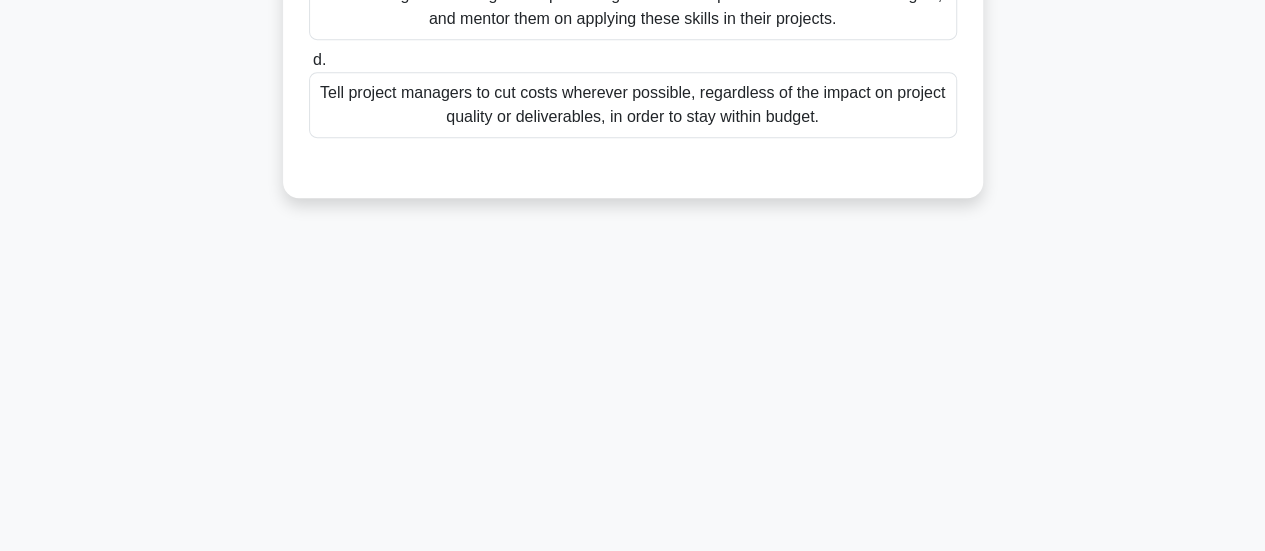 scroll, scrollTop: 47, scrollLeft: 0, axis: vertical 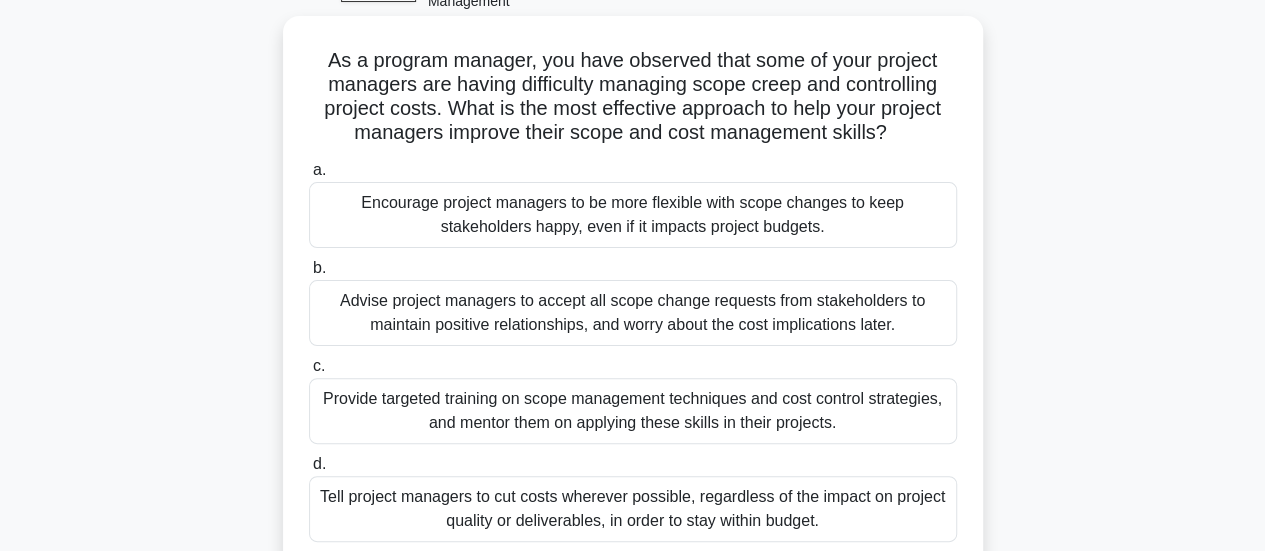 click on "Provide targeted training on scope management techniques and cost control strategies, and mentor them on applying these skills in their projects." at bounding box center [633, 411] 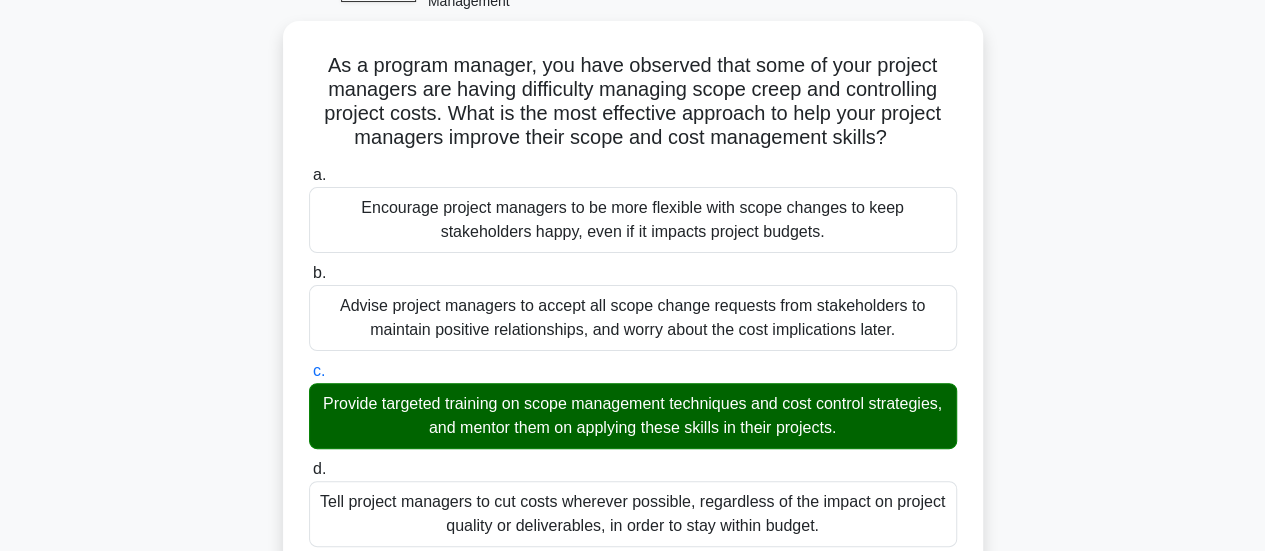 scroll, scrollTop: 602, scrollLeft: 0, axis: vertical 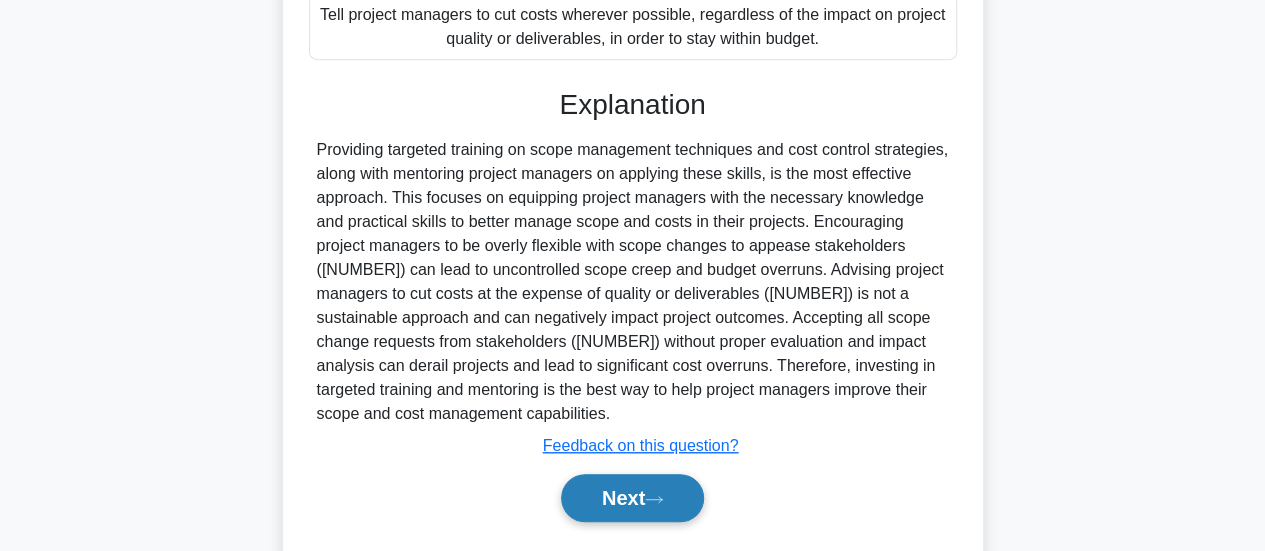 click on "Next" at bounding box center [632, 498] 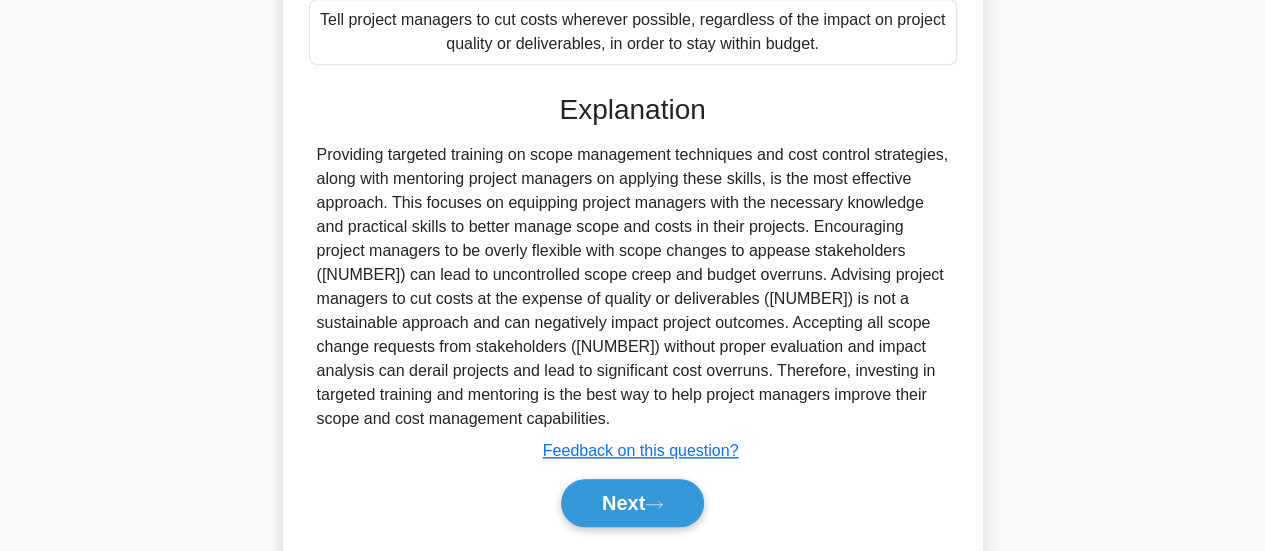 scroll, scrollTop: 120, scrollLeft: 0, axis: vertical 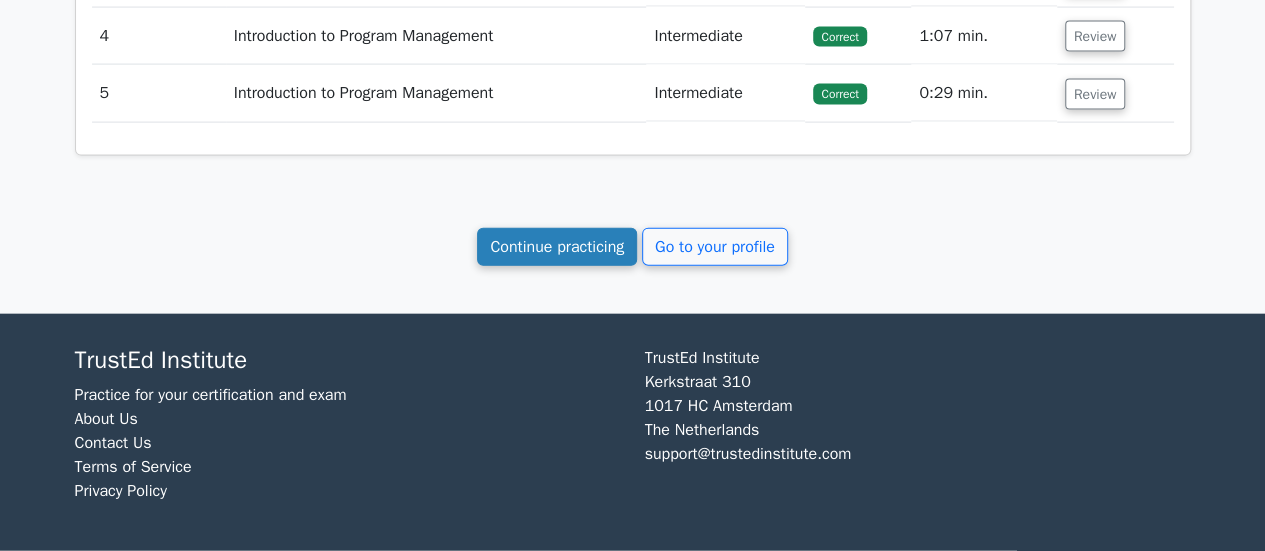 click on "Continue practicing" at bounding box center [557, 247] 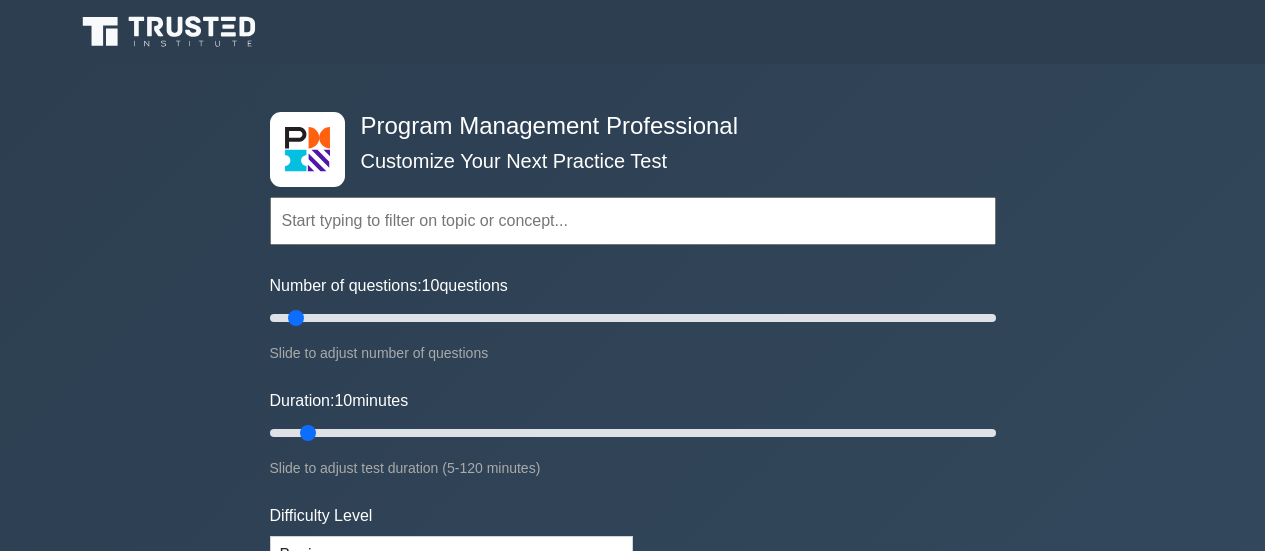 scroll, scrollTop: 0, scrollLeft: 0, axis: both 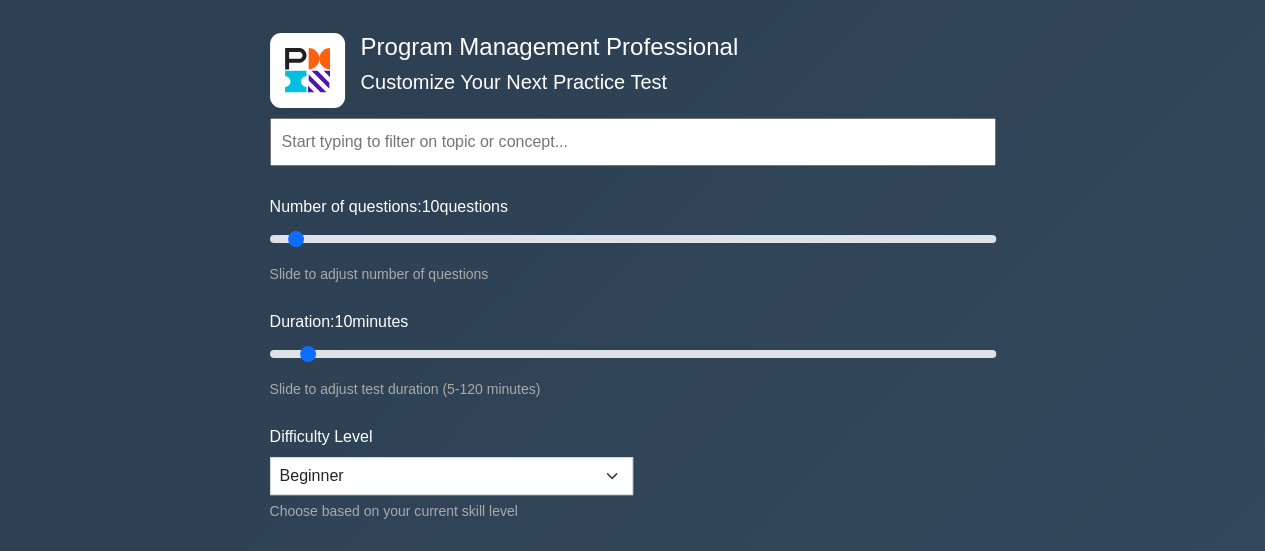 click at bounding box center [633, 142] 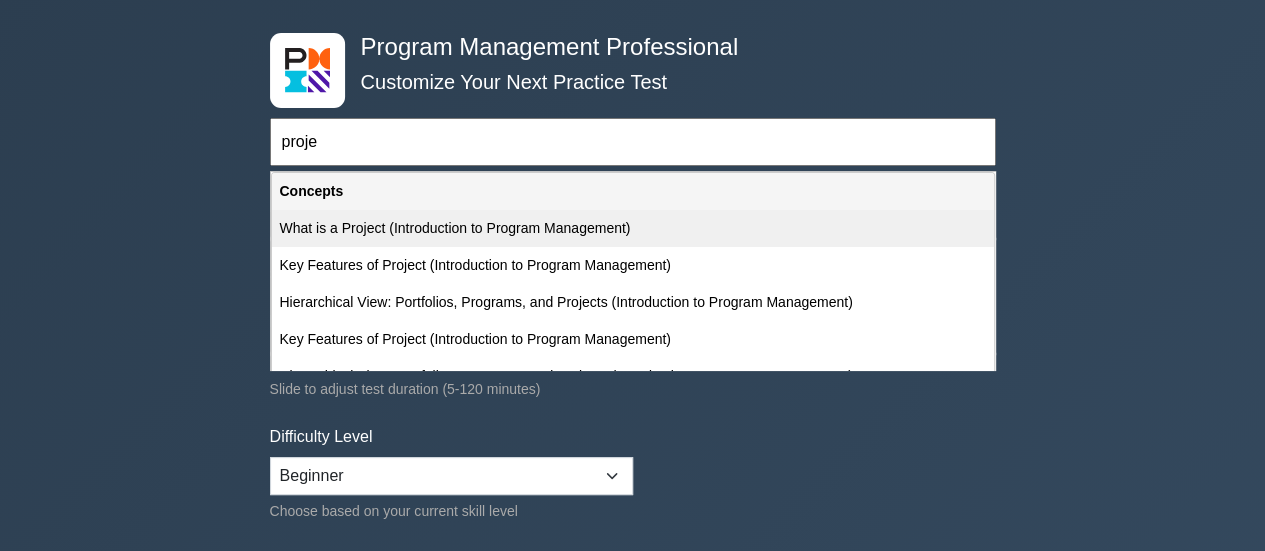 click on "What is a Project (Introduction to Program Management)" at bounding box center [633, 228] 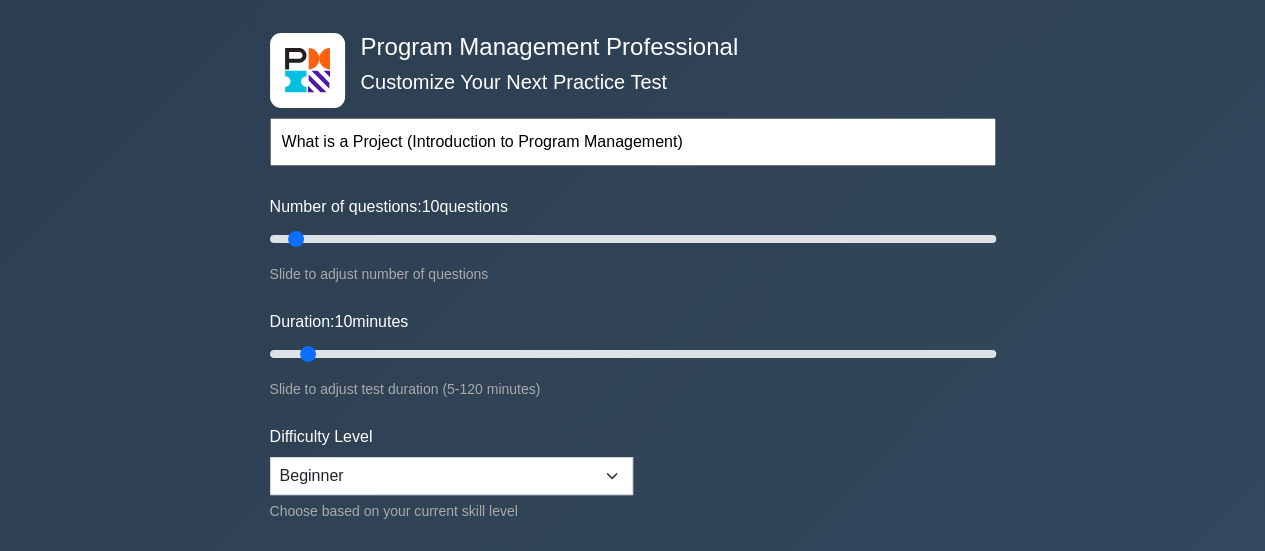 scroll, scrollTop: 561, scrollLeft: 0, axis: vertical 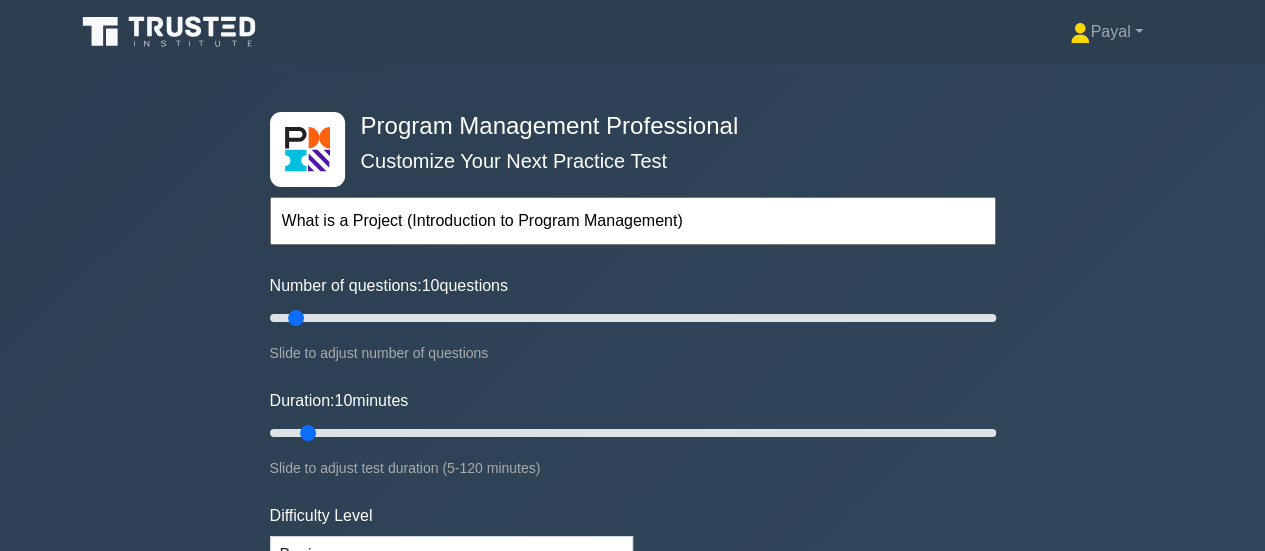 click on "What is a Project (Introduction to Program Management)" at bounding box center [633, 221] 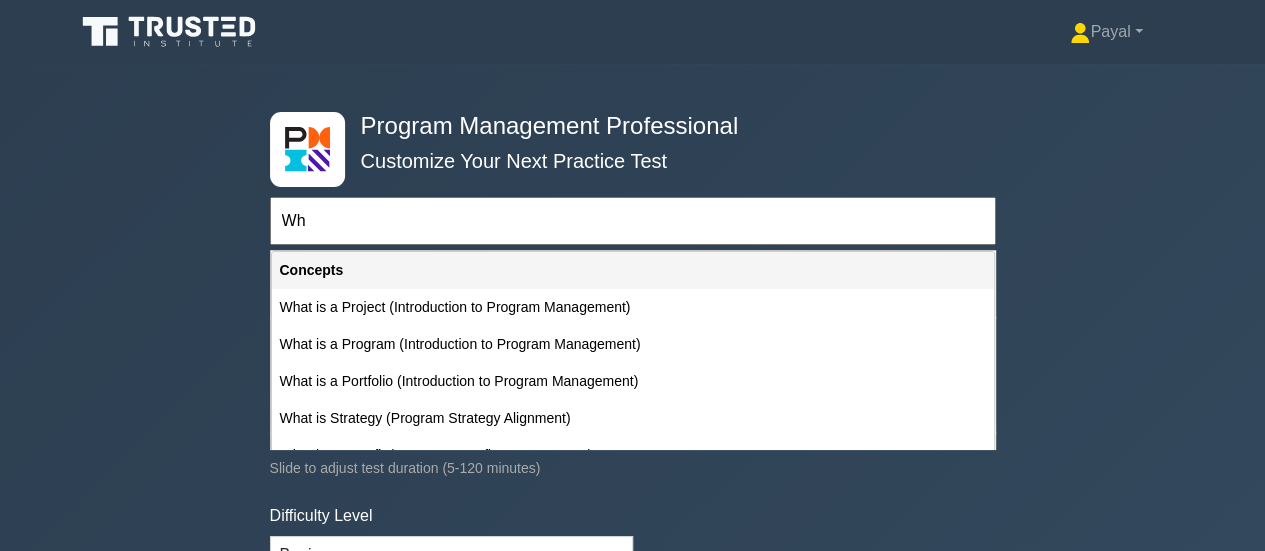type on "W" 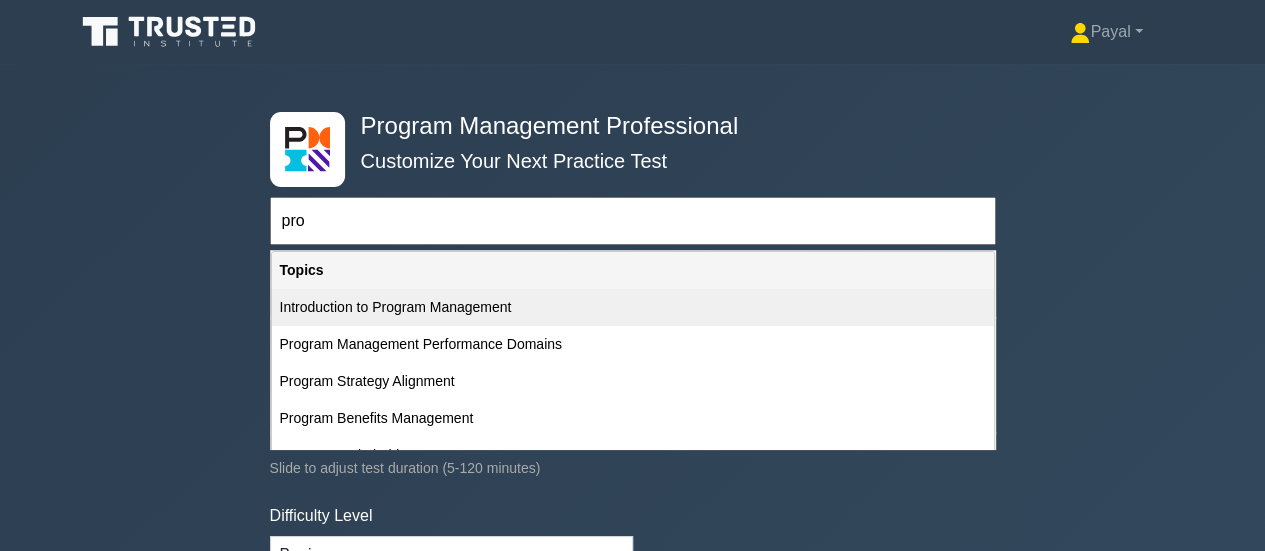 click on "Introduction to Program Management" at bounding box center [633, 307] 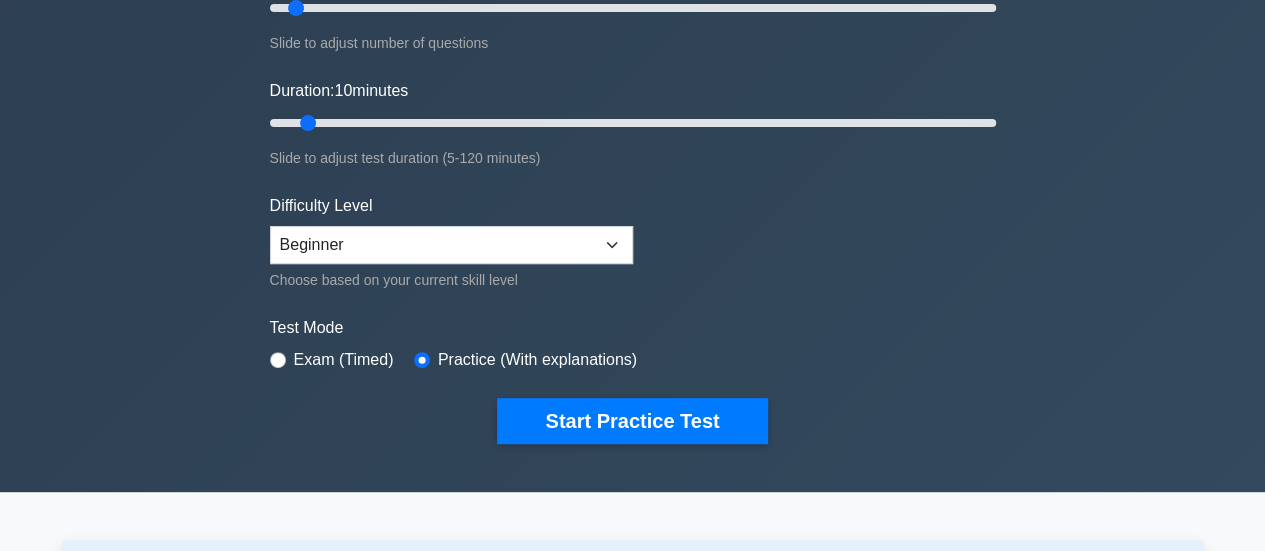 scroll, scrollTop: 333, scrollLeft: 0, axis: vertical 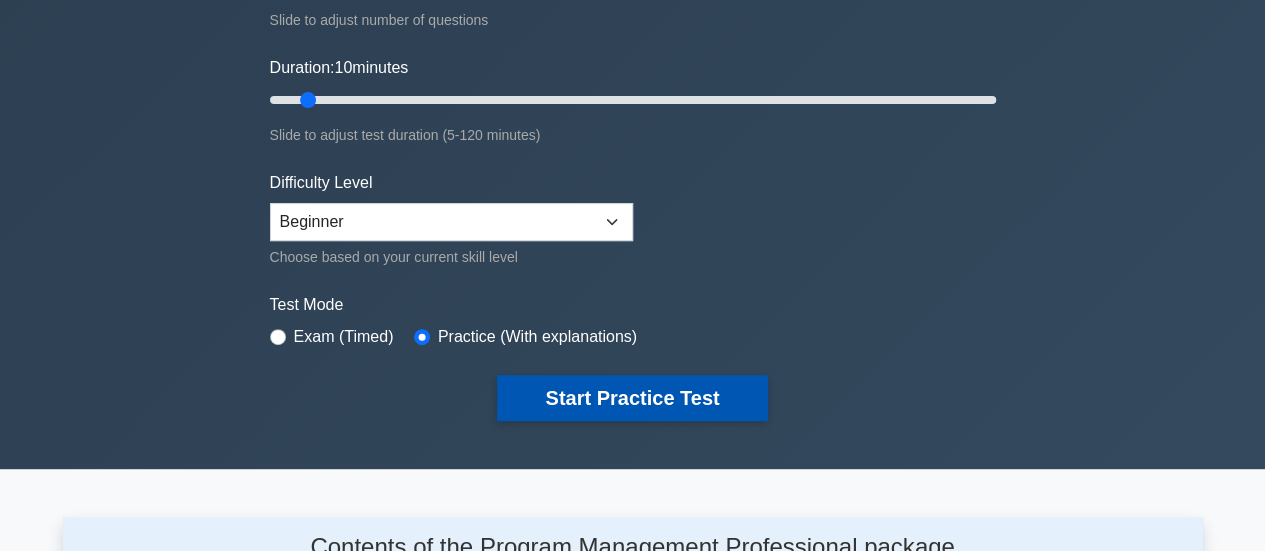 click on "Start Practice Test" at bounding box center [632, 398] 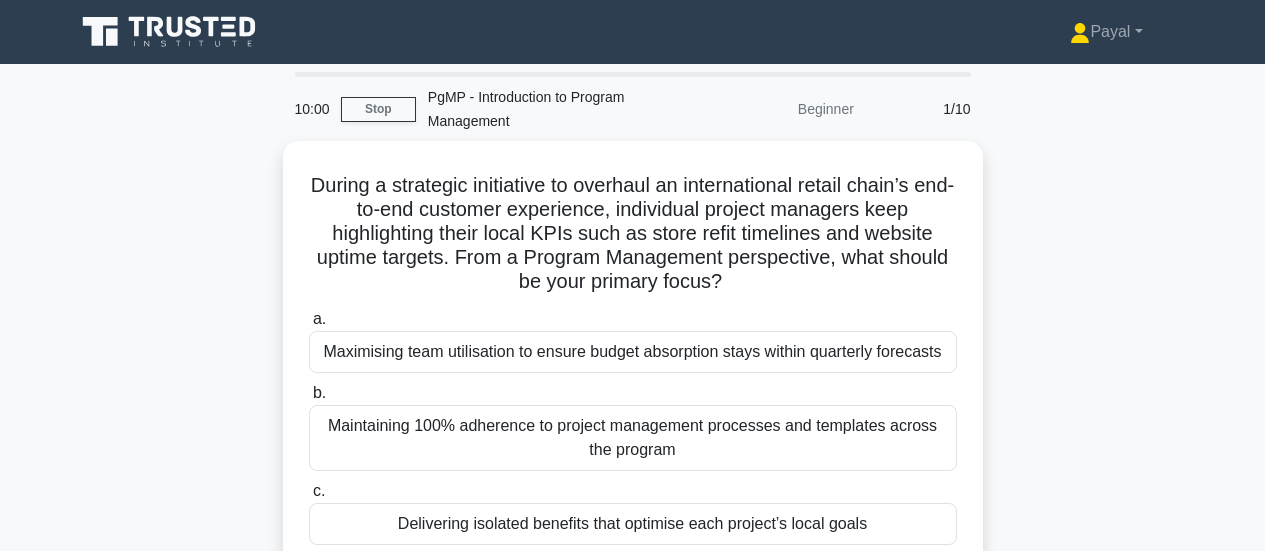 scroll, scrollTop: 0, scrollLeft: 0, axis: both 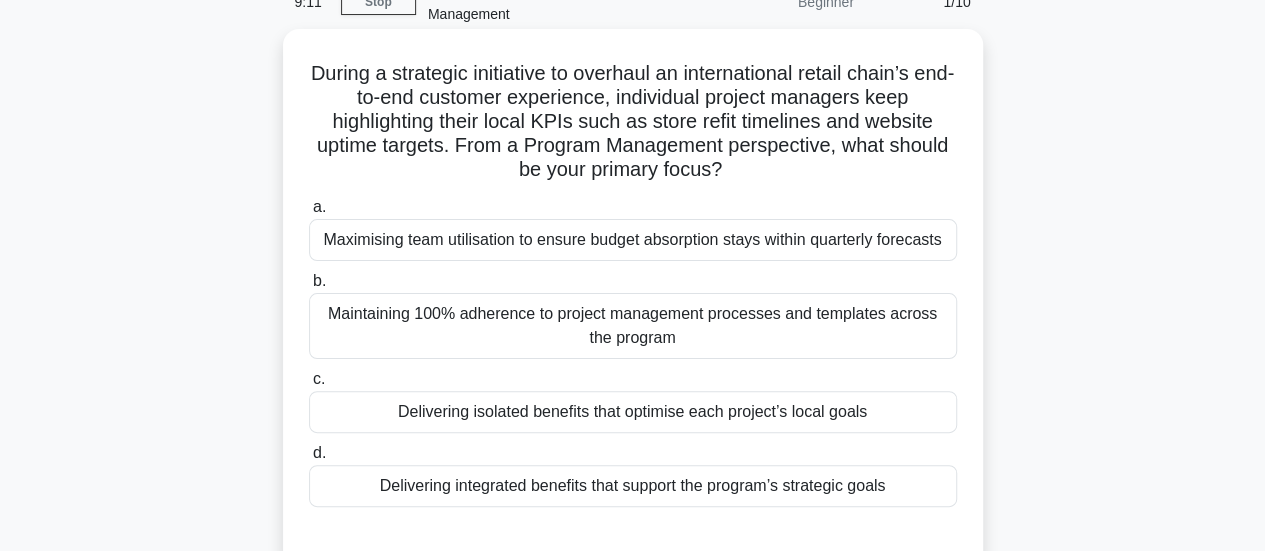 click on "Delivering integrated benefits that support the program’s strategic goals" at bounding box center [633, 486] 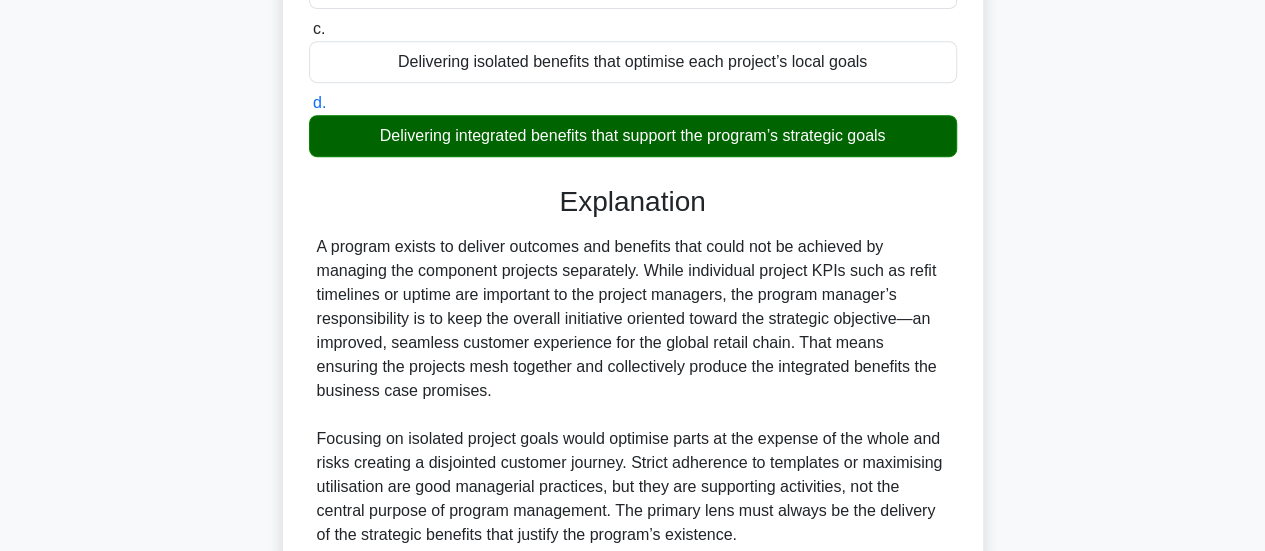 scroll, scrollTop: 631, scrollLeft: 0, axis: vertical 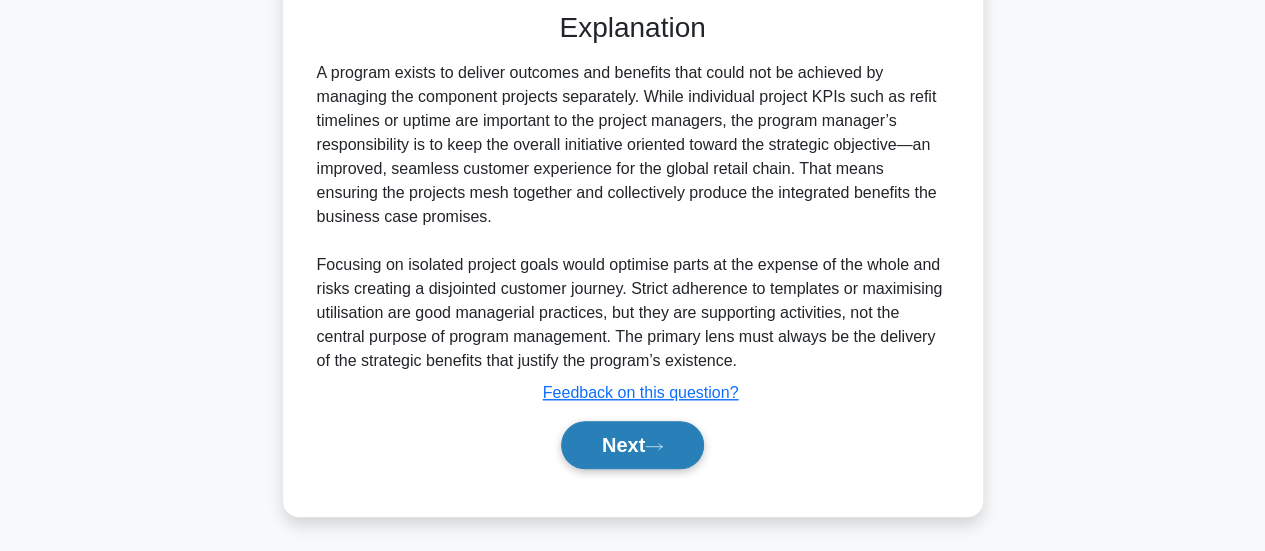 click on "Next" at bounding box center [632, 445] 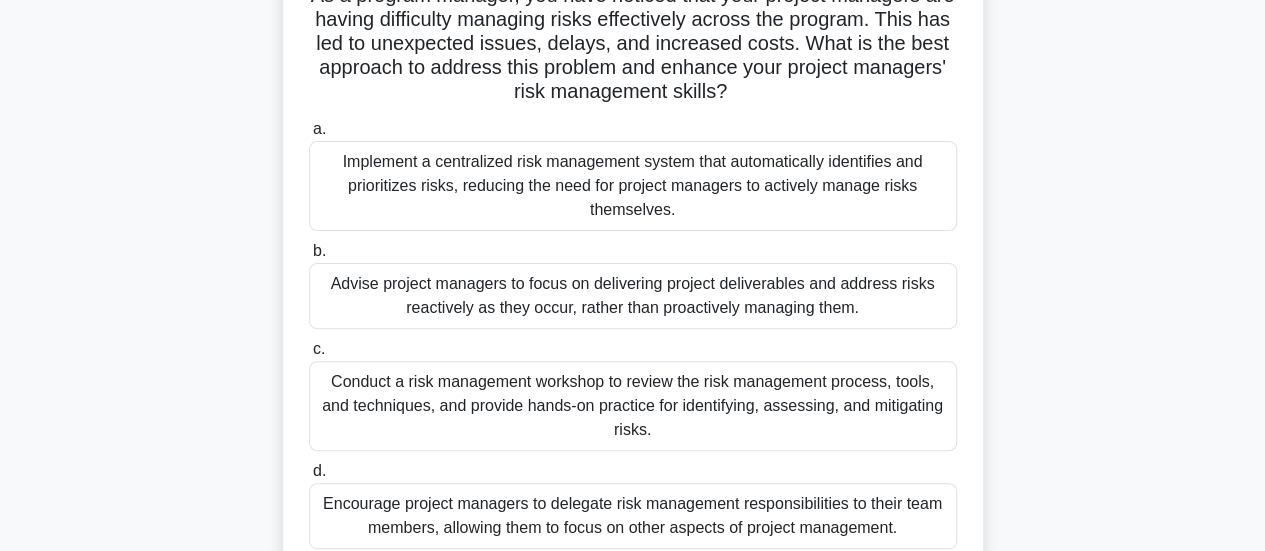 scroll, scrollTop: 194, scrollLeft: 0, axis: vertical 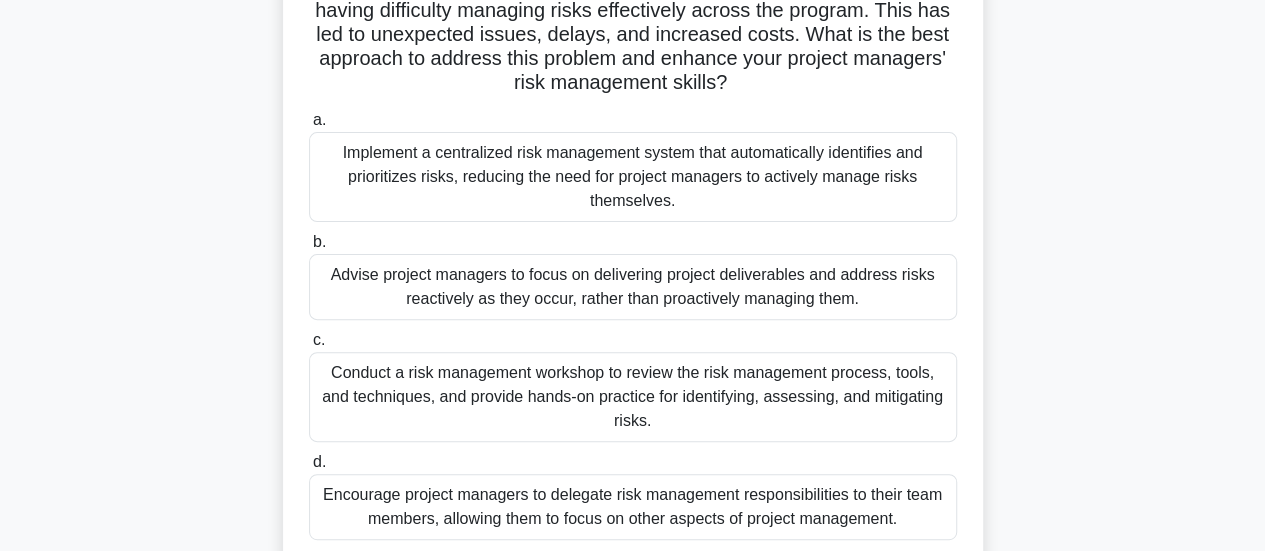 click on "Conduct a risk management workshop to review the risk management process, tools, and techniques, and provide hands-on practice for identifying, assessing, and mitigating risks." at bounding box center [633, 397] 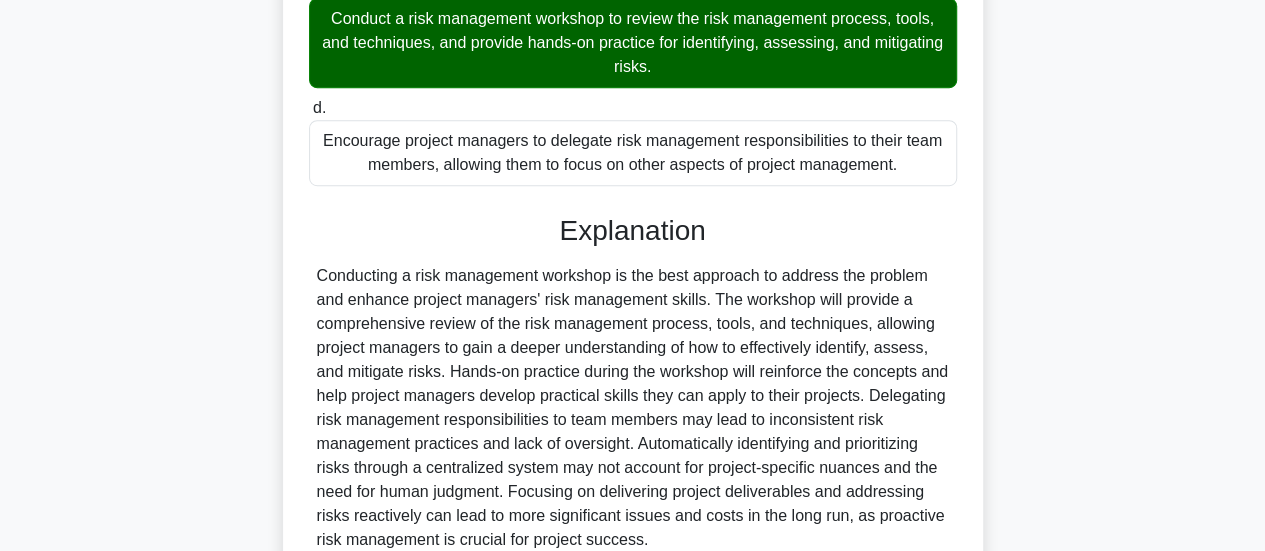 scroll, scrollTop: 727, scrollLeft: 0, axis: vertical 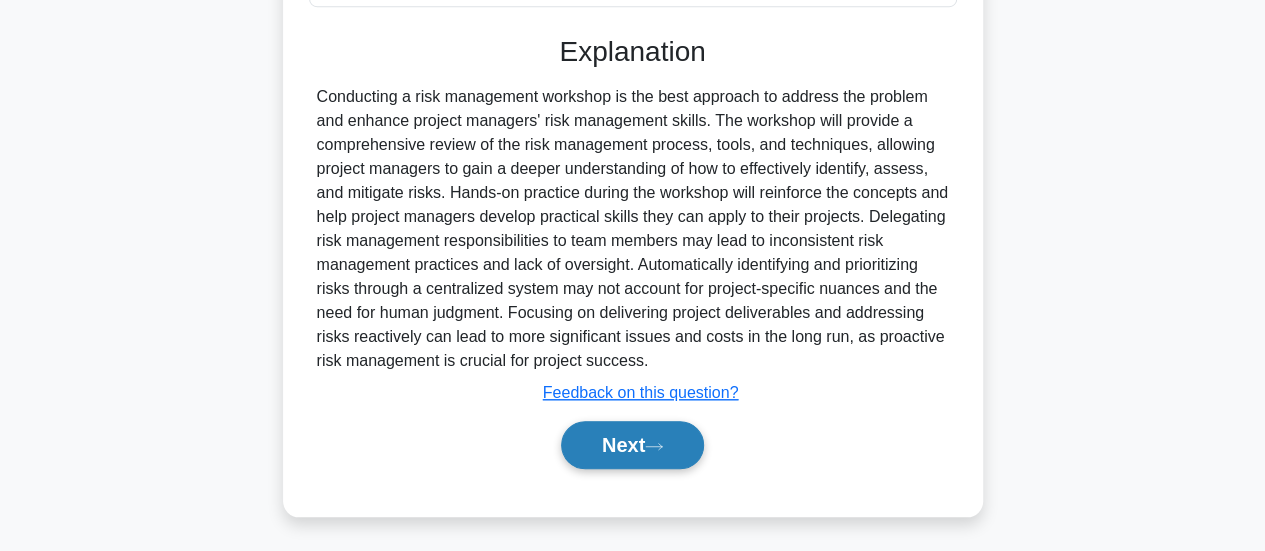 click on "Next" at bounding box center [632, 445] 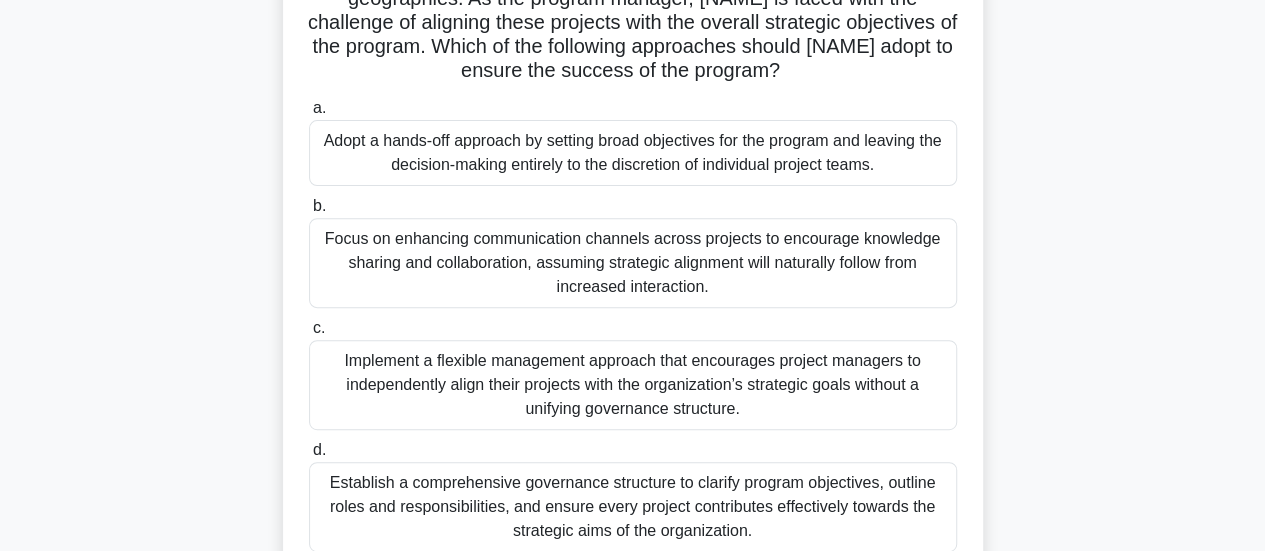 scroll, scrollTop: 262, scrollLeft: 0, axis: vertical 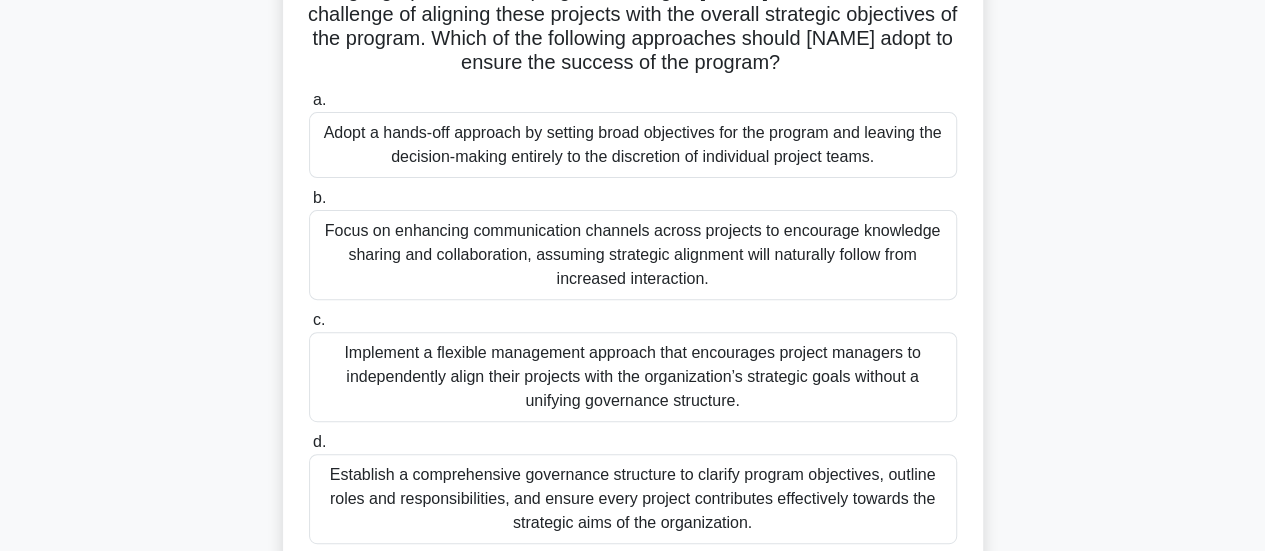 click on "Establish a comprehensive governance structure to clarify program objectives, outline roles and responsibilities, and ensure every project contributes effectively towards the strategic aims of the organization." at bounding box center [633, 499] 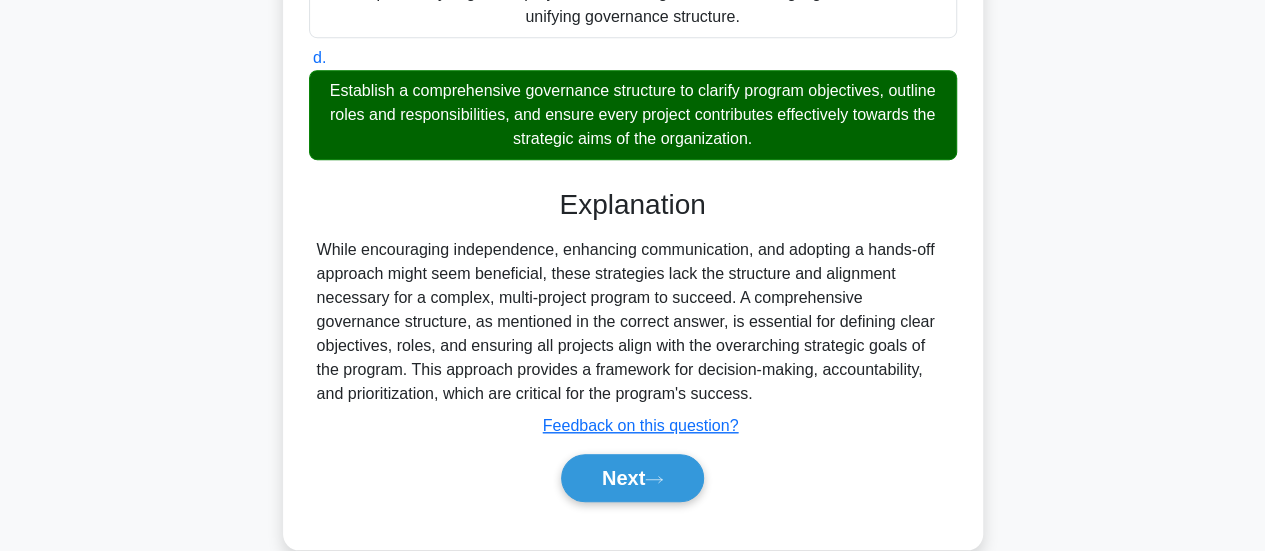 scroll, scrollTop: 679, scrollLeft: 0, axis: vertical 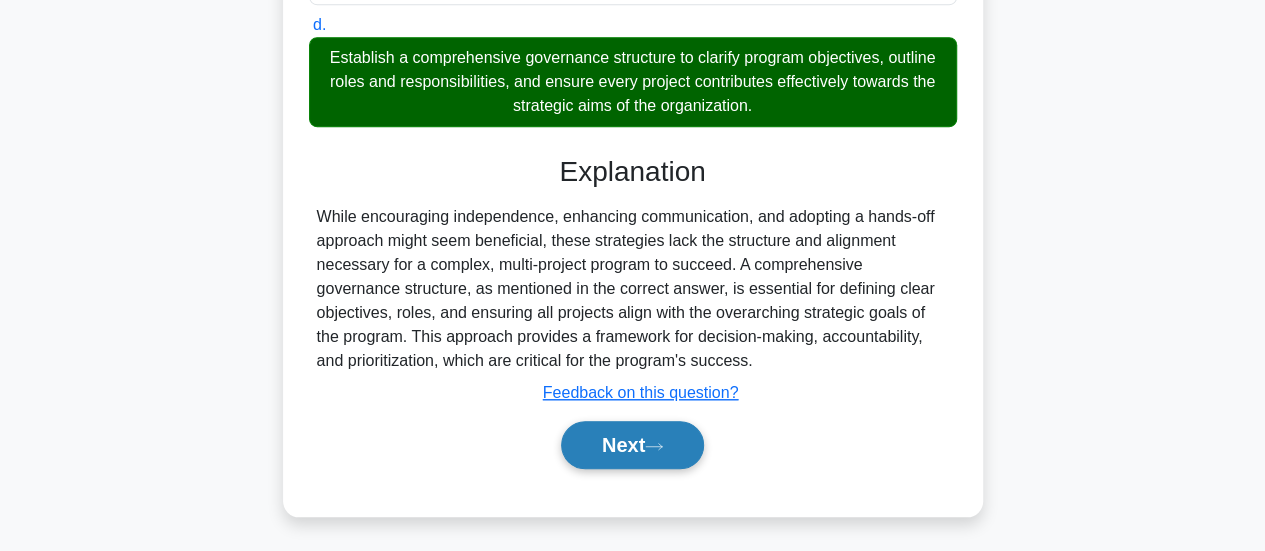 click on "Next" at bounding box center [632, 445] 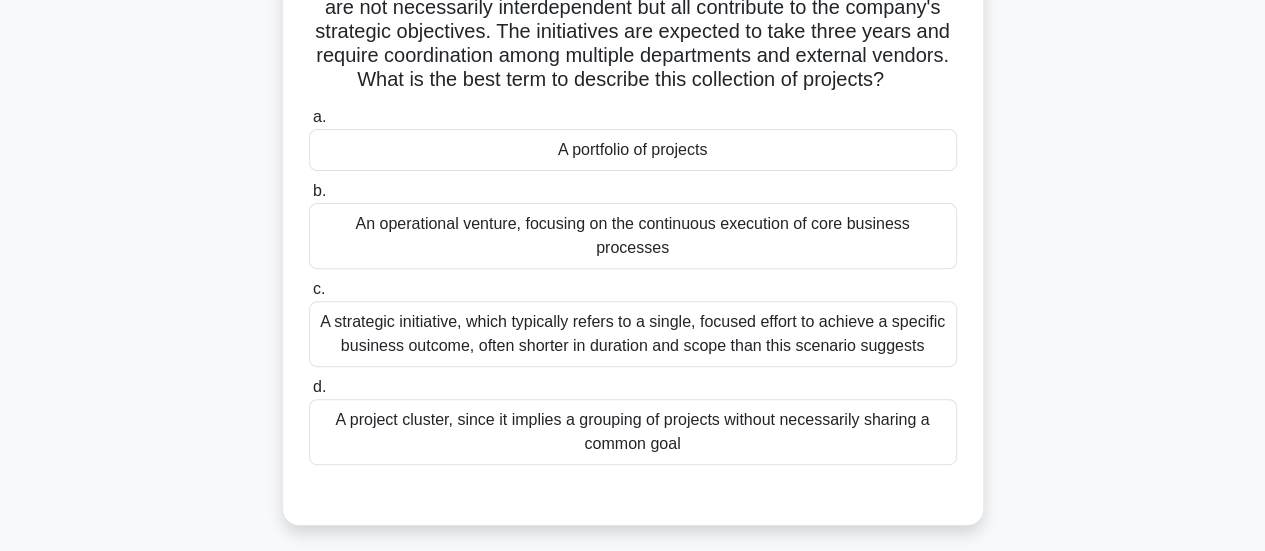 scroll, scrollTop: 249, scrollLeft: 0, axis: vertical 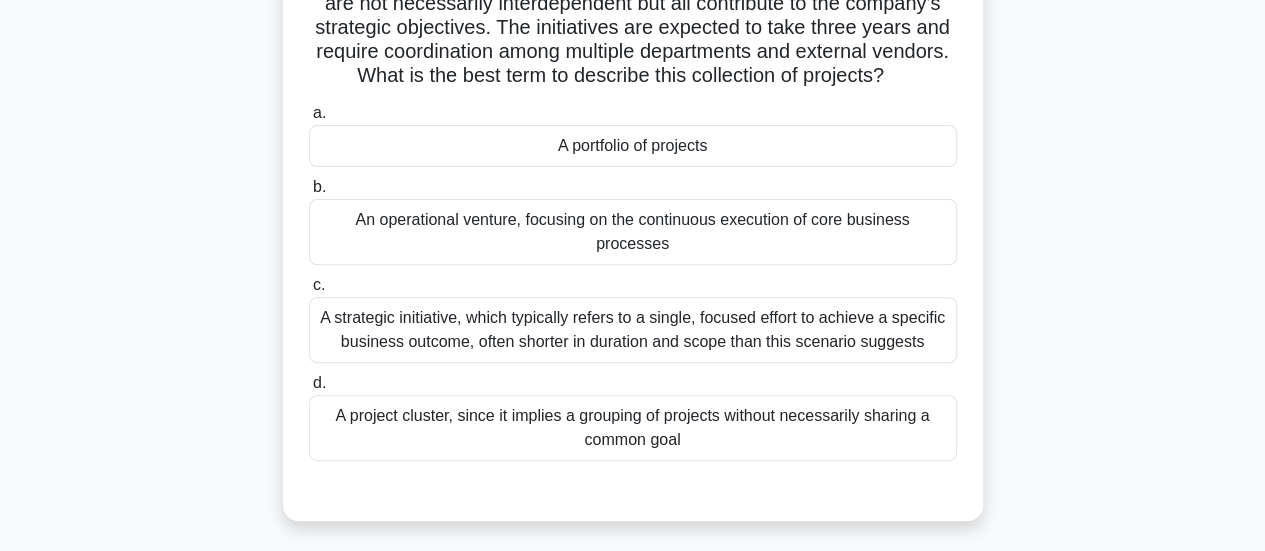 click on "A portfolio of projects" at bounding box center (633, 146) 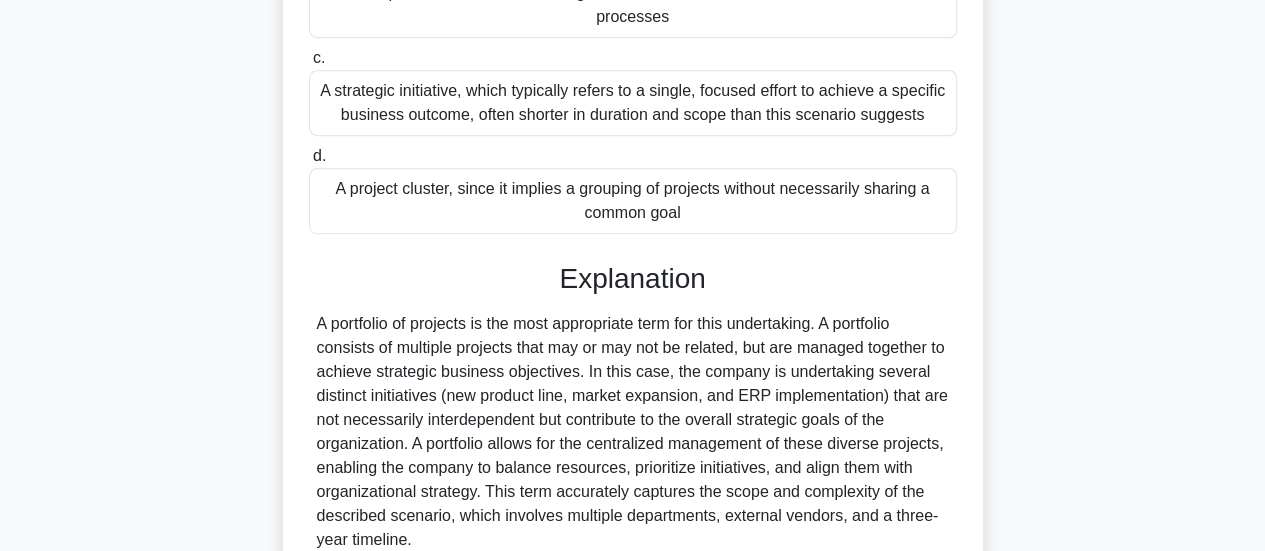 scroll, scrollTop: 703, scrollLeft: 0, axis: vertical 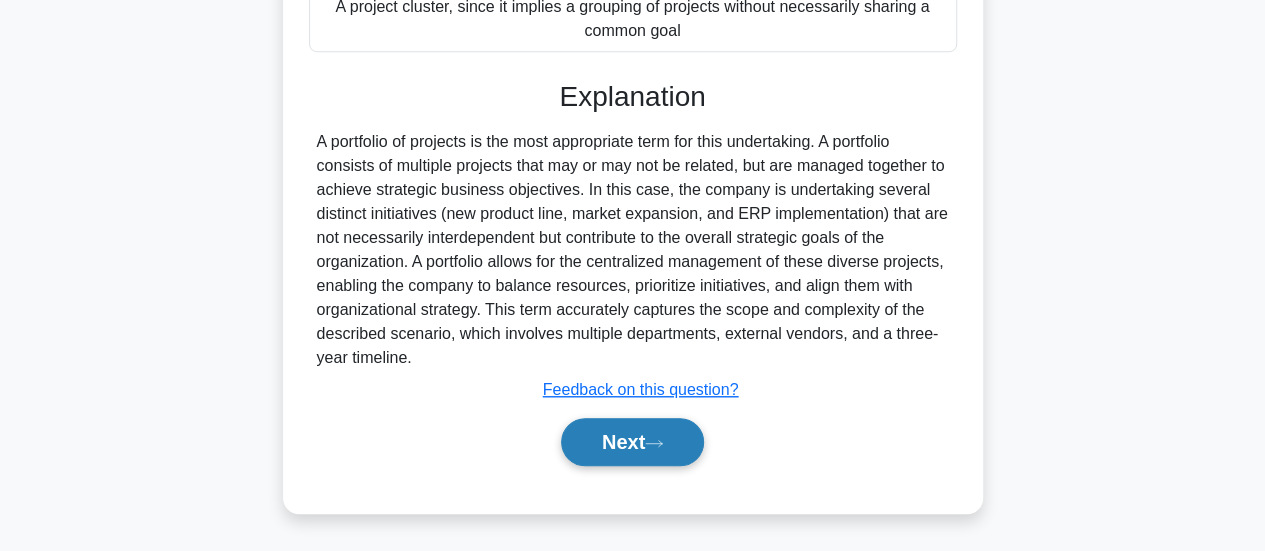click on "Next" at bounding box center [632, 442] 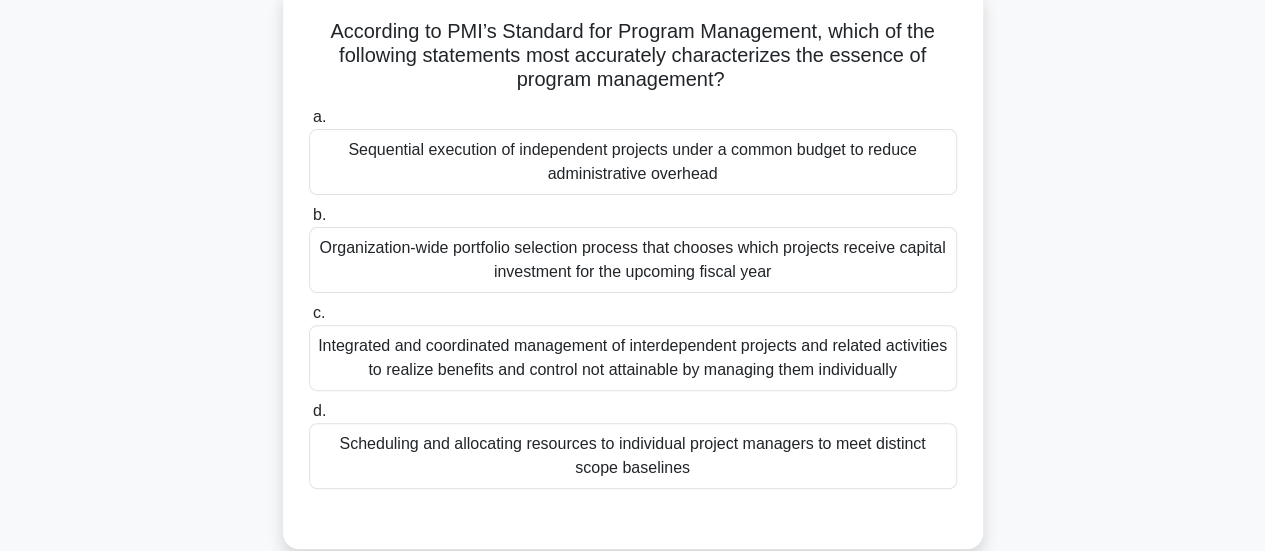 scroll, scrollTop: 158, scrollLeft: 0, axis: vertical 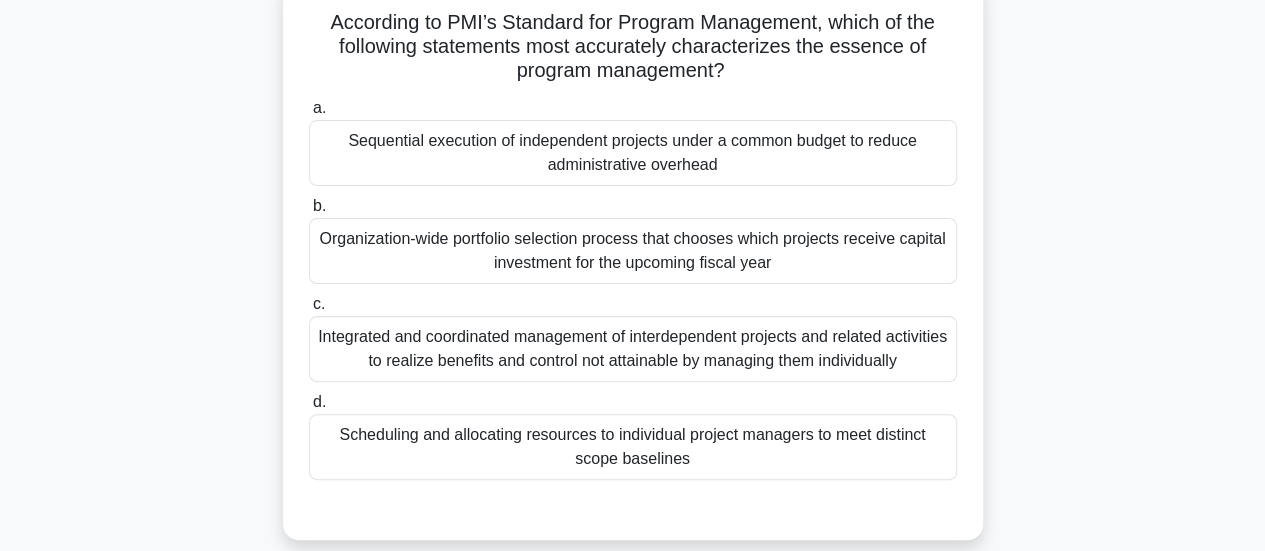 click on "Integrated and coordinated management of interdependent projects and related activities to realize benefits and control not attainable by managing them individually" at bounding box center [633, 349] 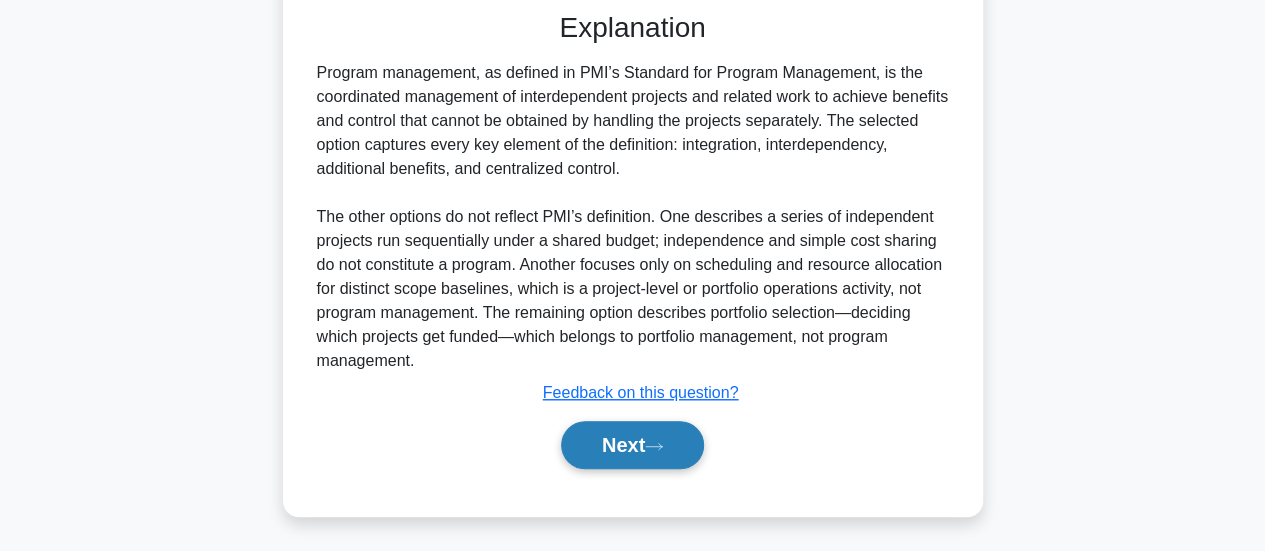click on "Next" at bounding box center (632, 445) 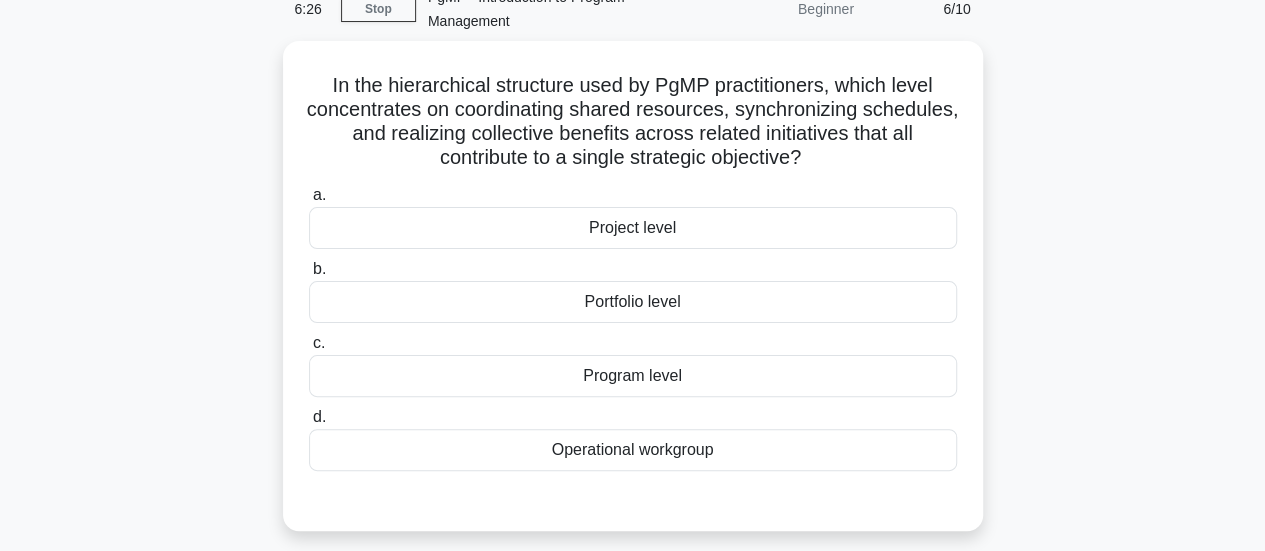 scroll, scrollTop: 101, scrollLeft: 0, axis: vertical 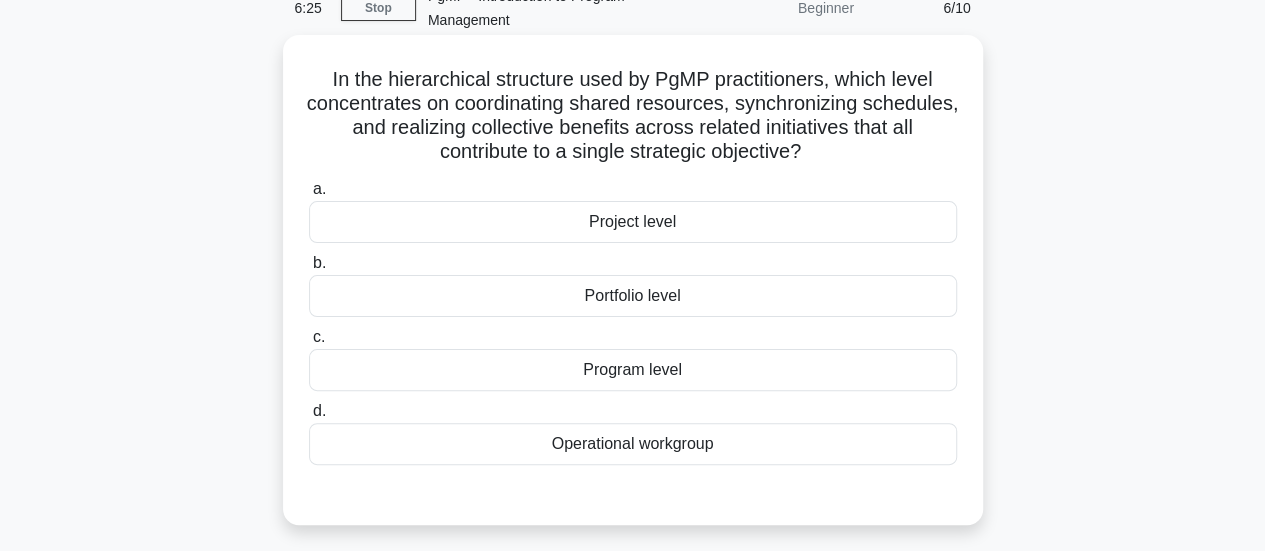 click on "Portfolio level" at bounding box center [633, 296] 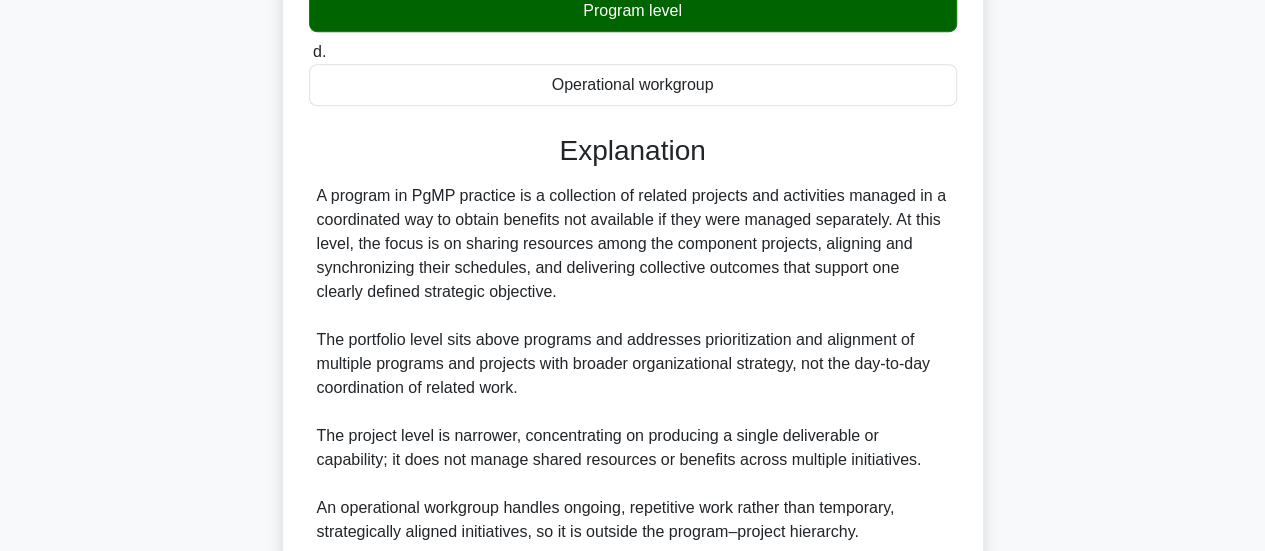 scroll, scrollTop: 634, scrollLeft: 0, axis: vertical 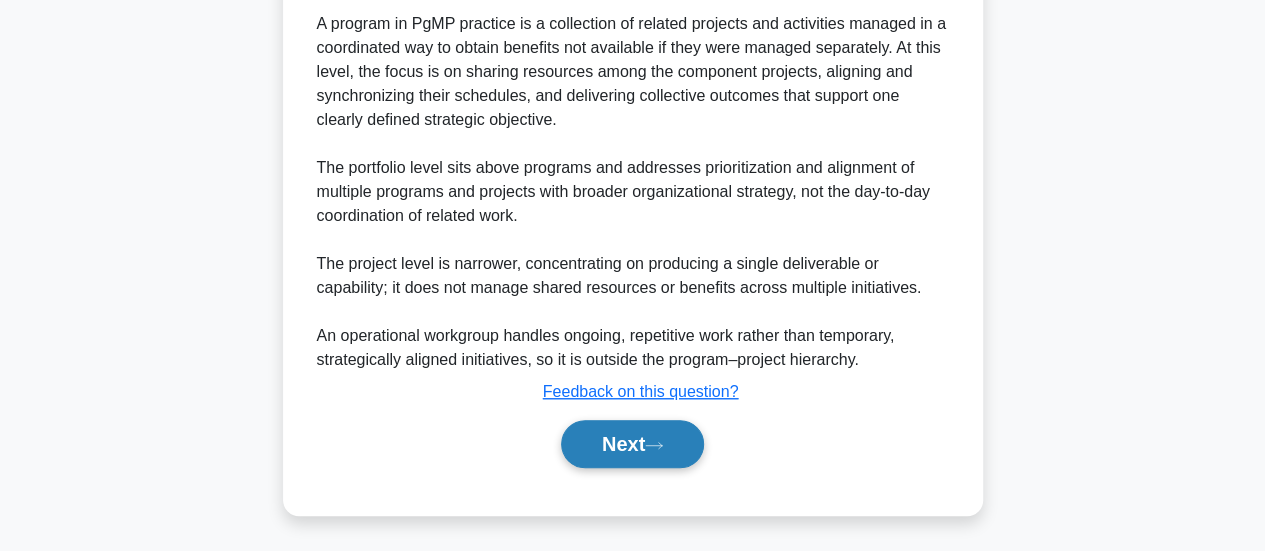 click 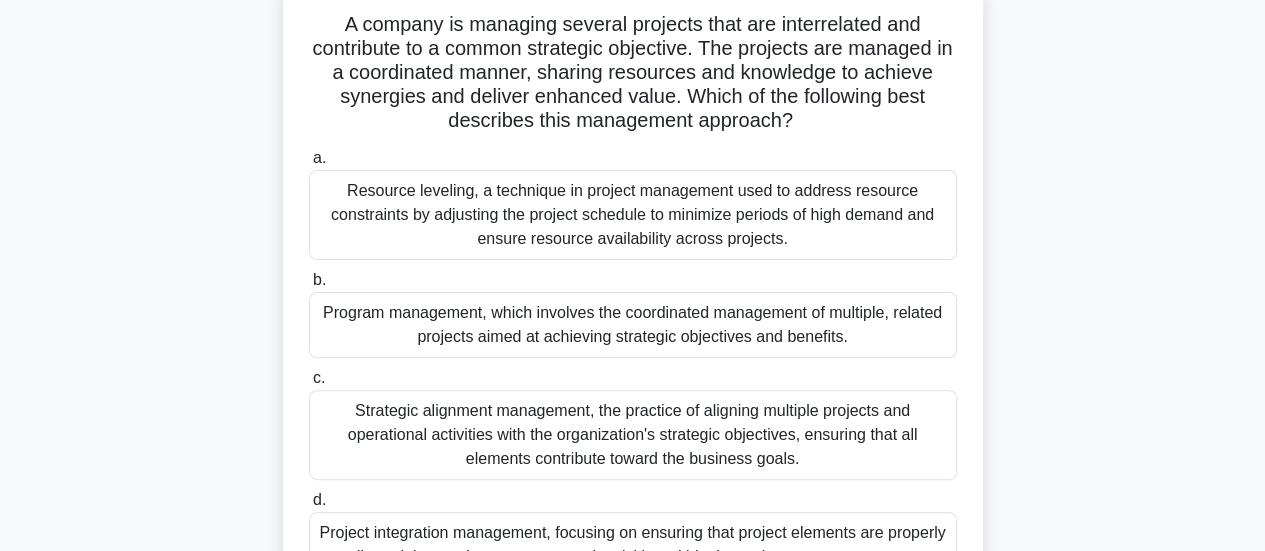 scroll, scrollTop: 165, scrollLeft: 0, axis: vertical 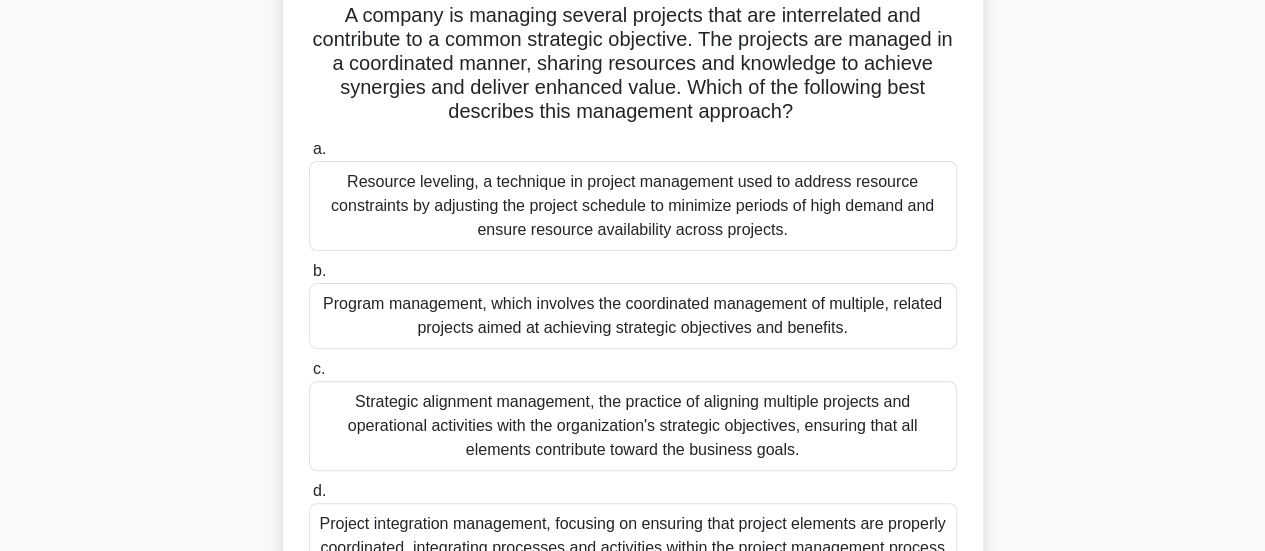 click on "Program management, which involves the coordinated management of multiple, related projects aimed at achieving strategic objectives and benefits." at bounding box center (633, 316) 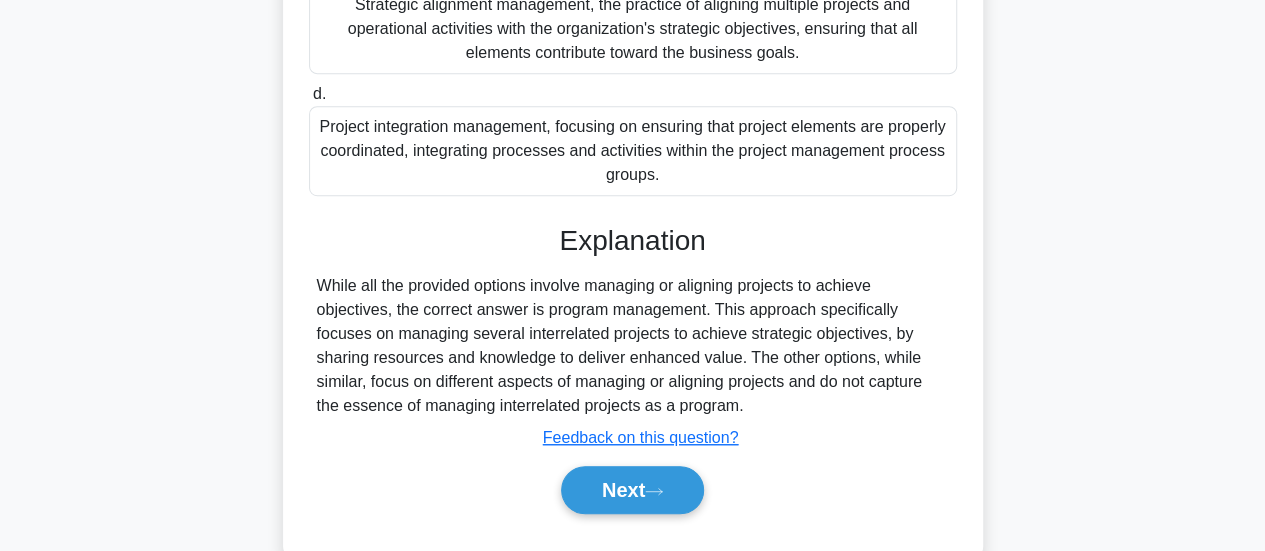 scroll, scrollTop: 607, scrollLeft: 0, axis: vertical 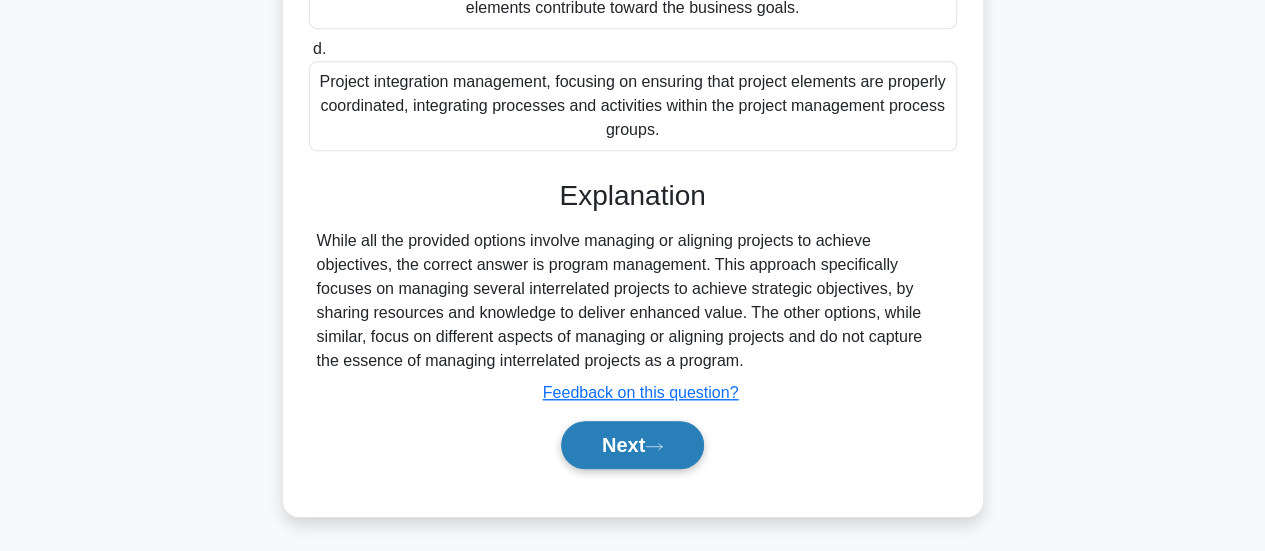 click on "Next" at bounding box center (632, 445) 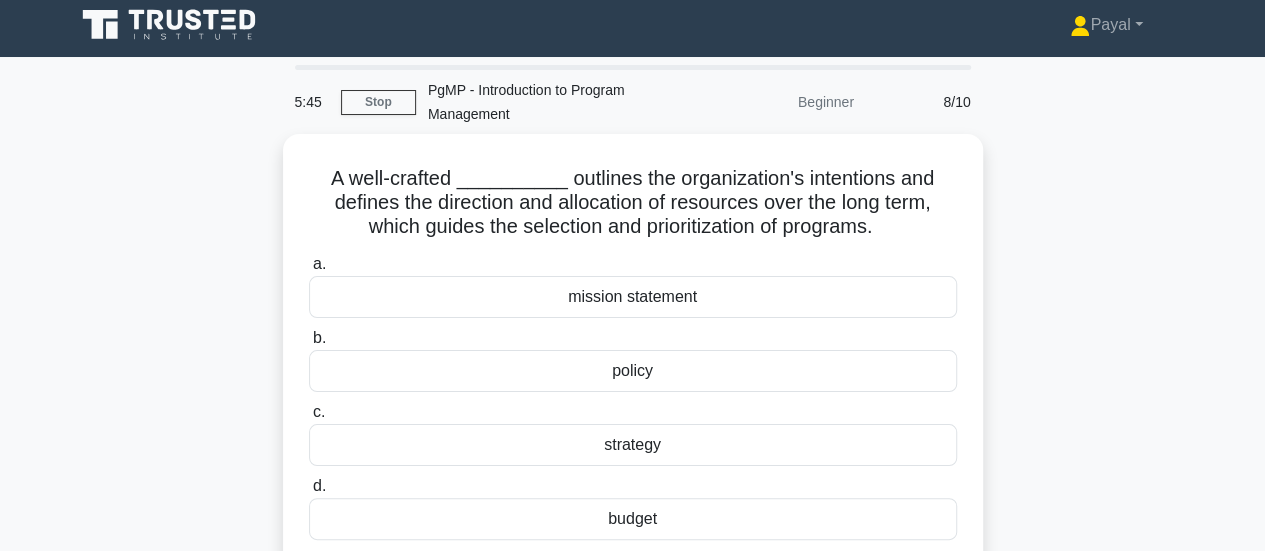 scroll, scrollTop: 6, scrollLeft: 0, axis: vertical 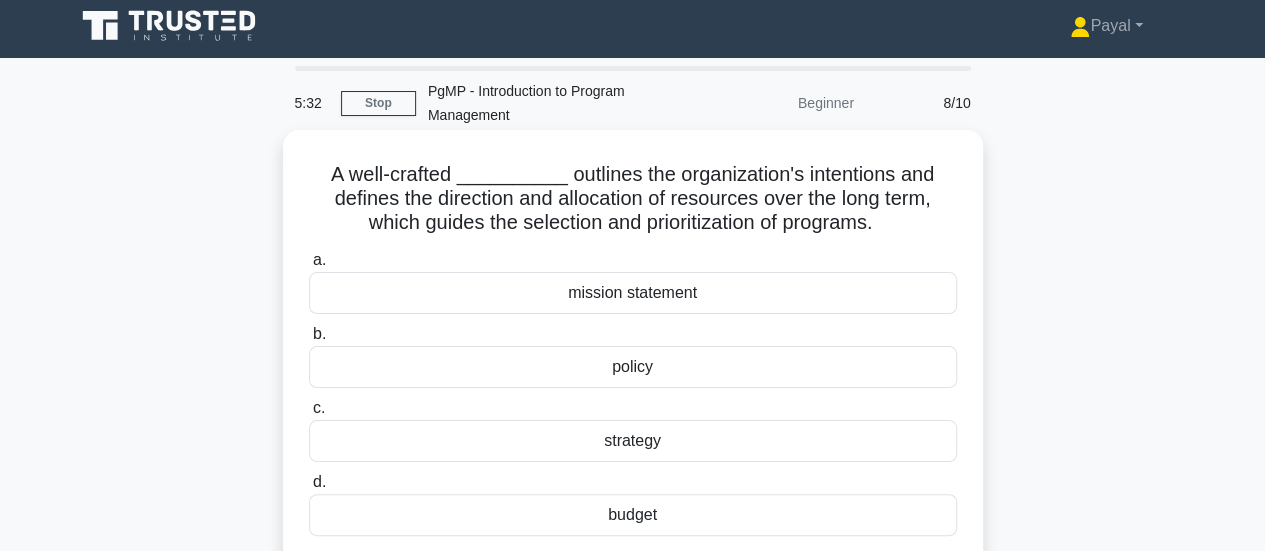 click on "strategy" at bounding box center [633, 441] 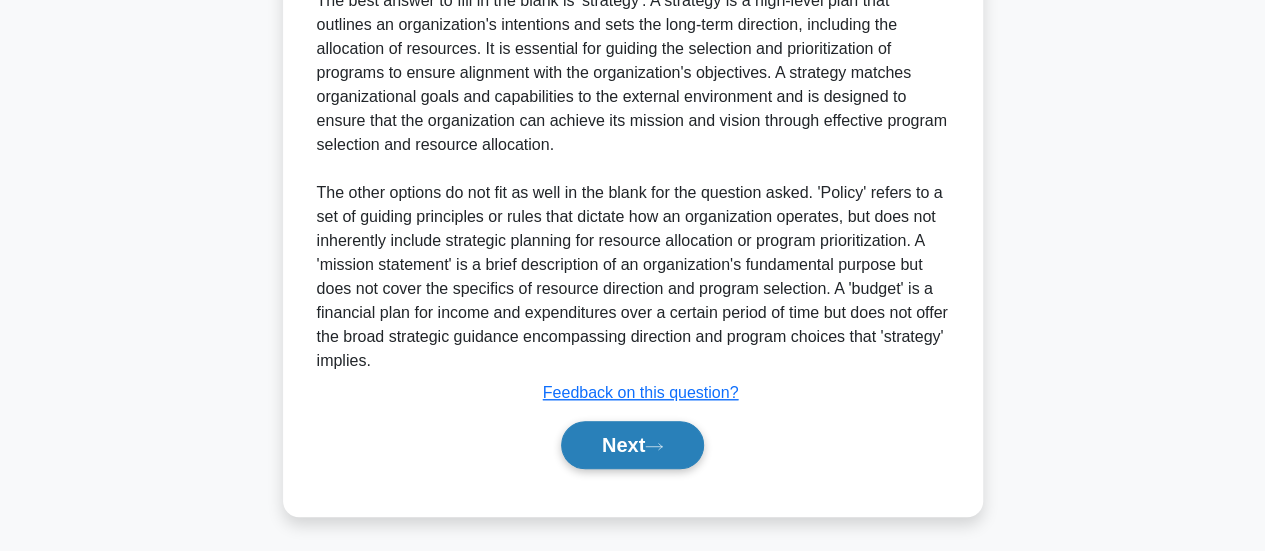 click on "Next" at bounding box center (632, 445) 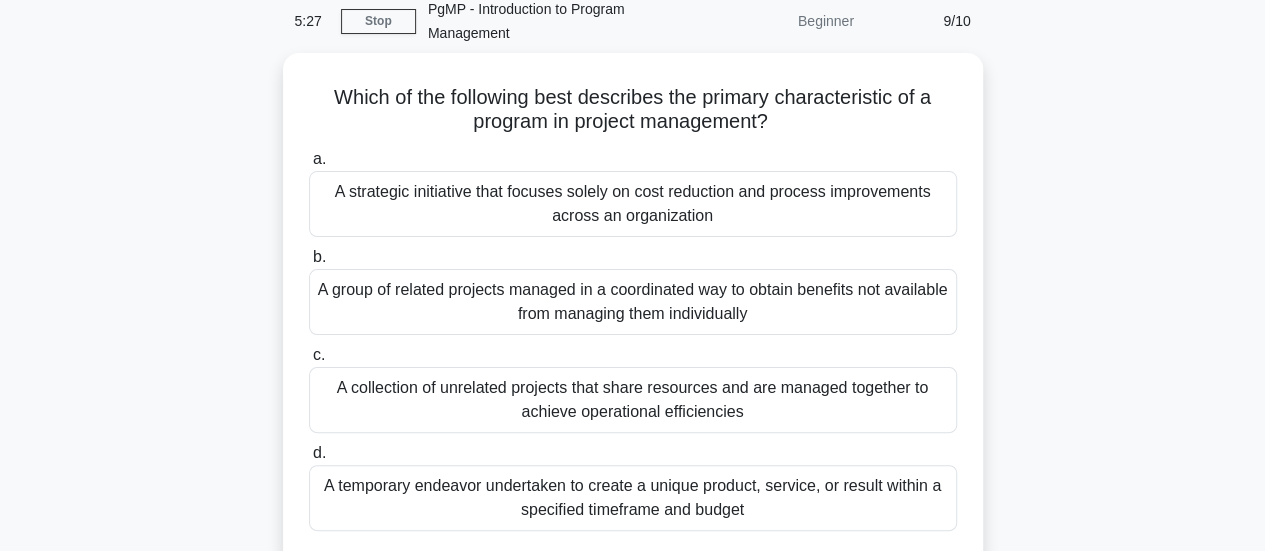 scroll, scrollTop: 62, scrollLeft: 0, axis: vertical 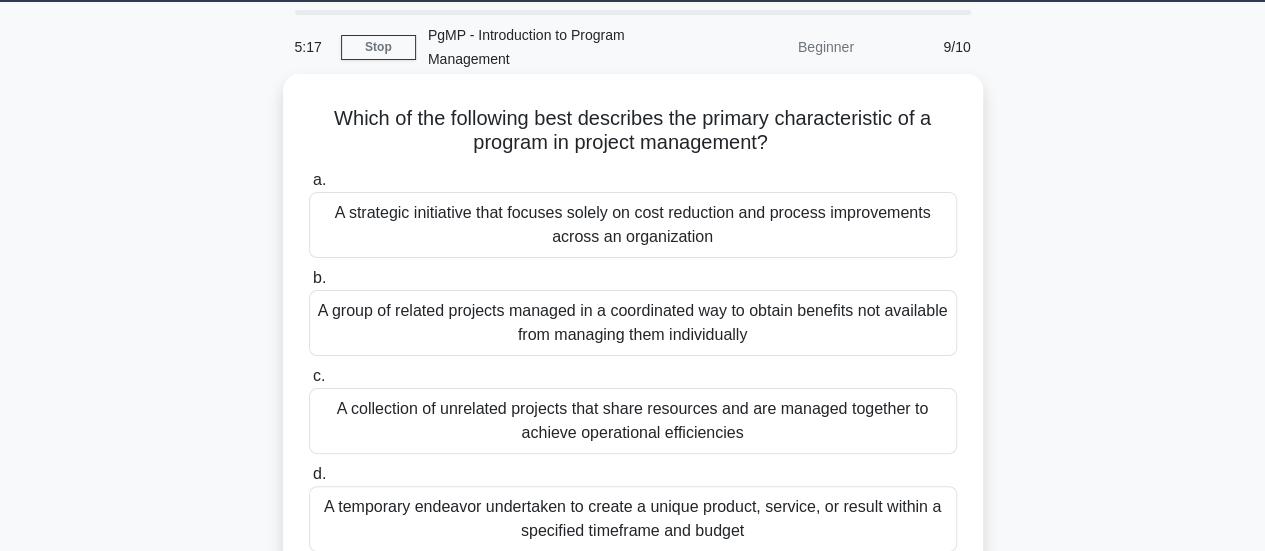 click on "A group of related projects managed in a coordinated way to obtain benefits not available from managing them individually" at bounding box center [633, 323] 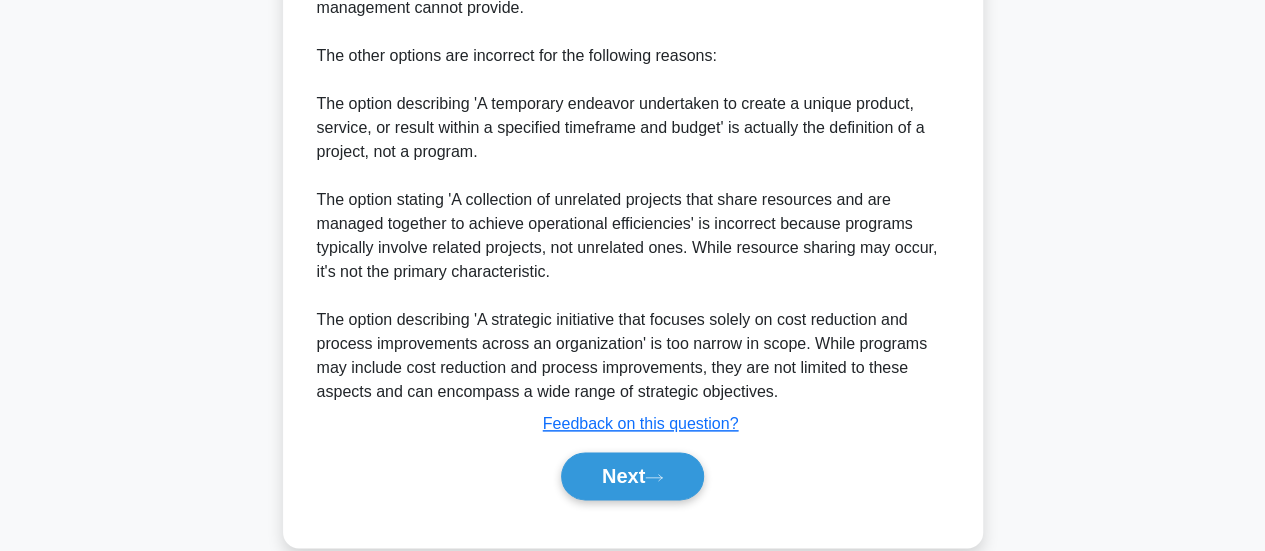 scroll, scrollTop: 1015, scrollLeft: 0, axis: vertical 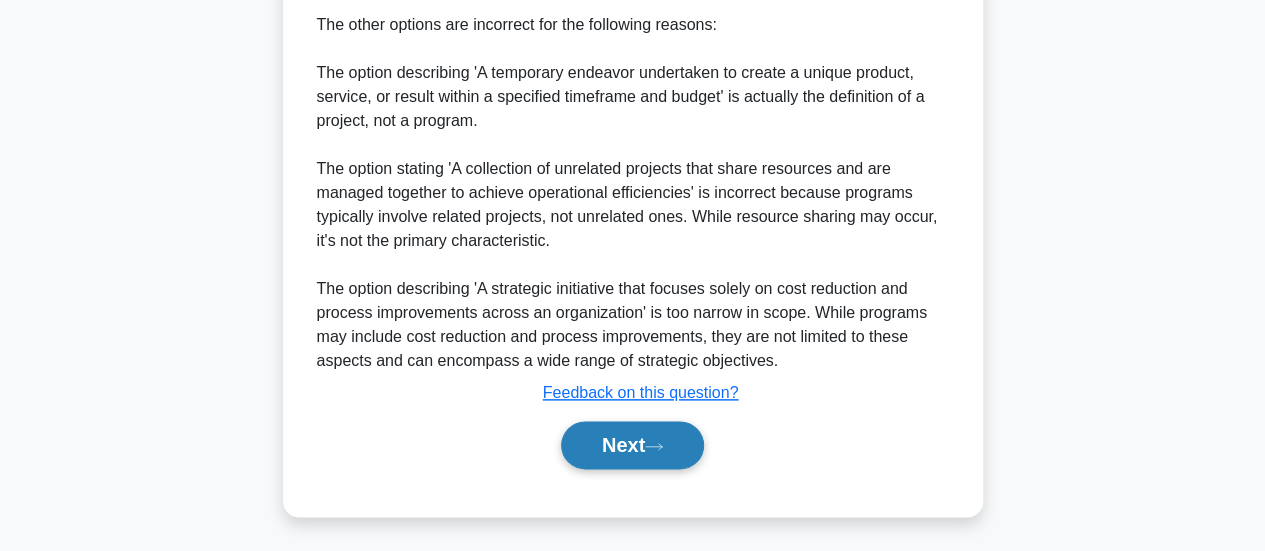 click on "Next" at bounding box center [632, 445] 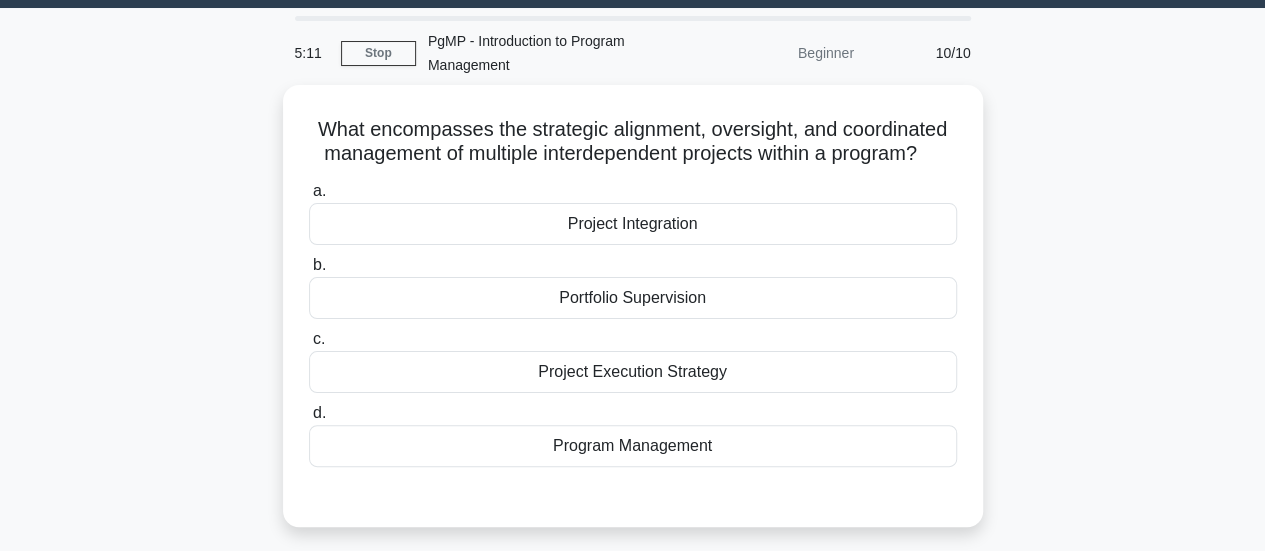 scroll, scrollTop: 53, scrollLeft: 0, axis: vertical 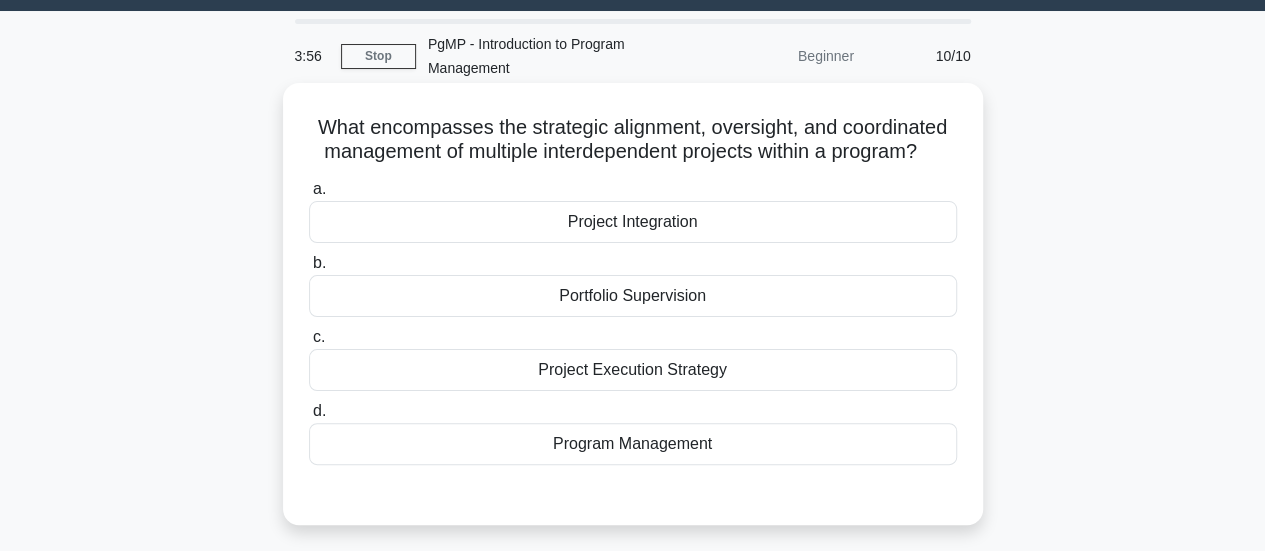 click on "d.
Program Management" at bounding box center [633, 432] 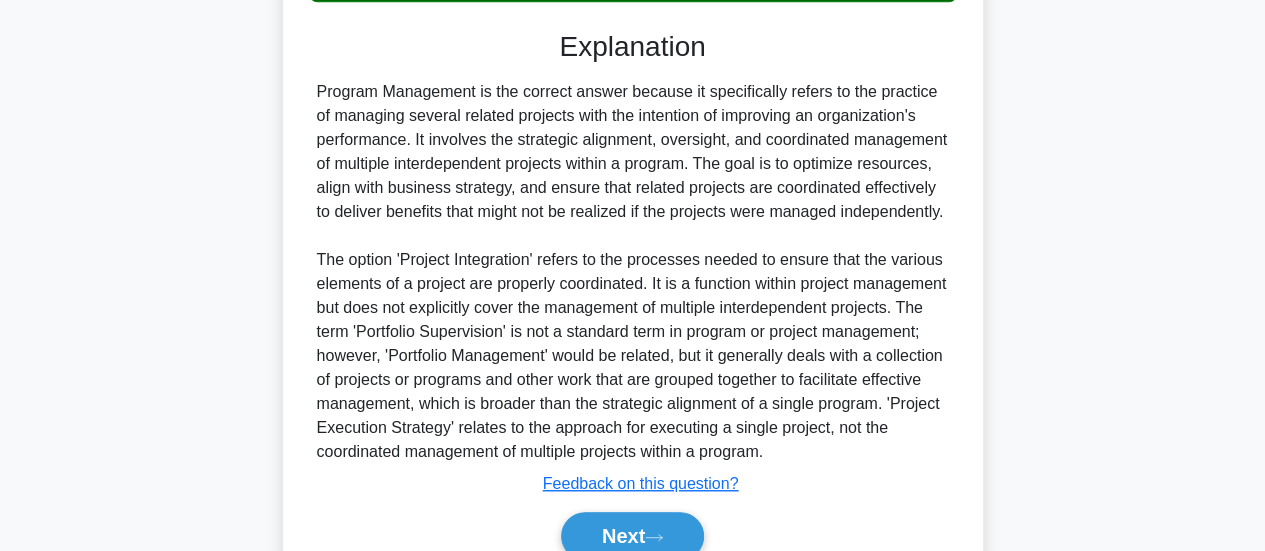 scroll, scrollTop: 655, scrollLeft: 0, axis: vertical 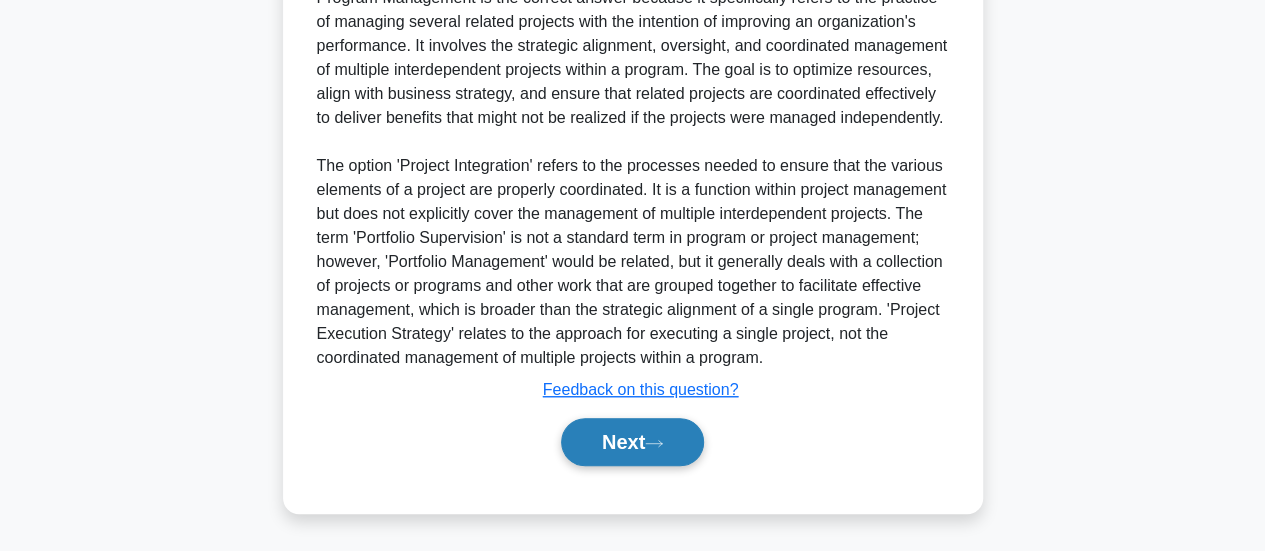 click on "Next" at bounding box center (632, 442) 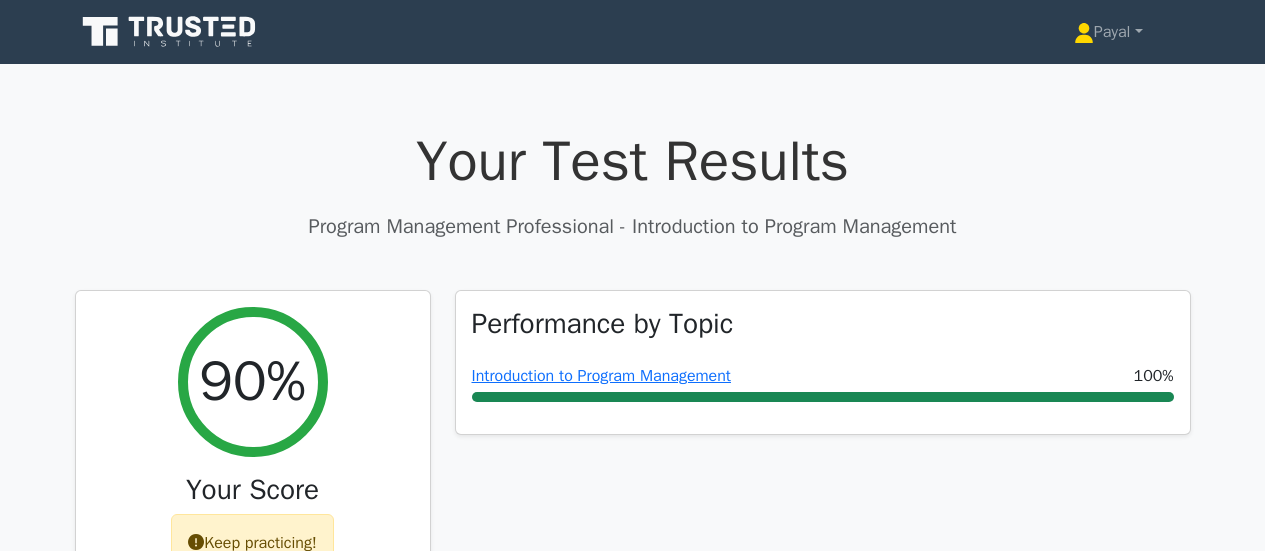 scroll, scrollTop: 0, scrollLeft: 0, axis: both 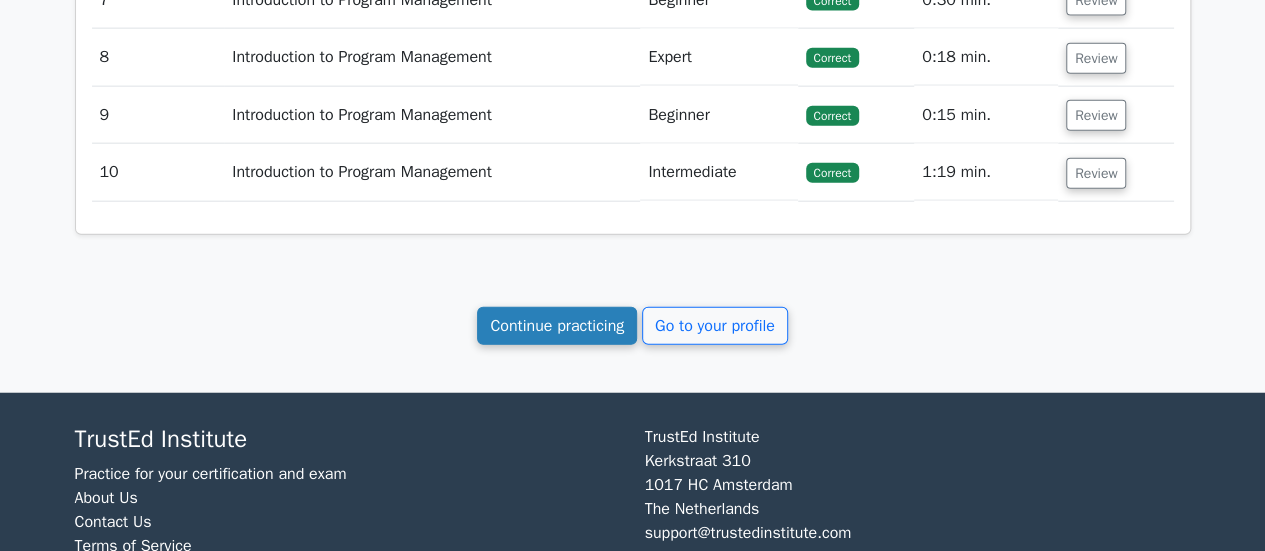 click on "Continue practicing" at bounding box center [557, 326] 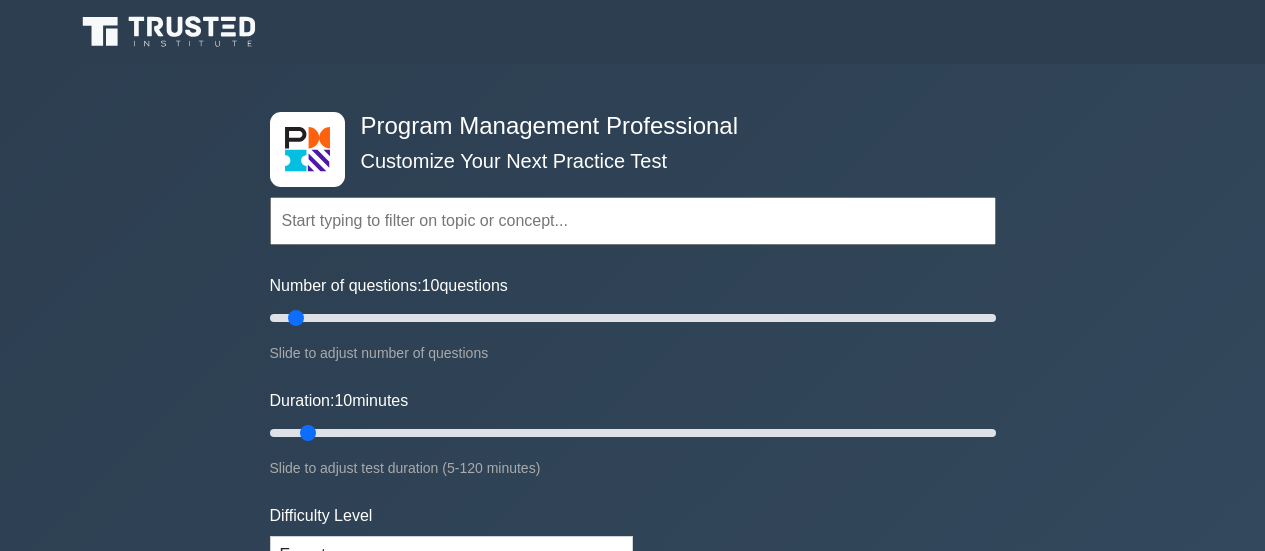 scroll, scrollTop: 0, scrollLeft: 0, axis: both 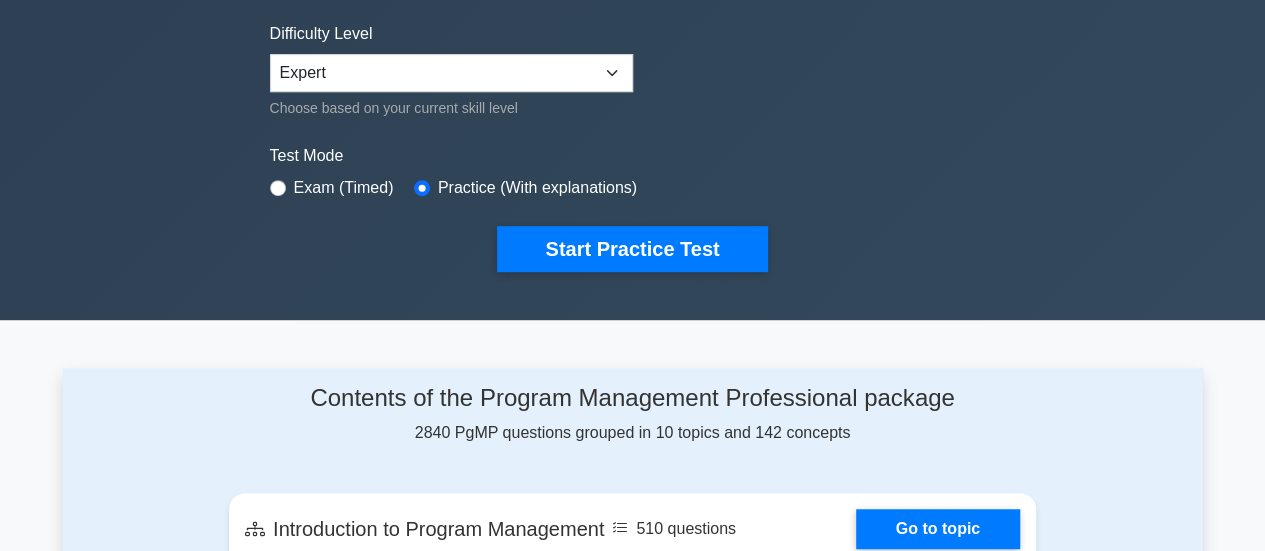 click on "[FIRST]
Profile
Settings" at bounding box center [632, 1274] 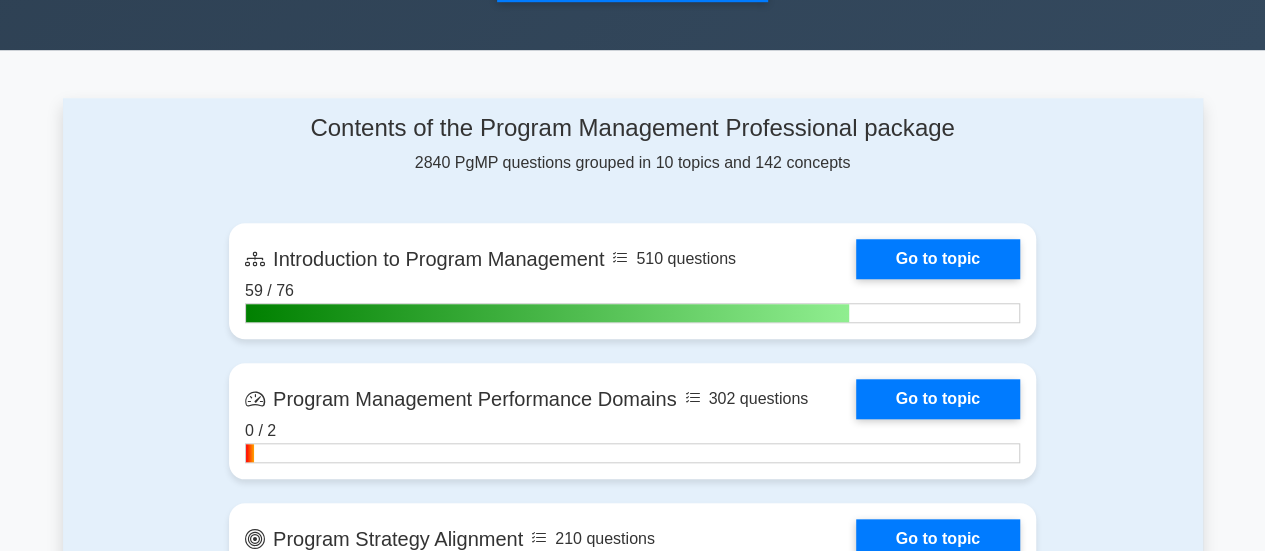 scroll, scrollTop: 756, scrollLeft: 0, axis: vertical 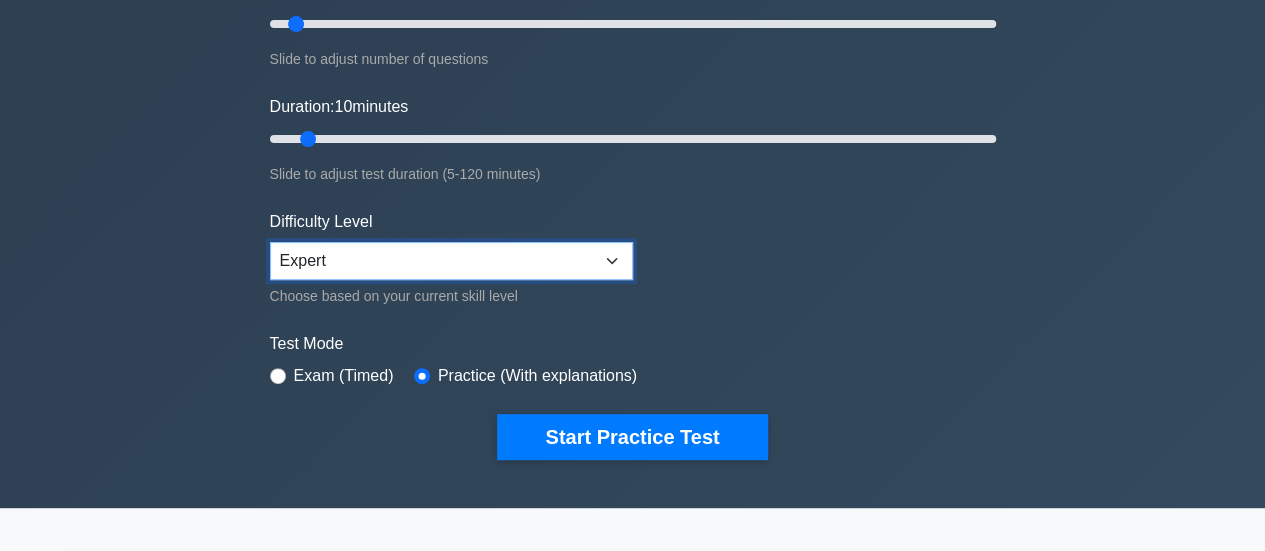 click on "Beginner
Intermediate
Expert" at bounding box center (451, 261) 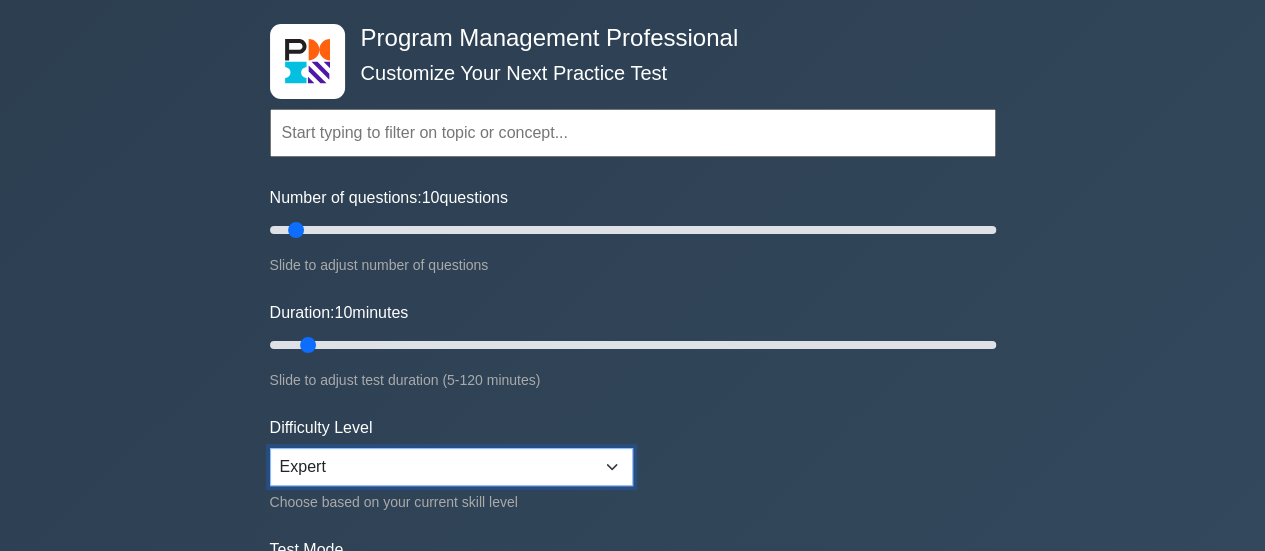 scroll, scrollTop: 66, scrollLeft: 0, axis: vertical 